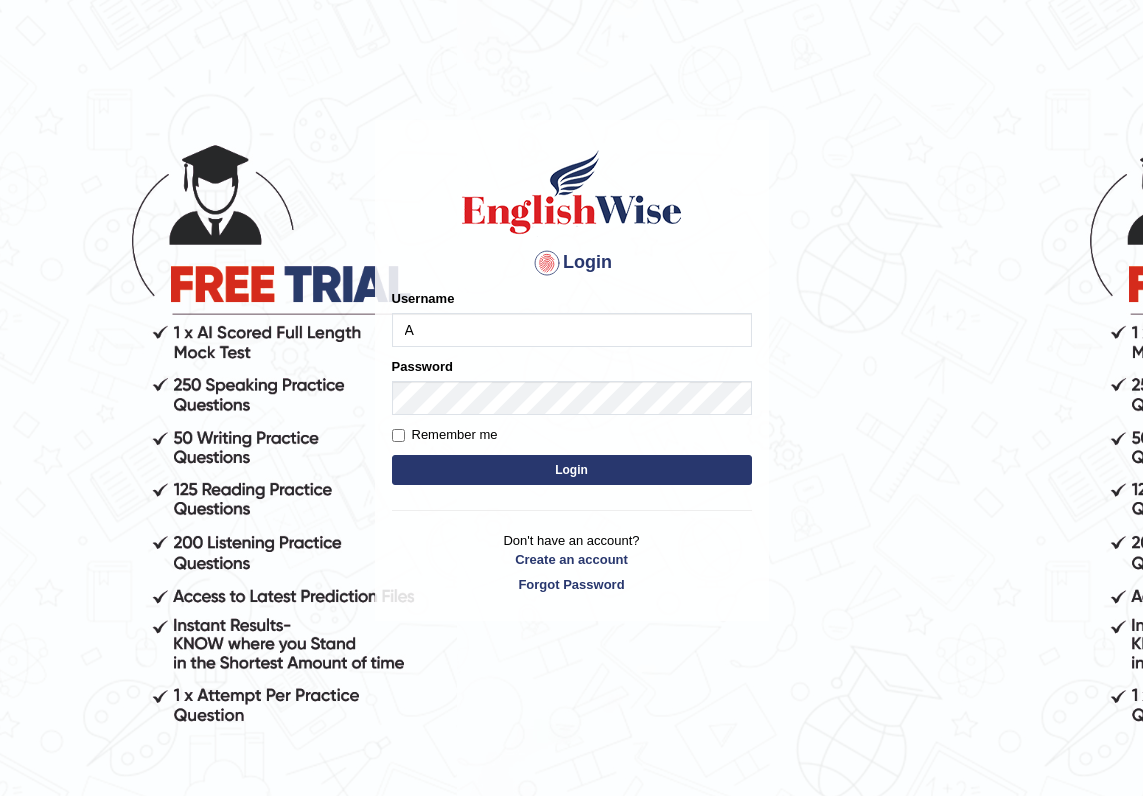 scroll, scrollTop: 0, scrollLeft: 0, axis: both 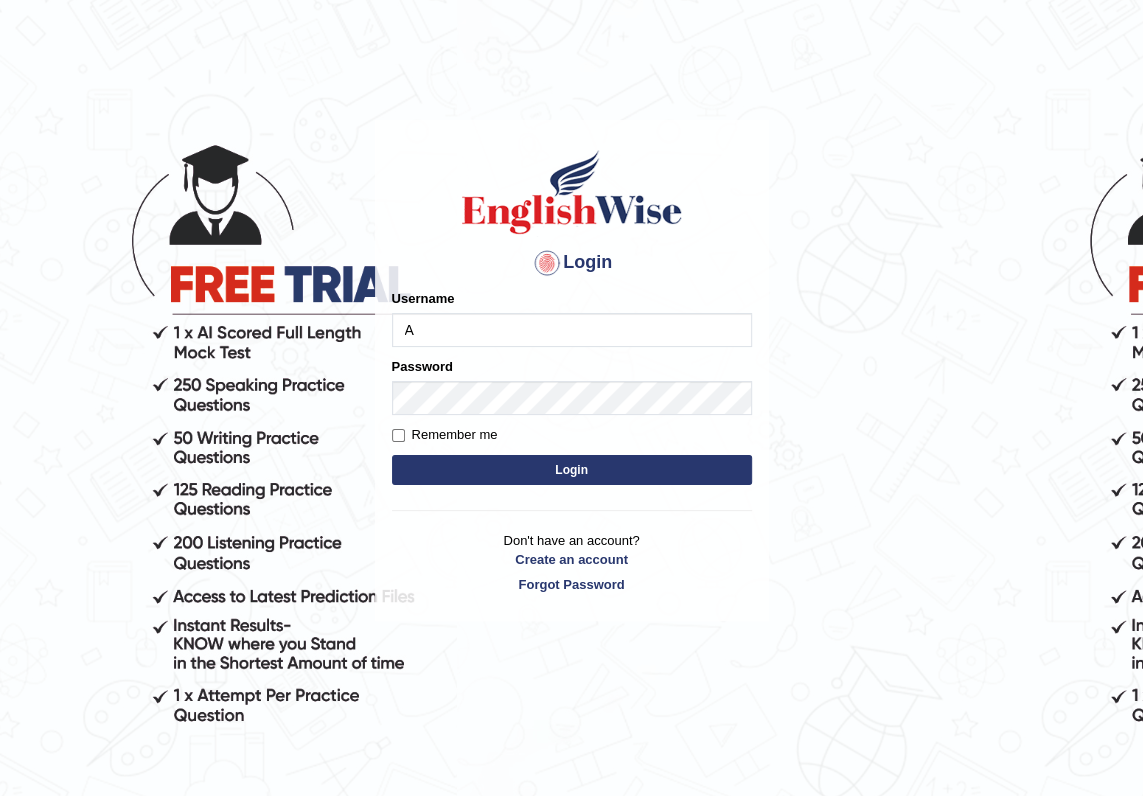 type on "Antonio2024" 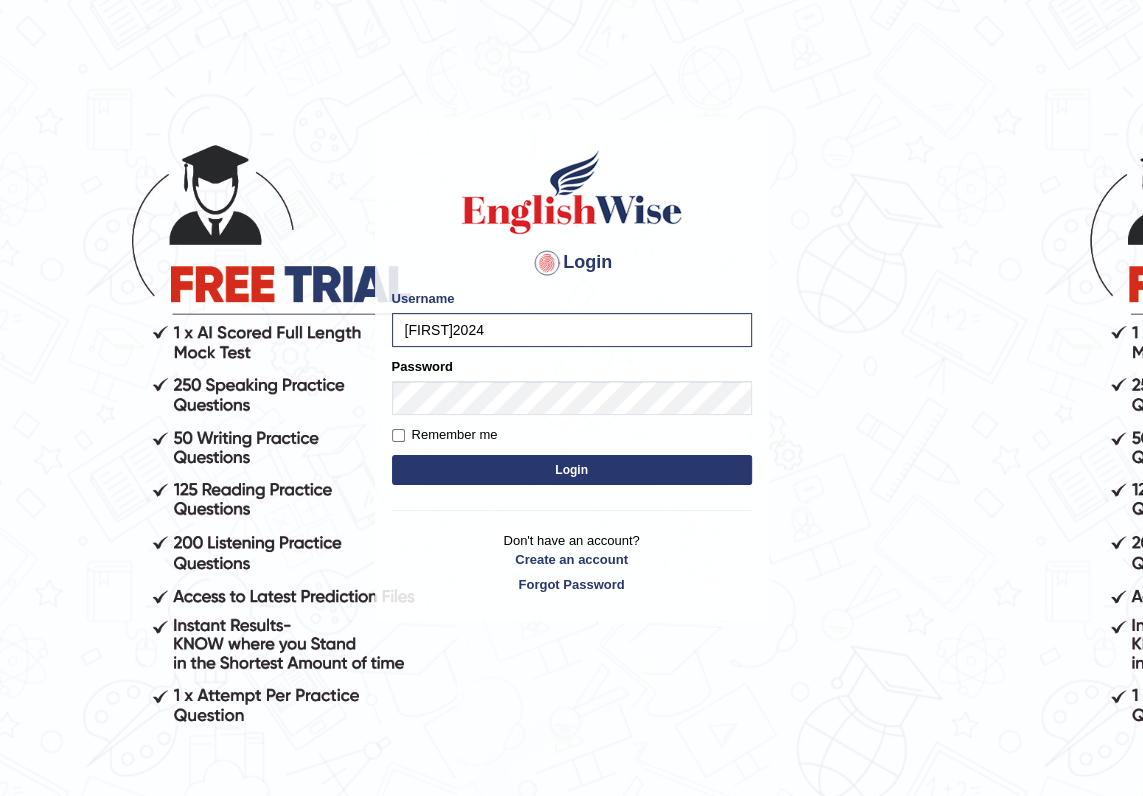 click on "Login" at bounding box center (572, 470) 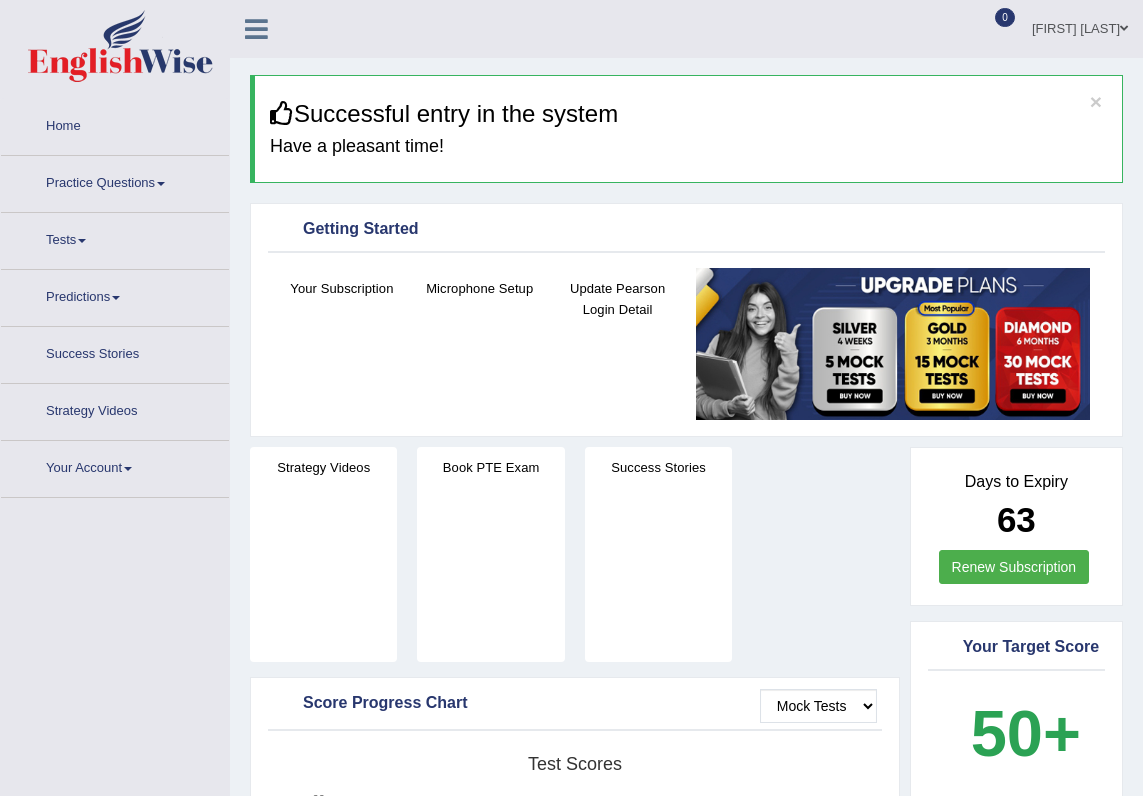 scroll, scrollTop: 0, scrollLeft: 0, axis: both 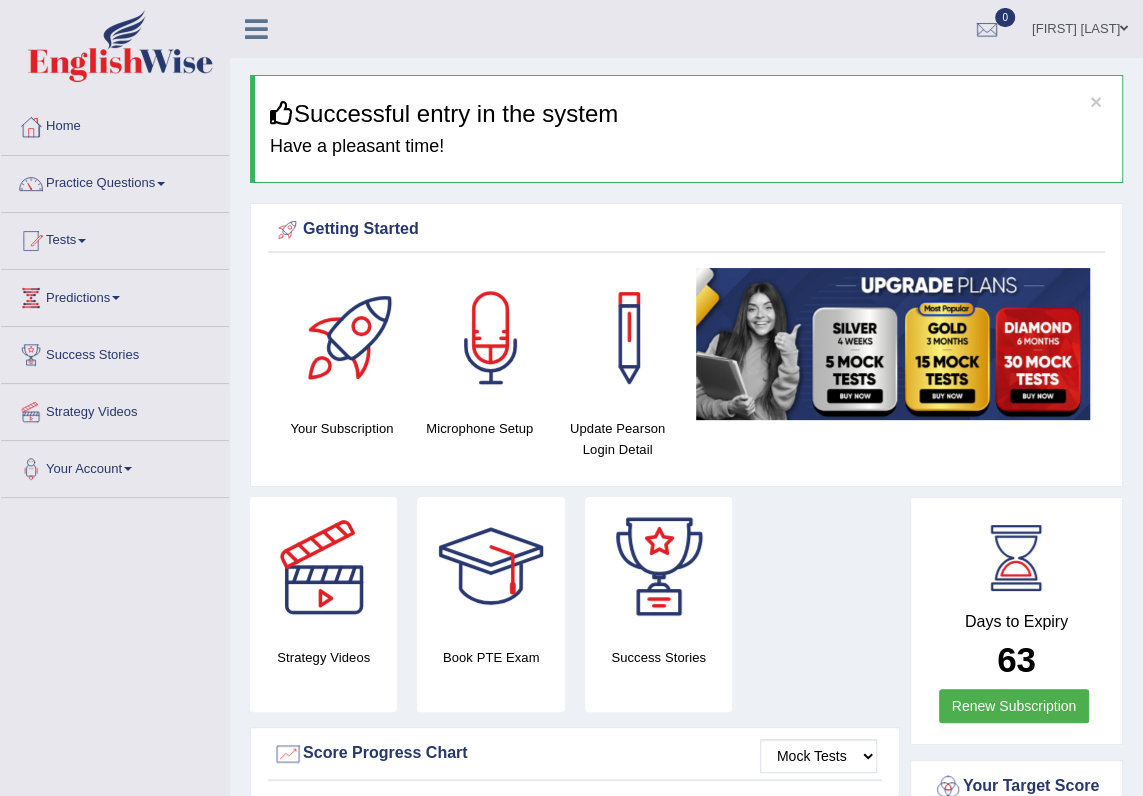click on "Practice Questions" at bounding box center (115, 181) 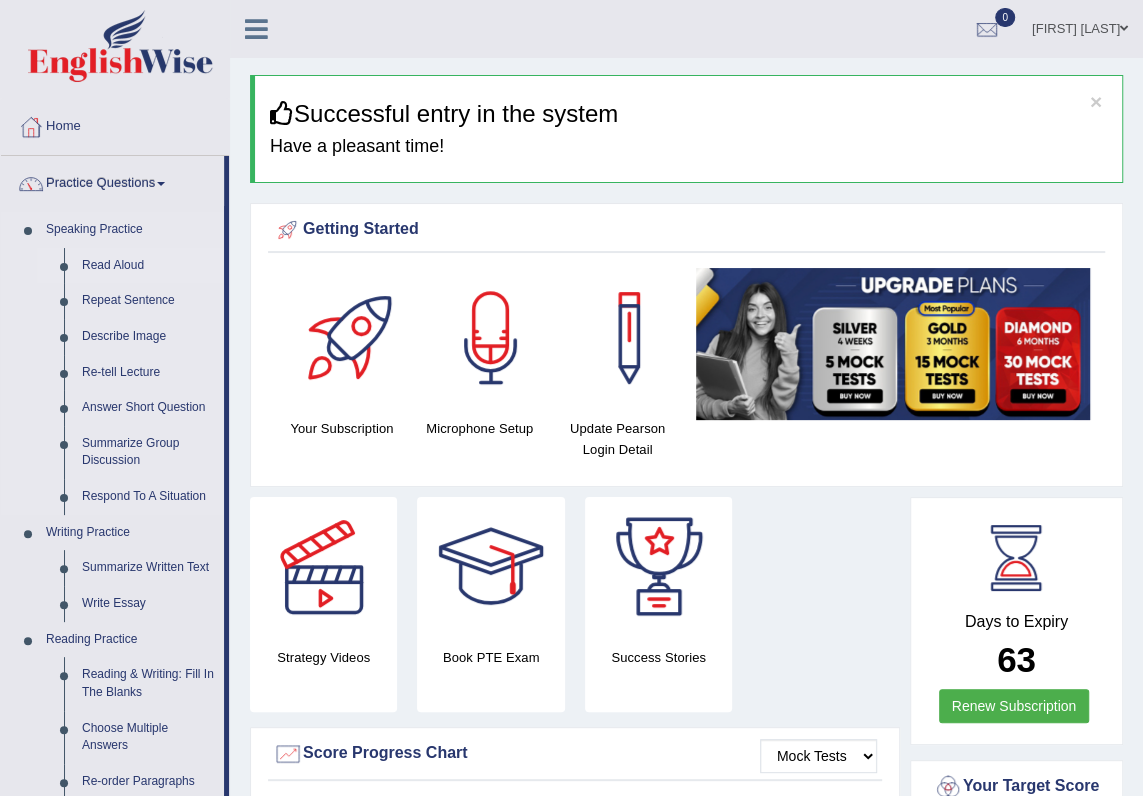 click on "Read Aloud" at bounding box center [148, 266] 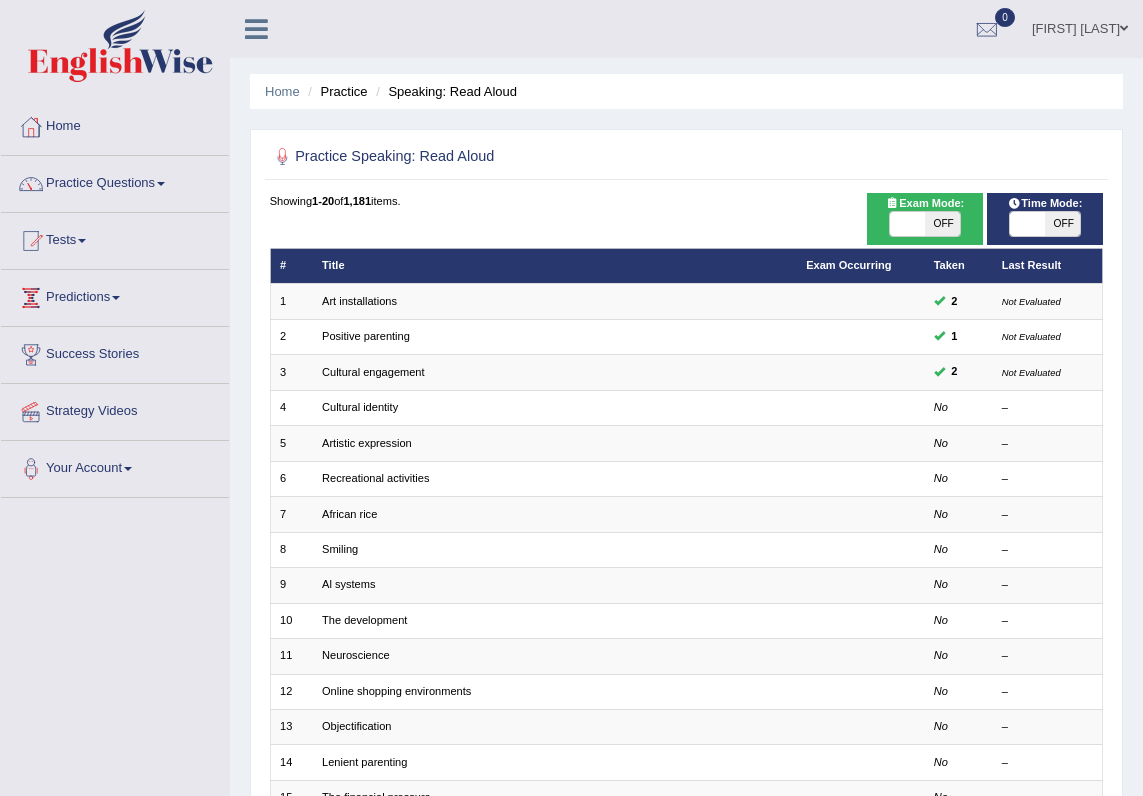 scroll, scrollTop: 0, scrollLeft: 0, axis: both 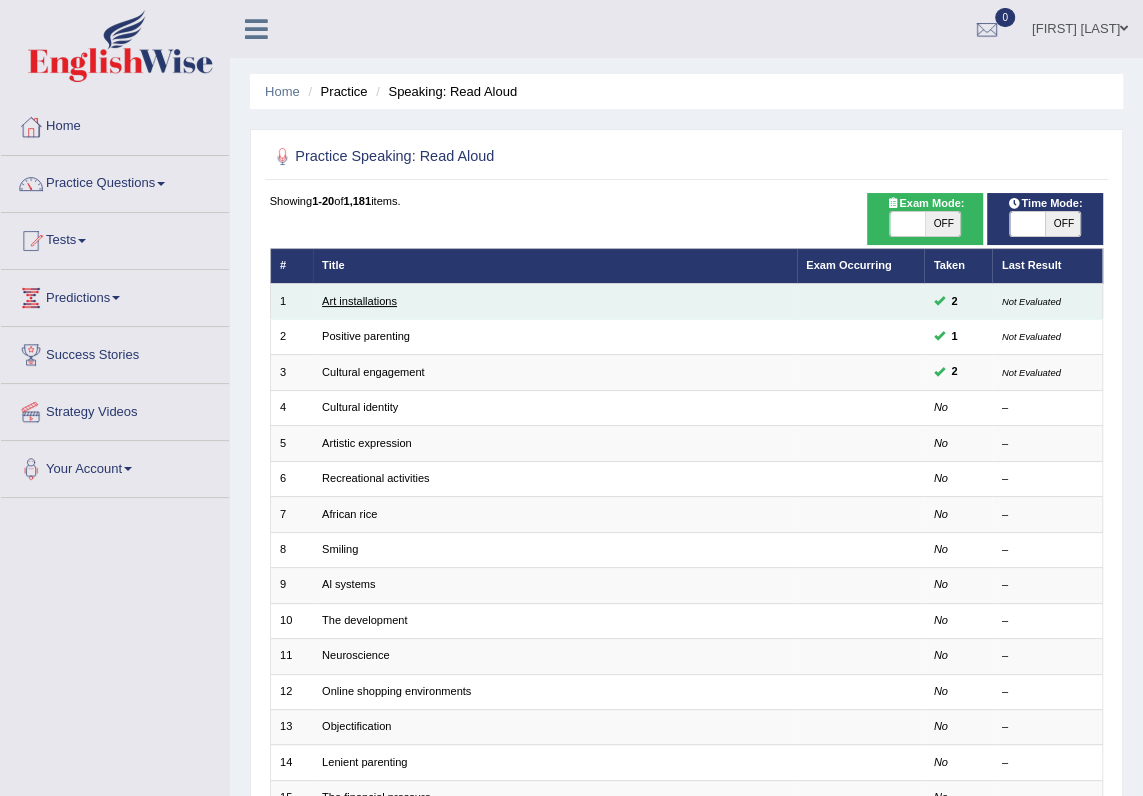 click on "Art installations" at bounding box center (359, 301) 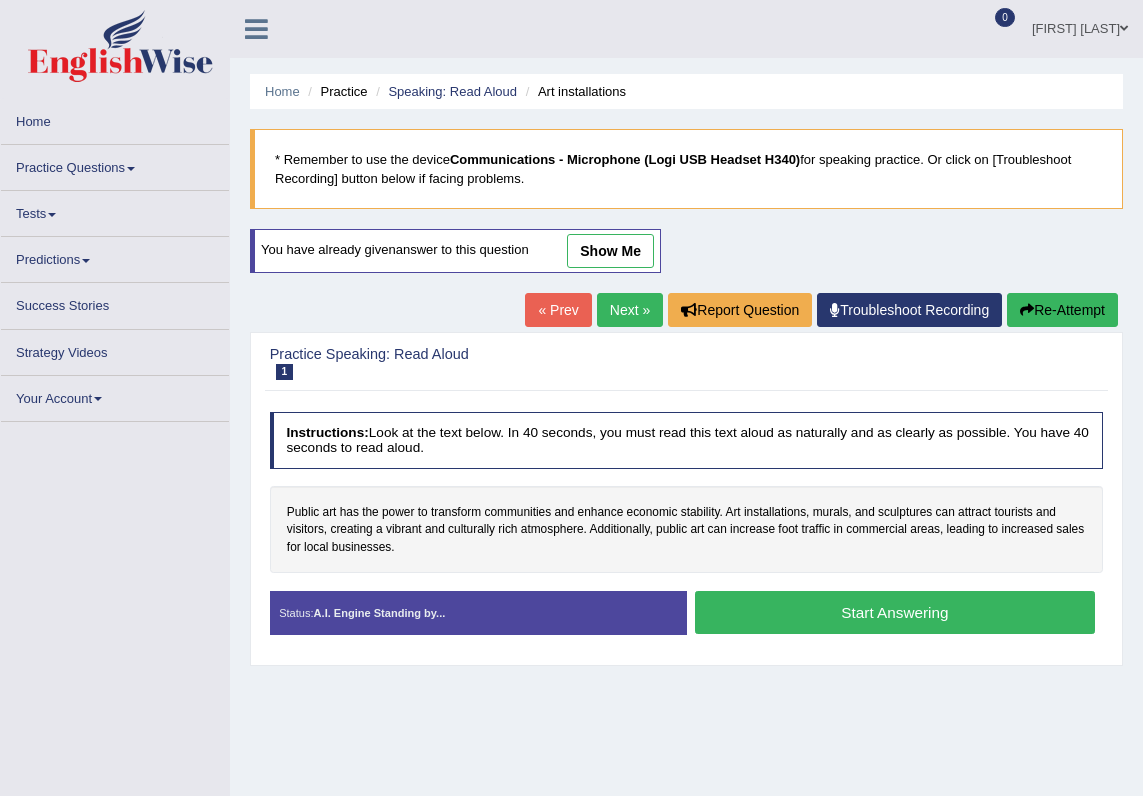 scroll, scrollTop: 0, scrollLeft: 0, axis: both 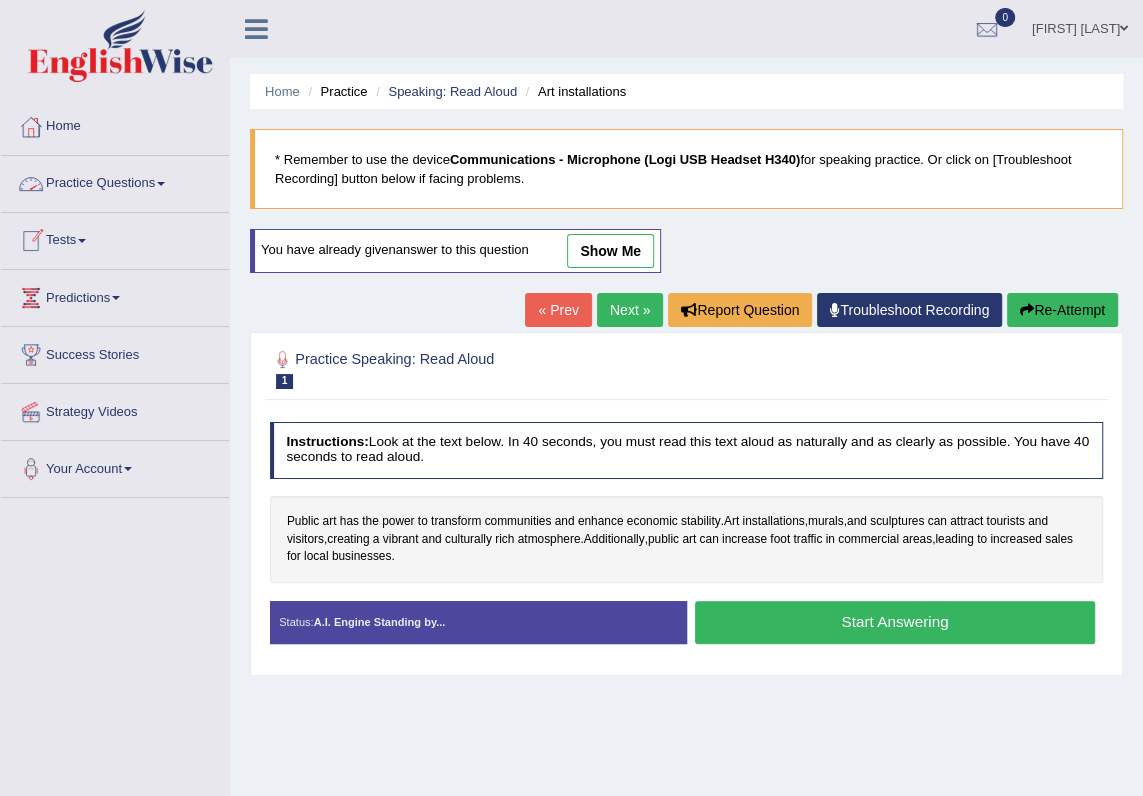 click on "Practice Questions" at bounding box center (115, 181) 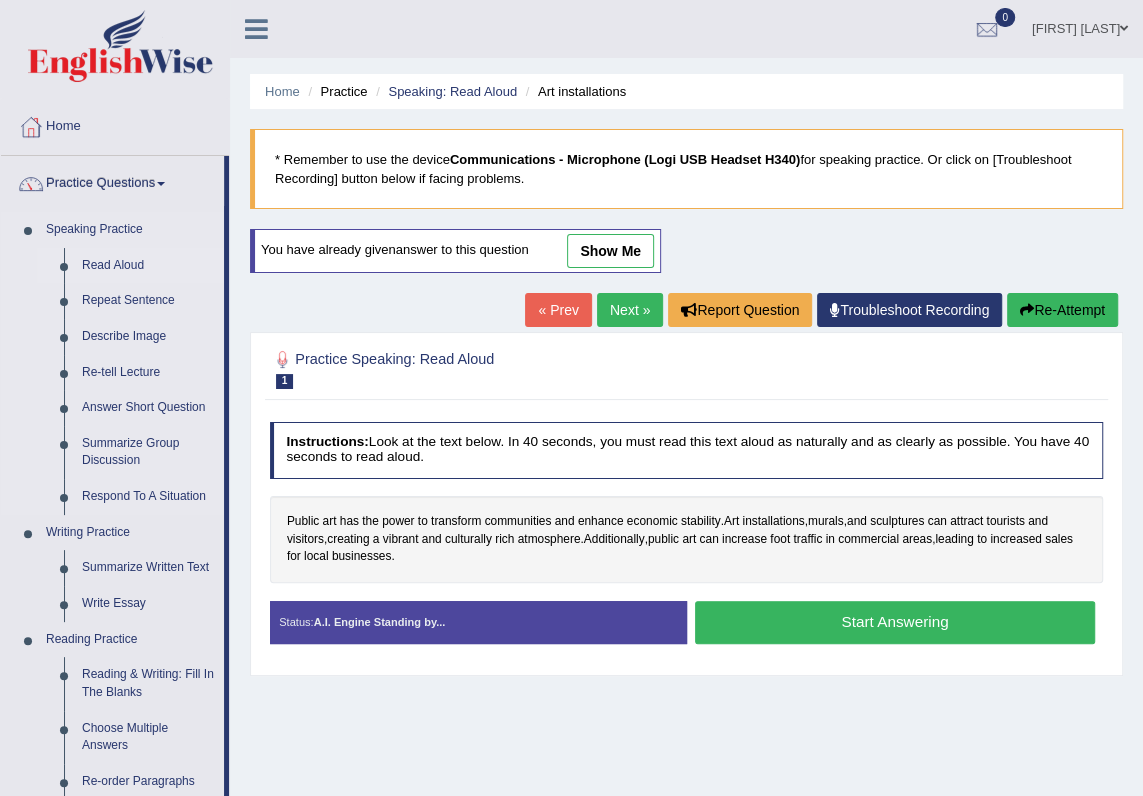 click on "Read Aloud" at bounding box center (148, 266) 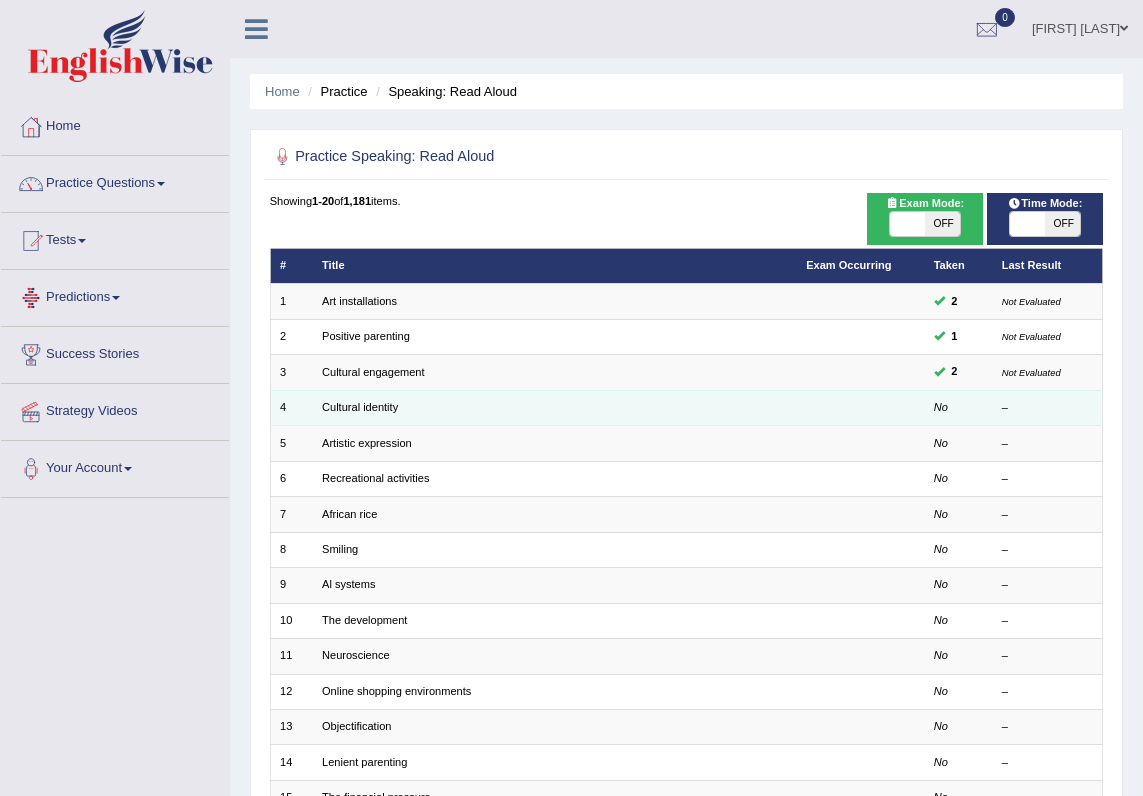 scroll, scrollTop: 0, scrollLeft: 0, axis: both 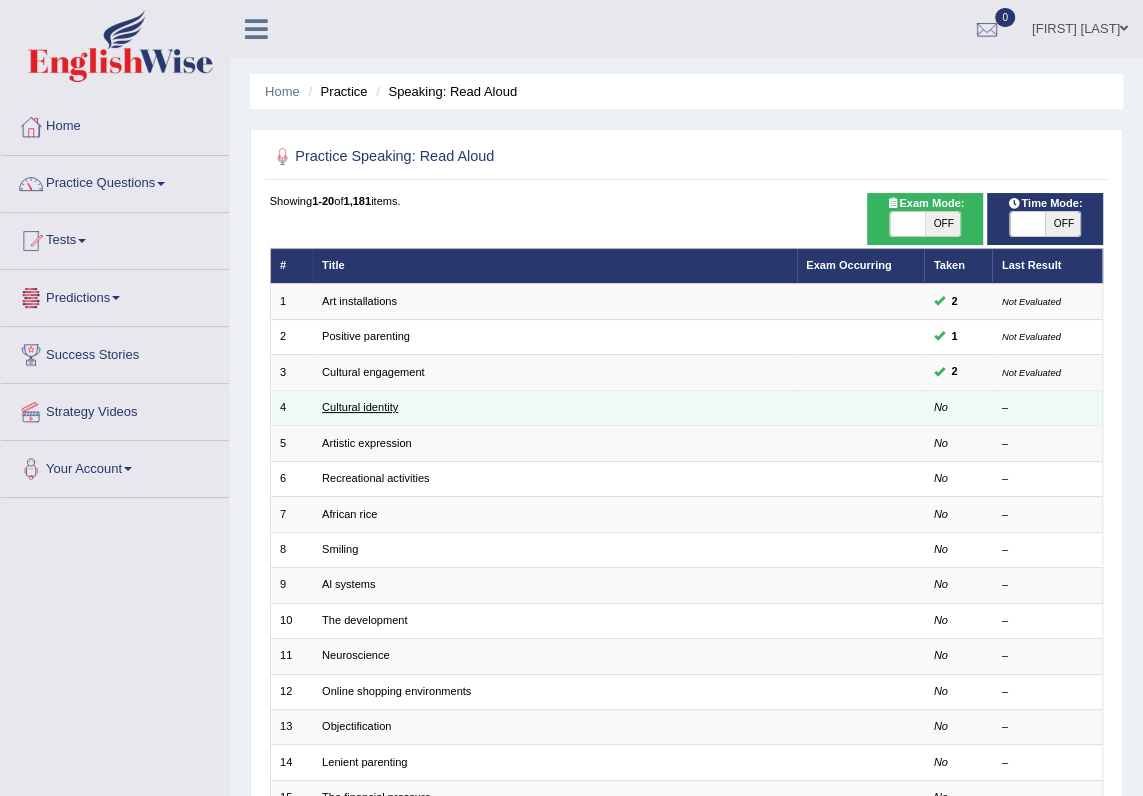 click on "Cultural identity" at bounding box center [360, 407] 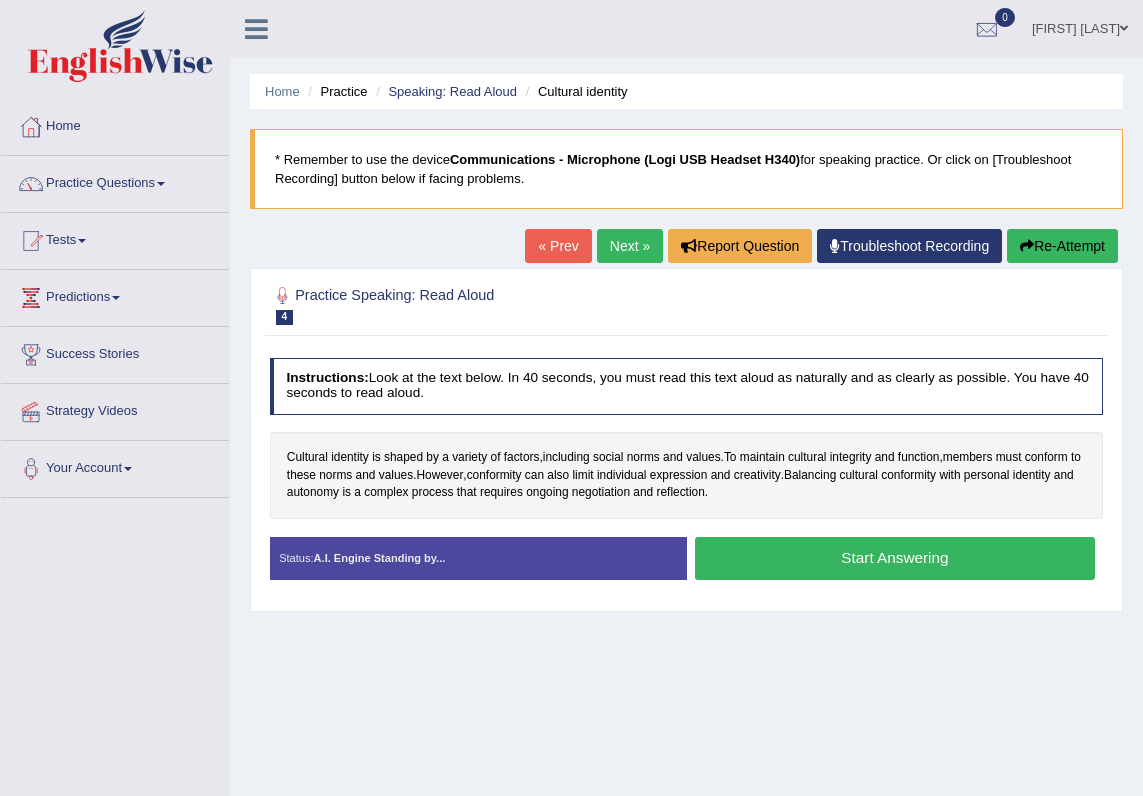 scroll, scrollTop: 0, scrollLeft: 0, axis: both 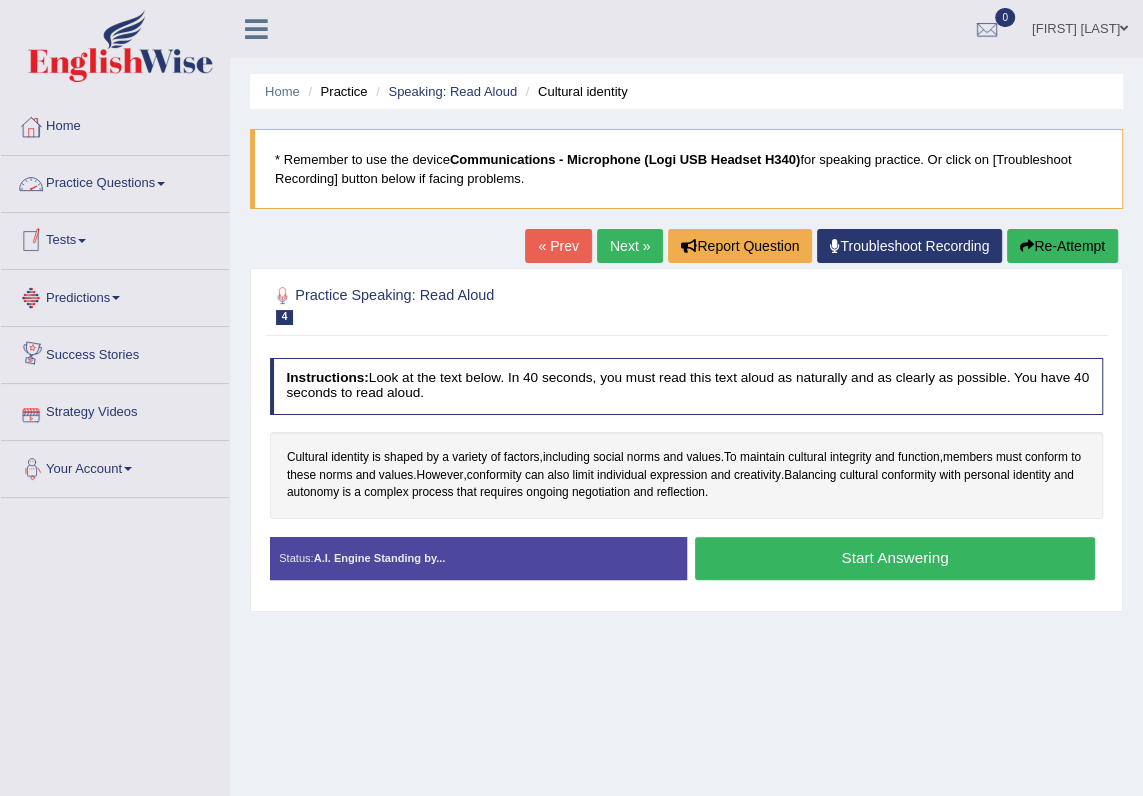 click on "Practice Questions" at bounding box center [115, 181] 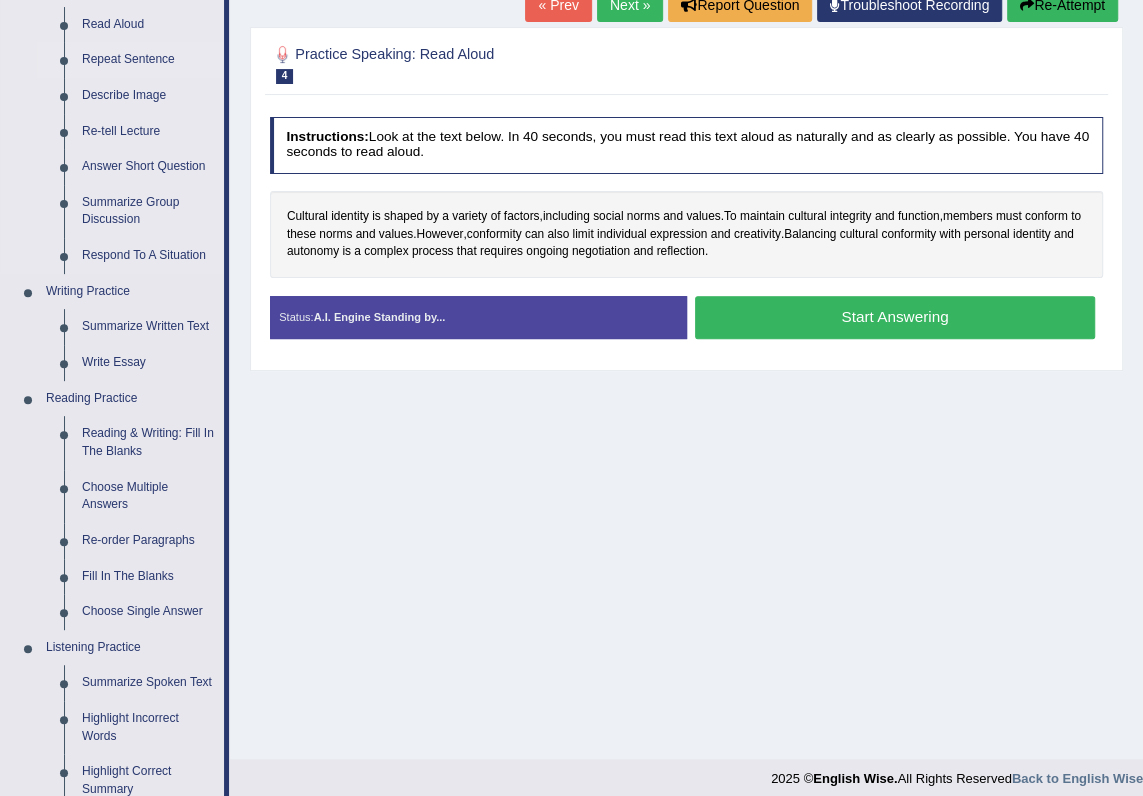 scroll, scrollTop: 242, scrollLeft: 0, axis: vertical 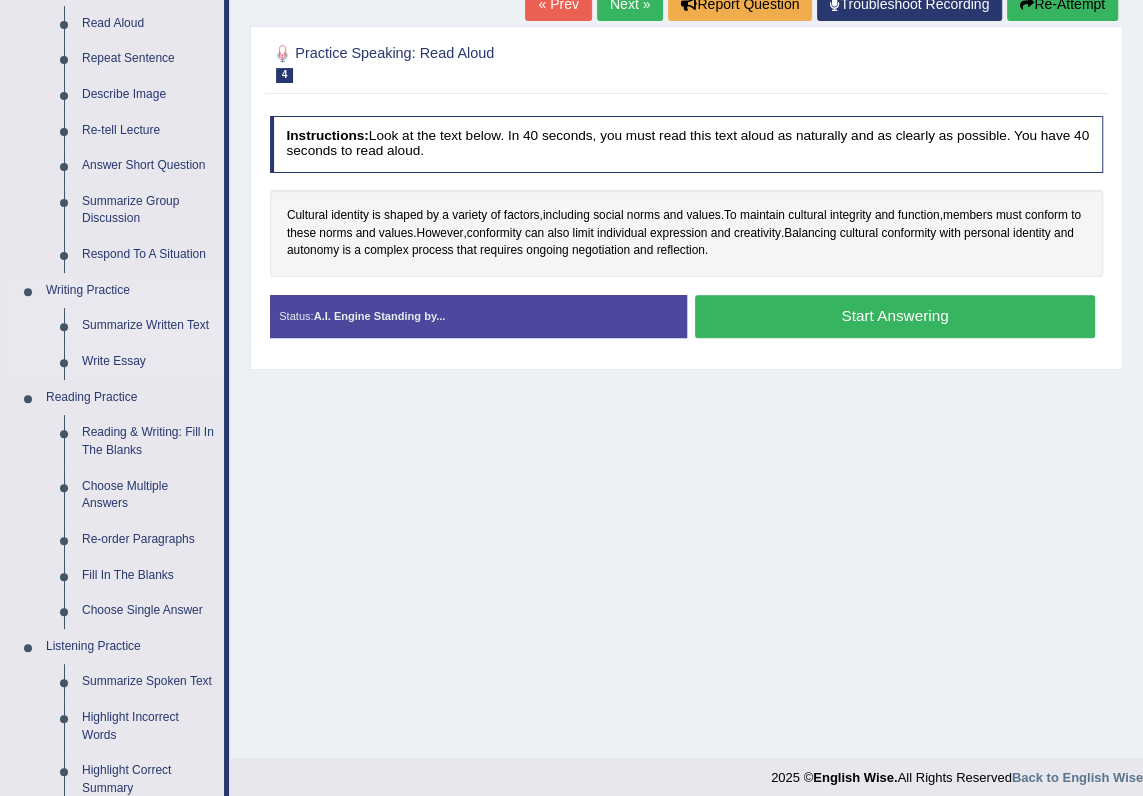 click on "Summarize Written Text" at bounding box center [148, 326] 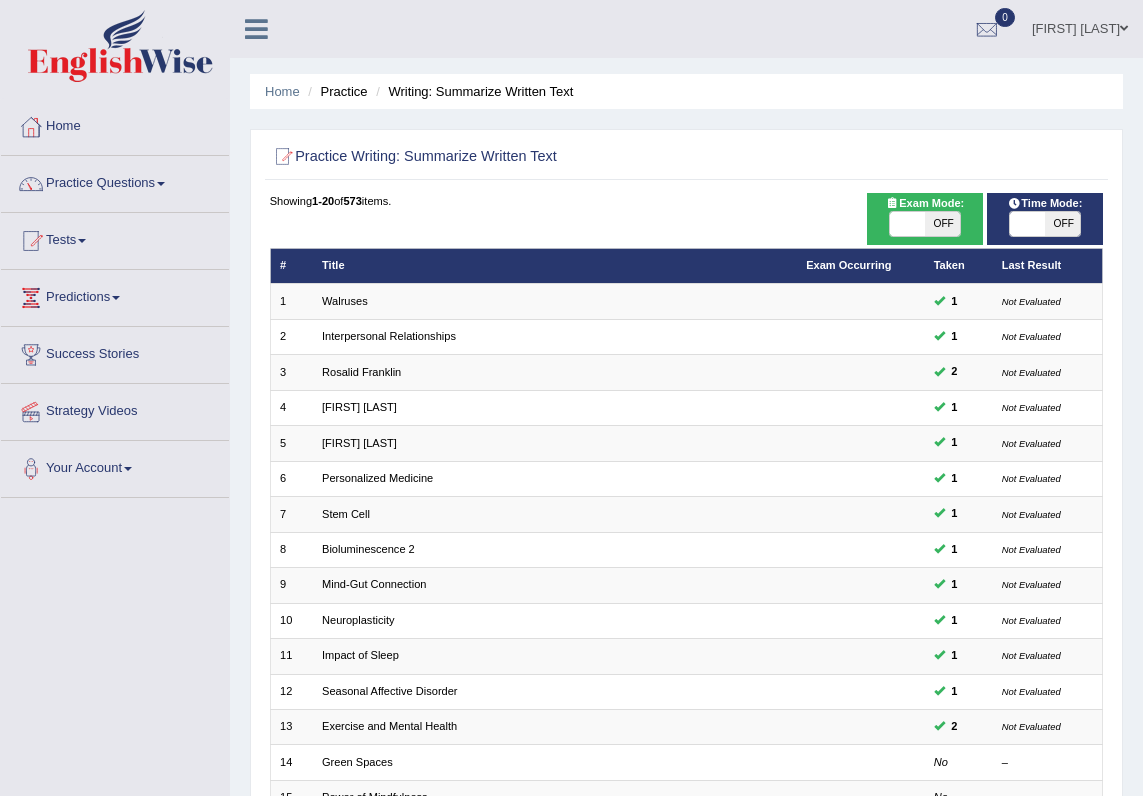 scroll, scrollTop: 0, scrollLeft: 0, axis: both 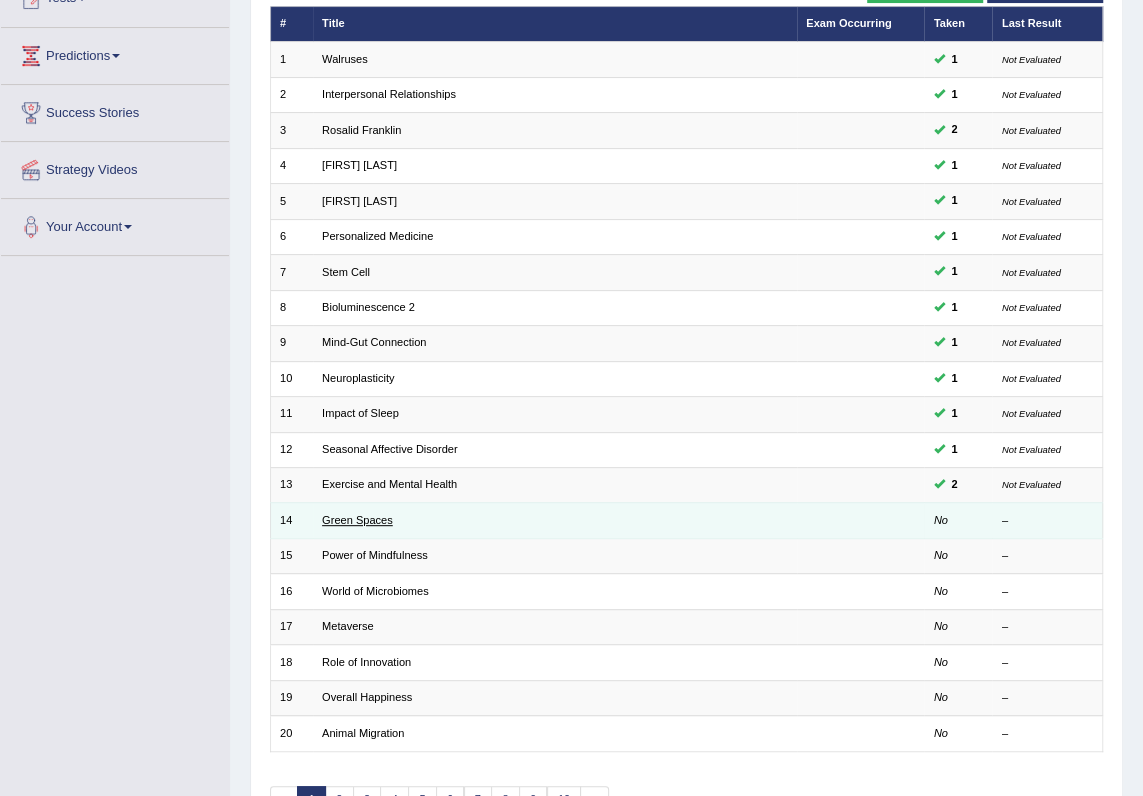 click on "Green Spaces" at bounding box center [357, 520] 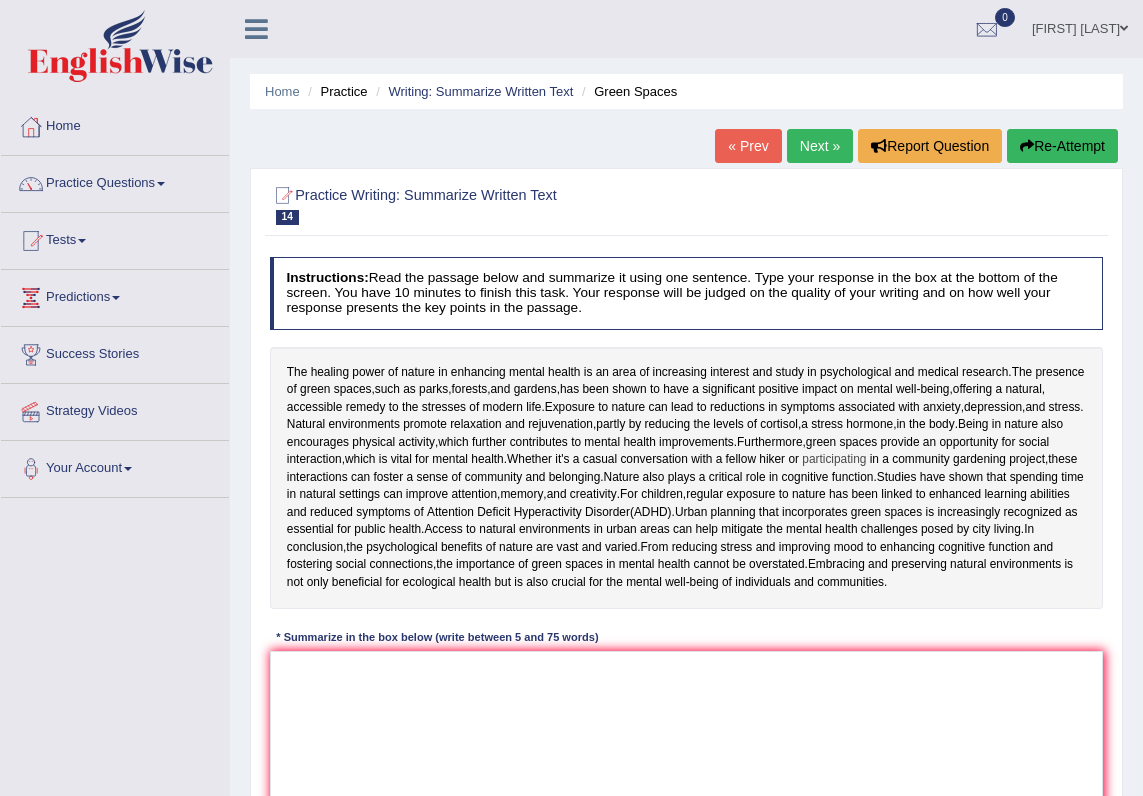 scroll, scrollTop: 0, scrollLeft: 0, axis: both 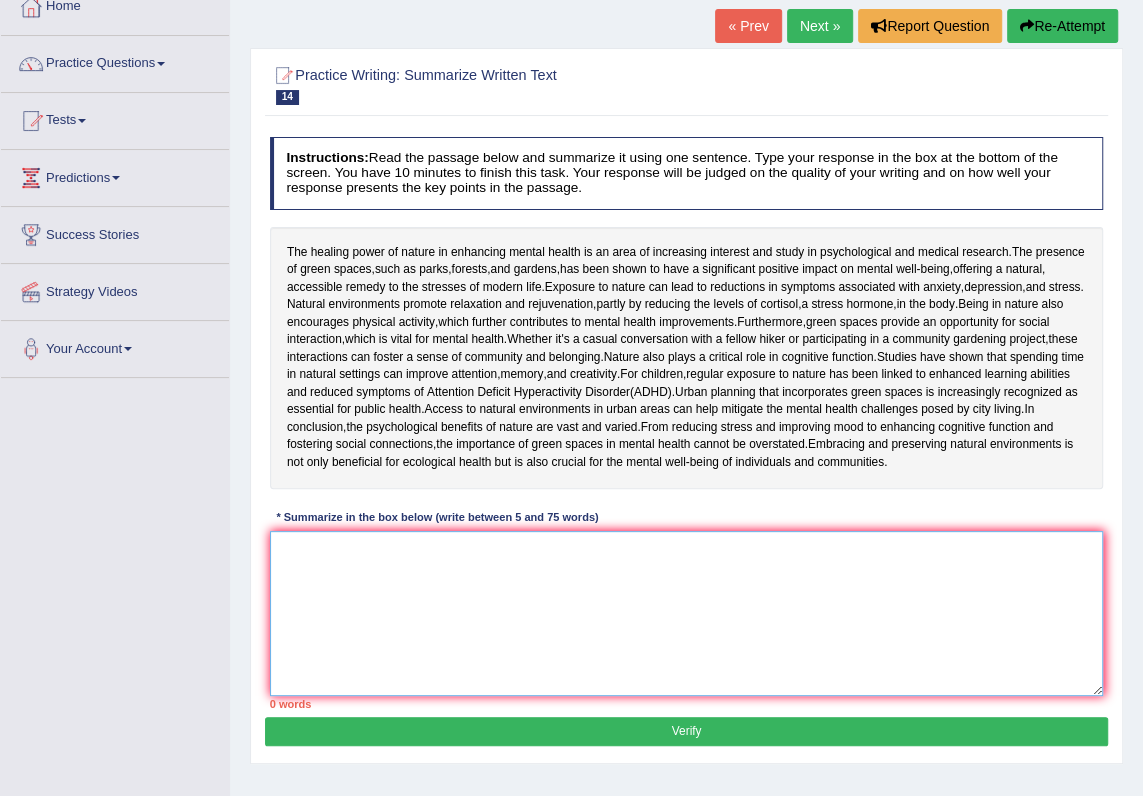 click at bounding box center (687, 613) 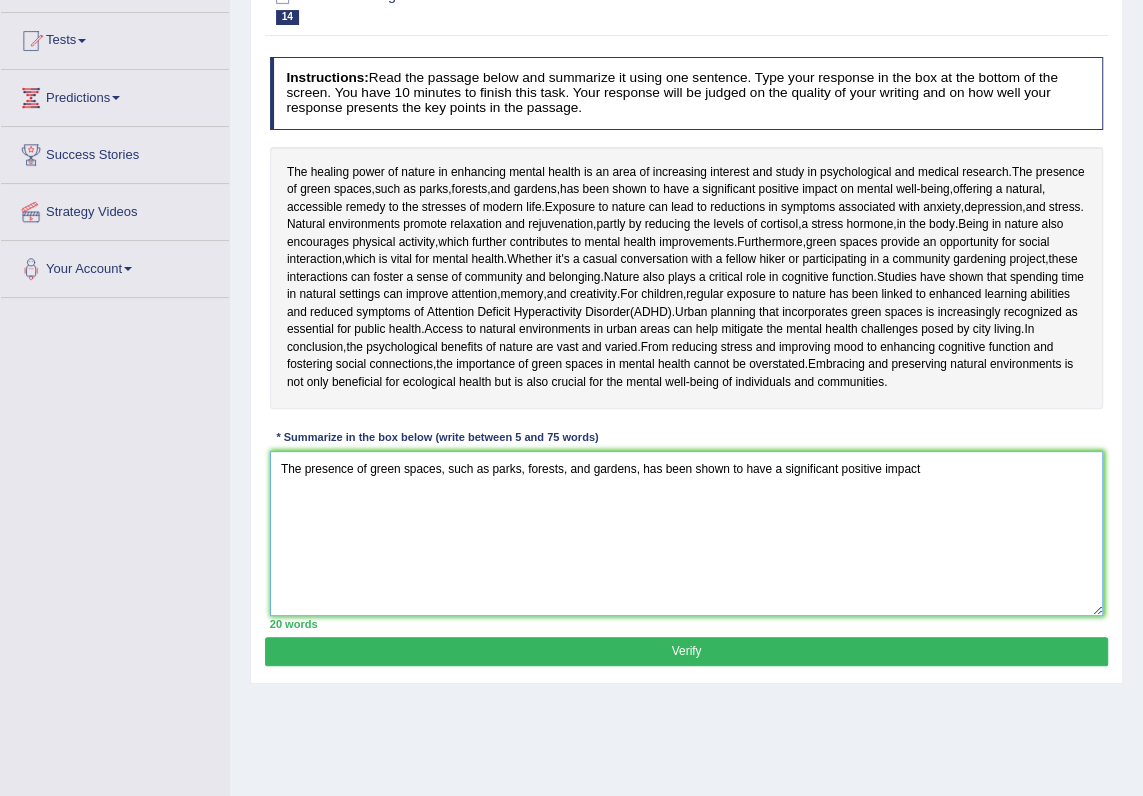 scroll, scrollTop: 242, scrollLeft: 0, axis: vertical 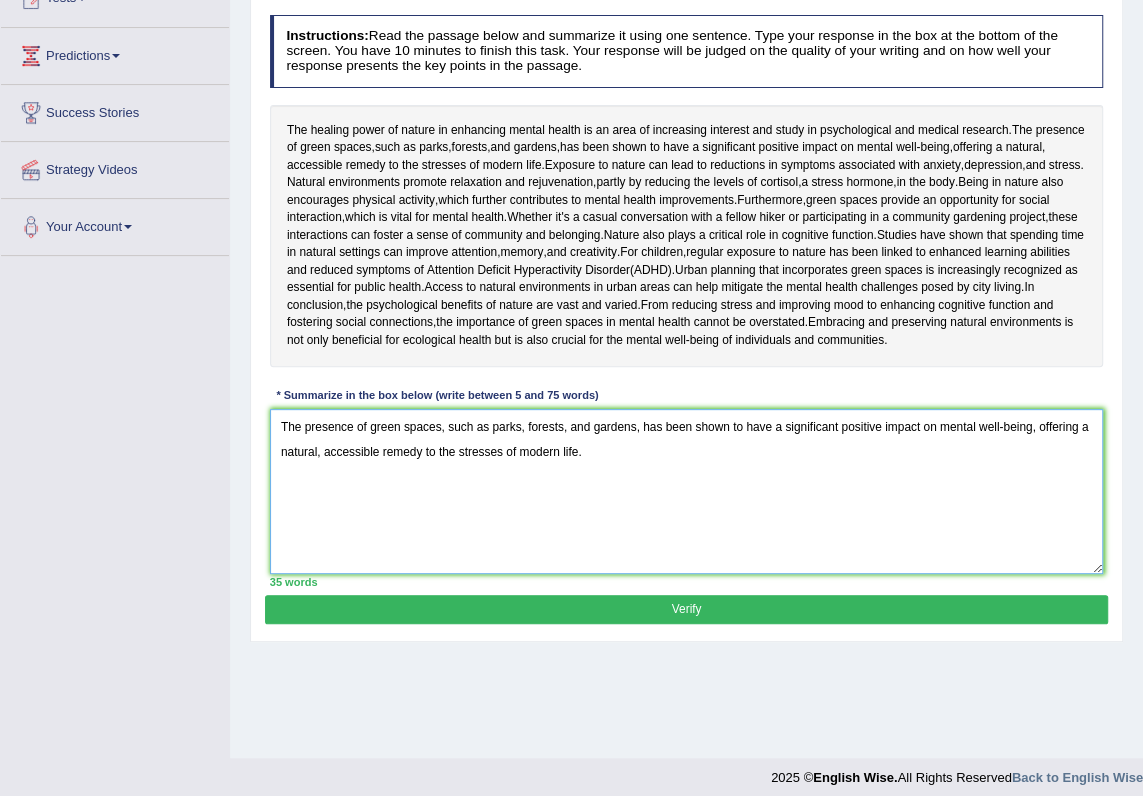 type on "The presence of green spaces, such as parks, forests, and gardens, has been shown to have a significant positive impact on mental well-being, offering a natural, accessible remedy to the stresses of modern life." 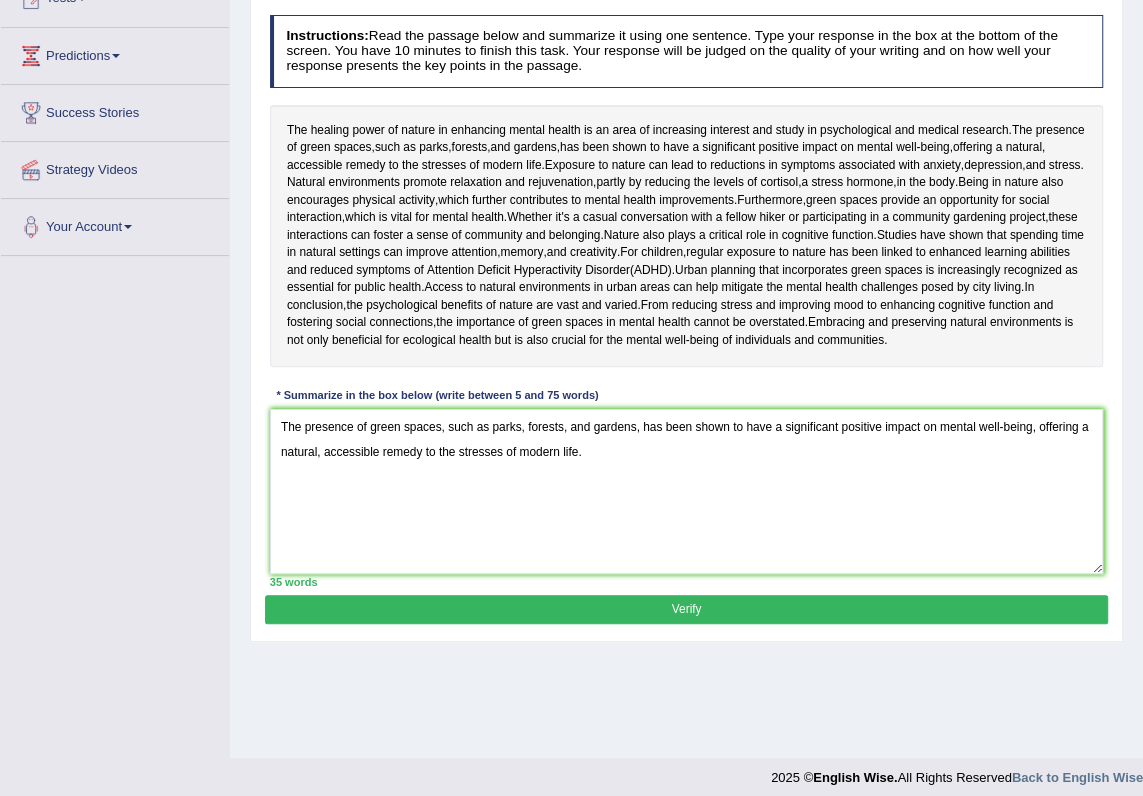 click on "Verify" at bounding box center (686, 609) 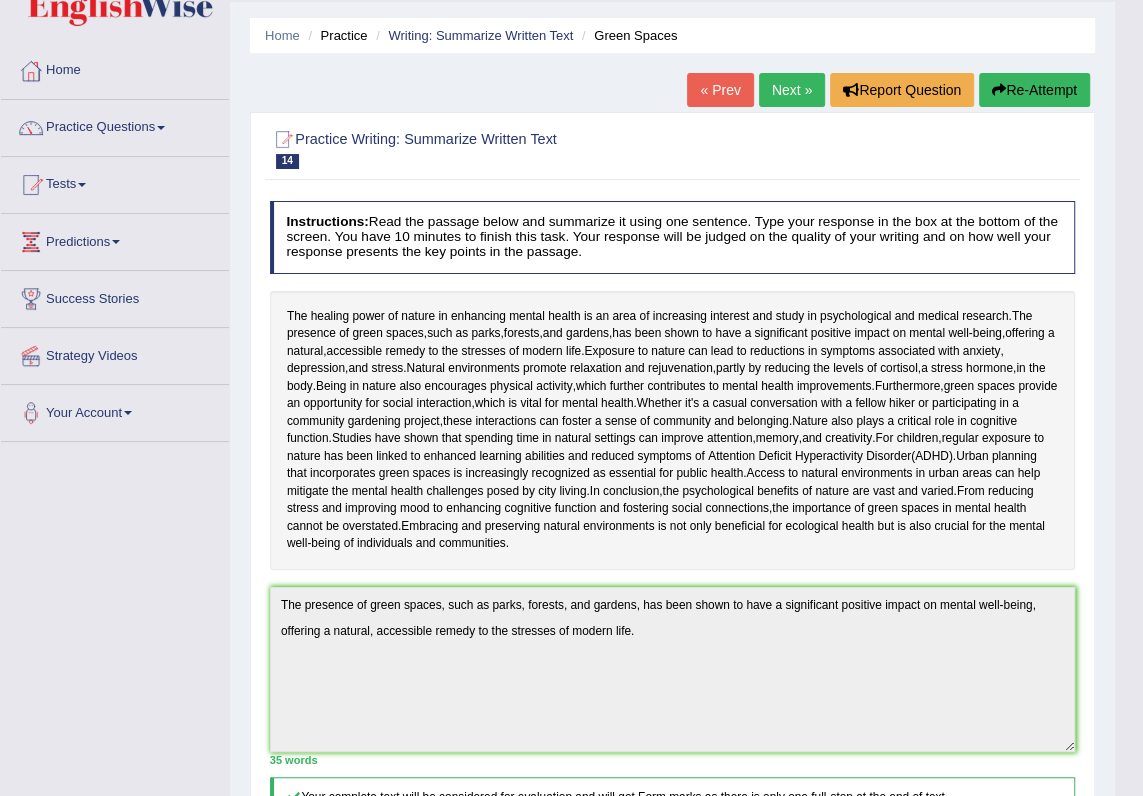 scroll, scrollTop: 0, scrollLeft: 0, axis: both 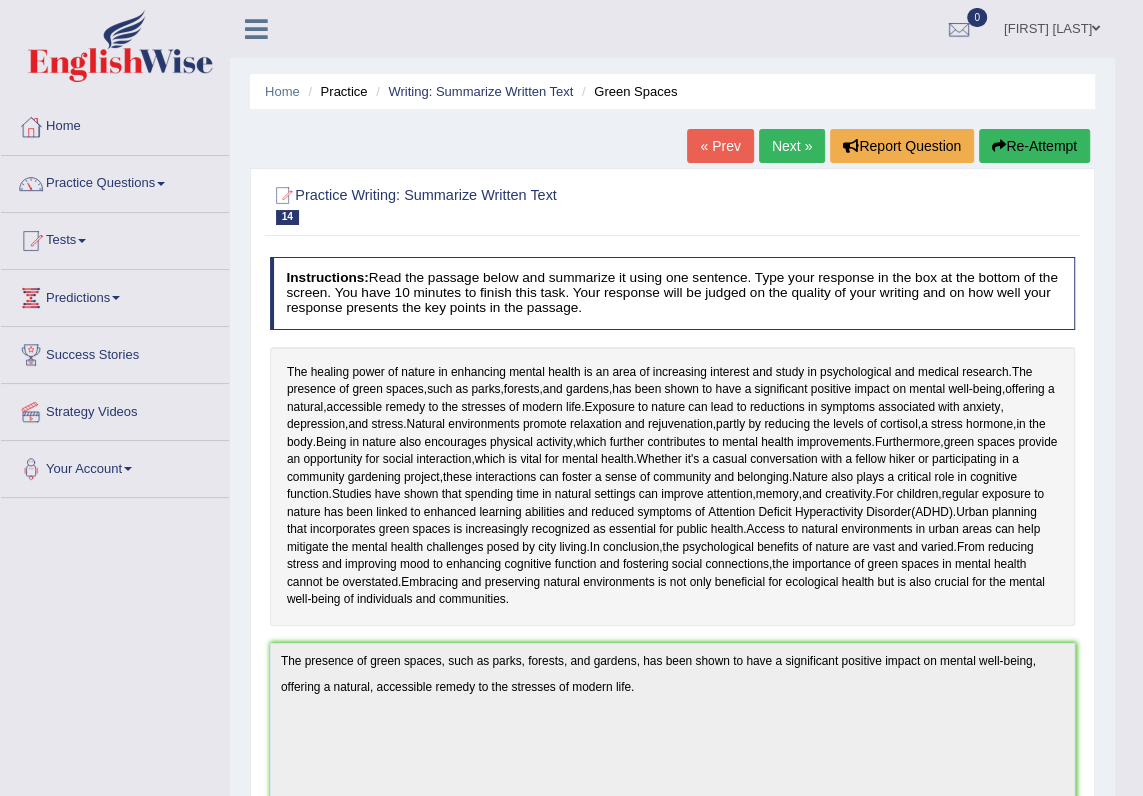 click on "Next »" at bounding box center [792, 146] 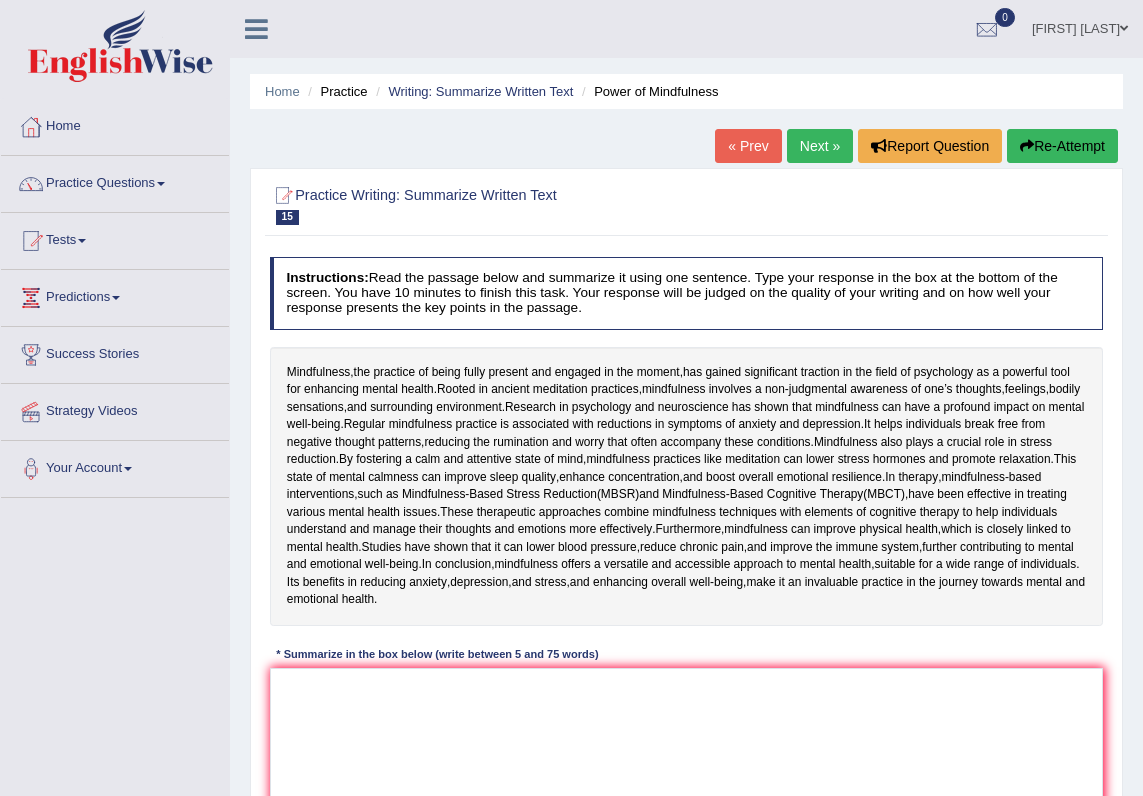 scroll, scrollTop: 0, scrollLeft: 0, axis: both 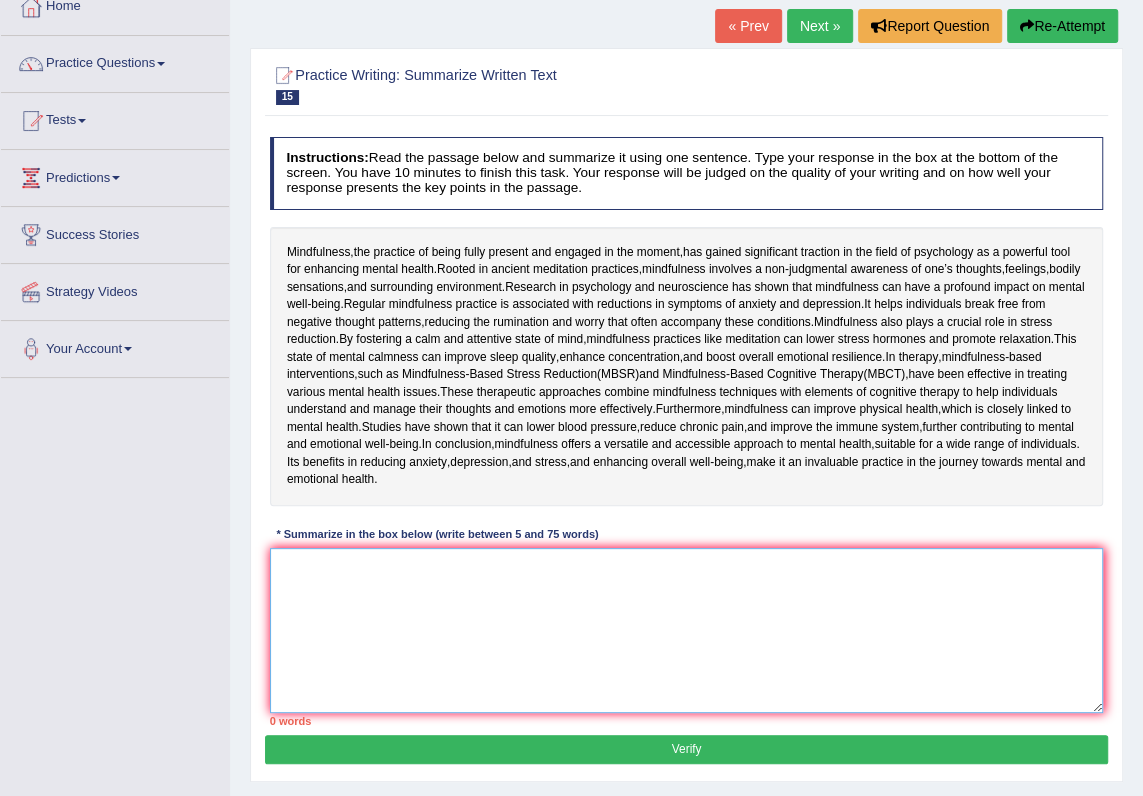 click at bounding box center [687, 630] 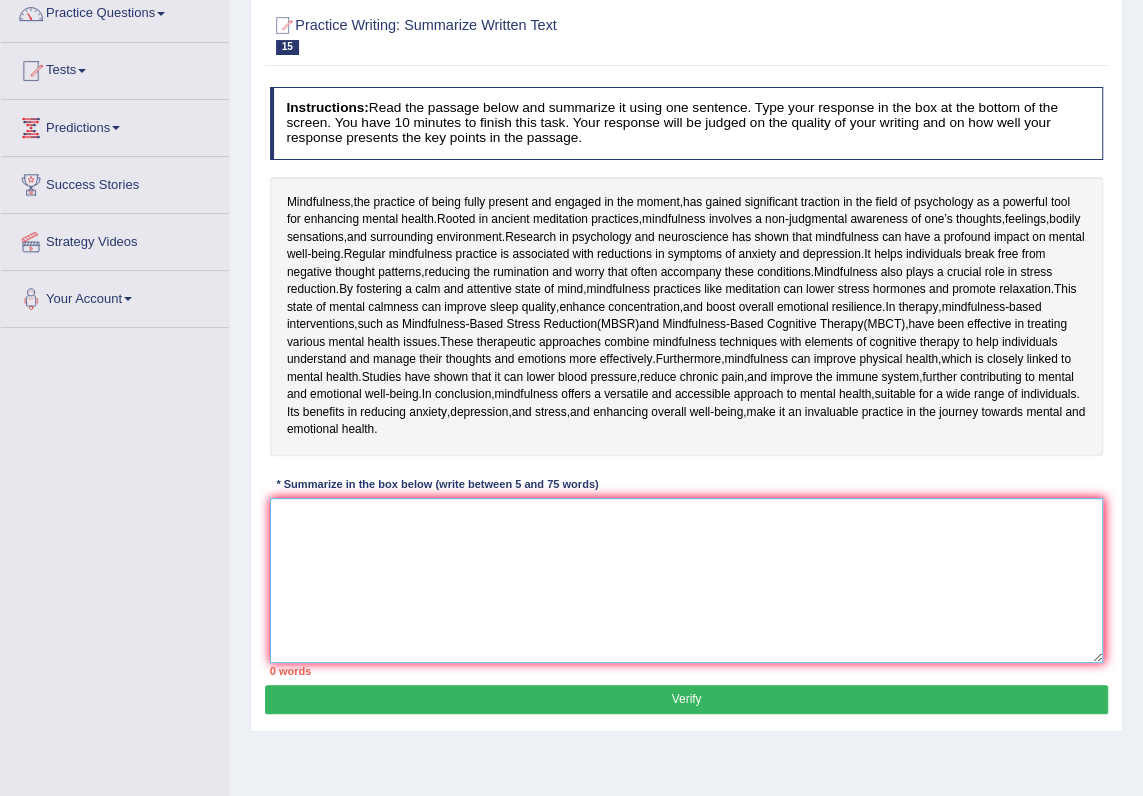 scroll, scrollTop: 170, scrollLeft: 0, axis: vertical 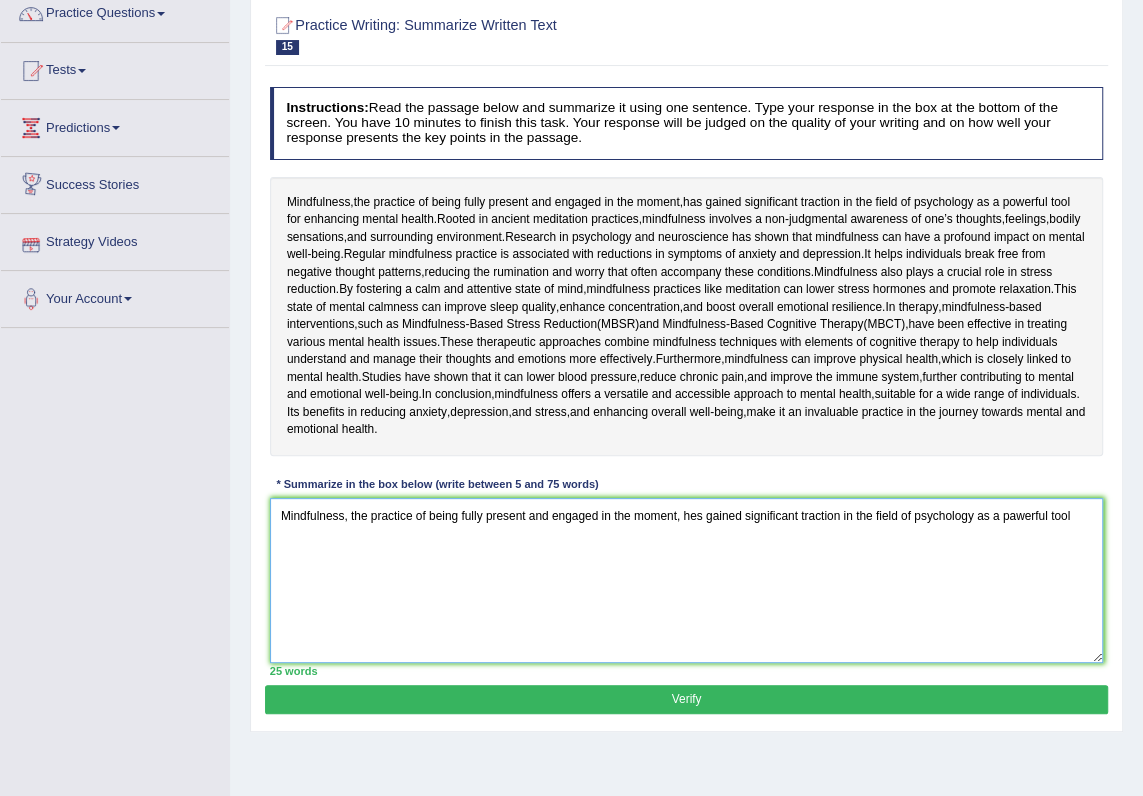 click on "Mindfulness, the practice of being fully present and engaged in the moment, hes gained significant traction in the field of psychology as a pawerful tool" at bounding box center (687, 580) 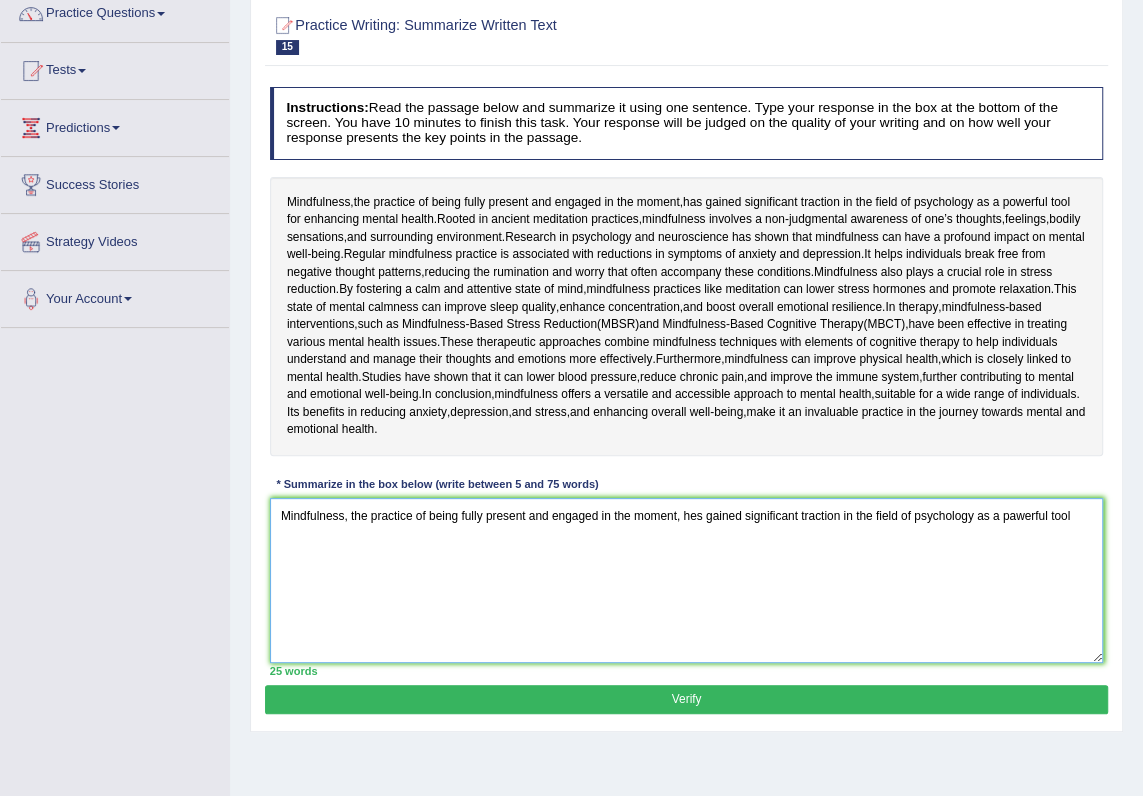 click on "Mindfulness, the practice of being fully present and engaged in the moment, hes gained significant traction in the field of psychology as a pawerful tool" at bounding box center (687, 580) 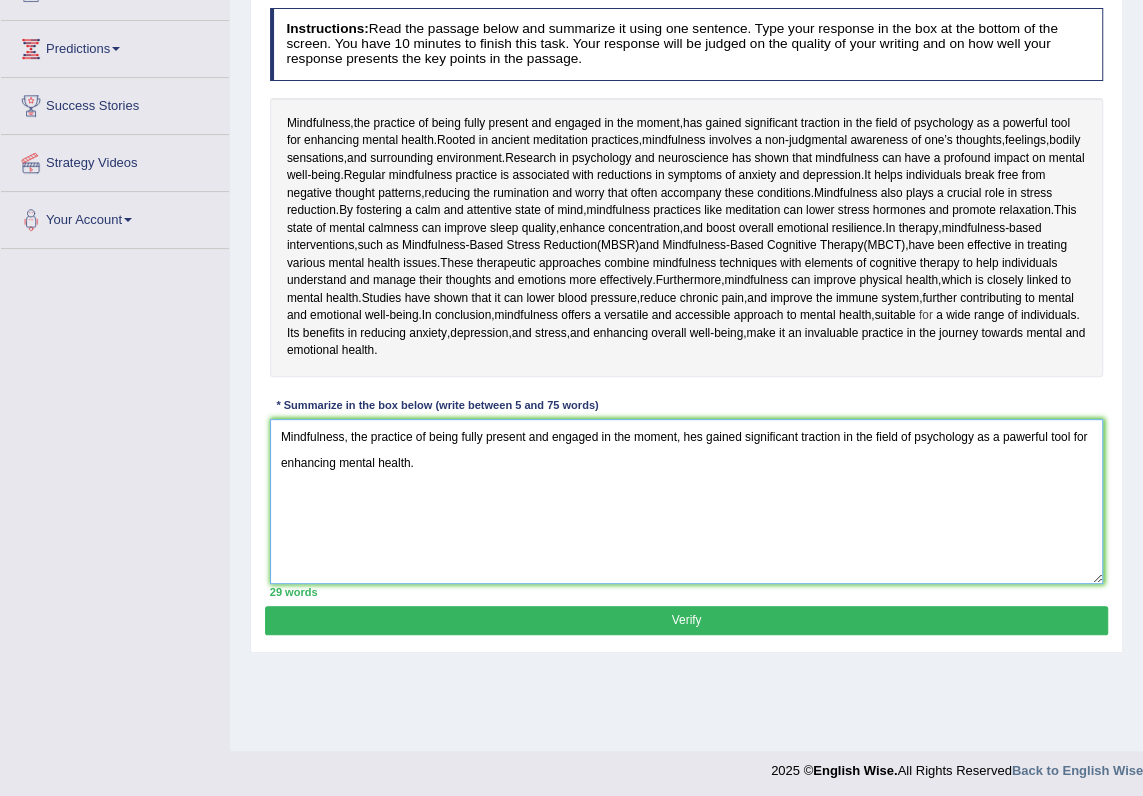 scroll, scrollTop: 290, scrollLeft: 0, axis: vertical 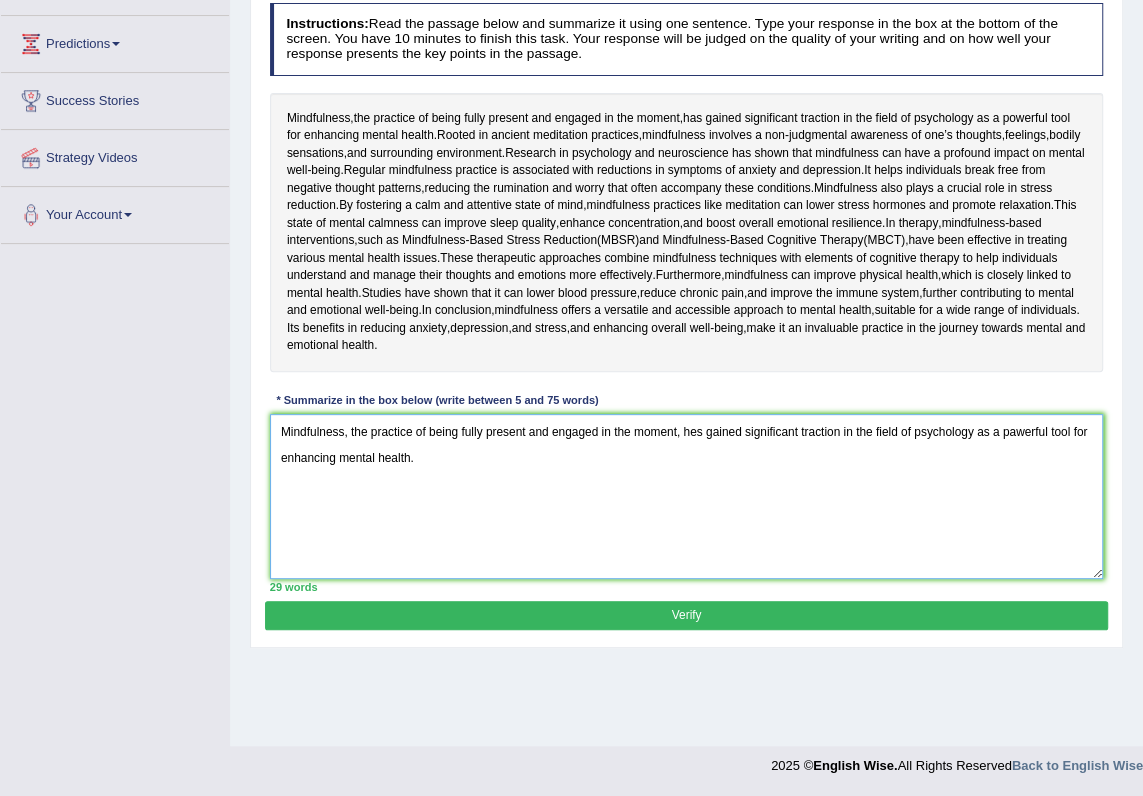 type on "Mindfulness, the practice of being fully present and engaged in the moment, hes gained significant traction in the field of psychology as a pawerful tool for enhancing mental health." 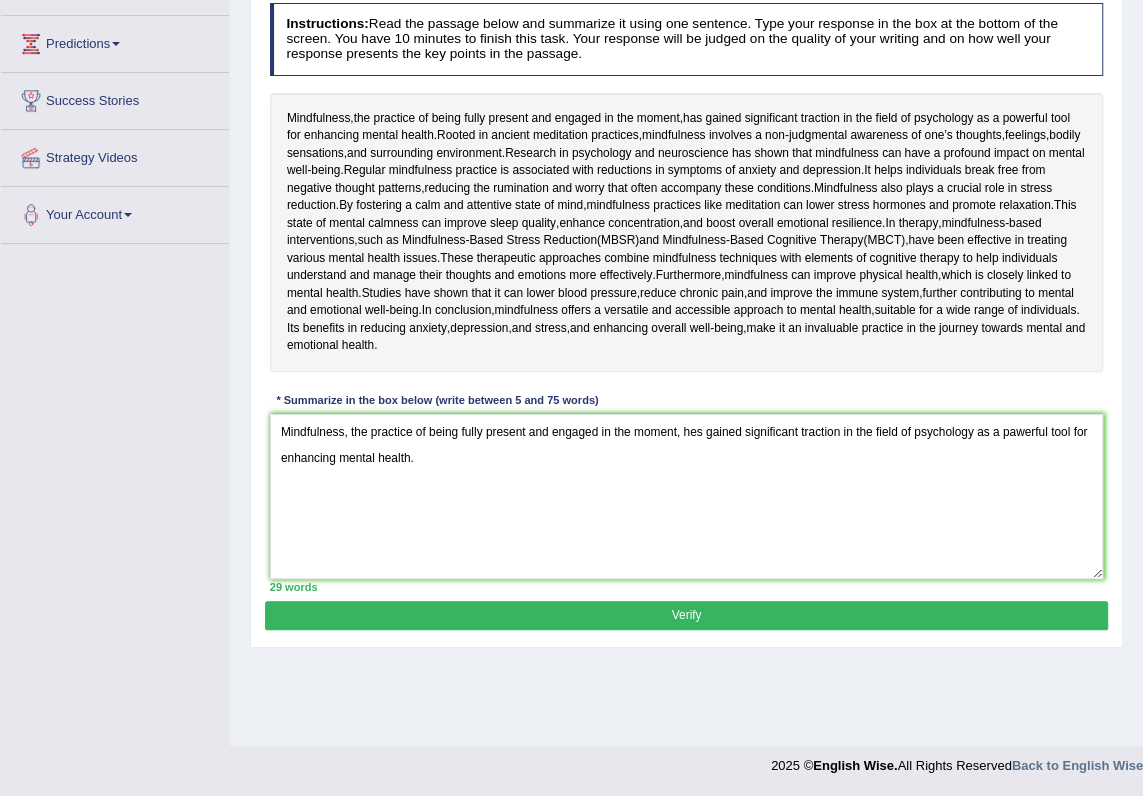 click on "Verify" at bounding box center (686, 615) 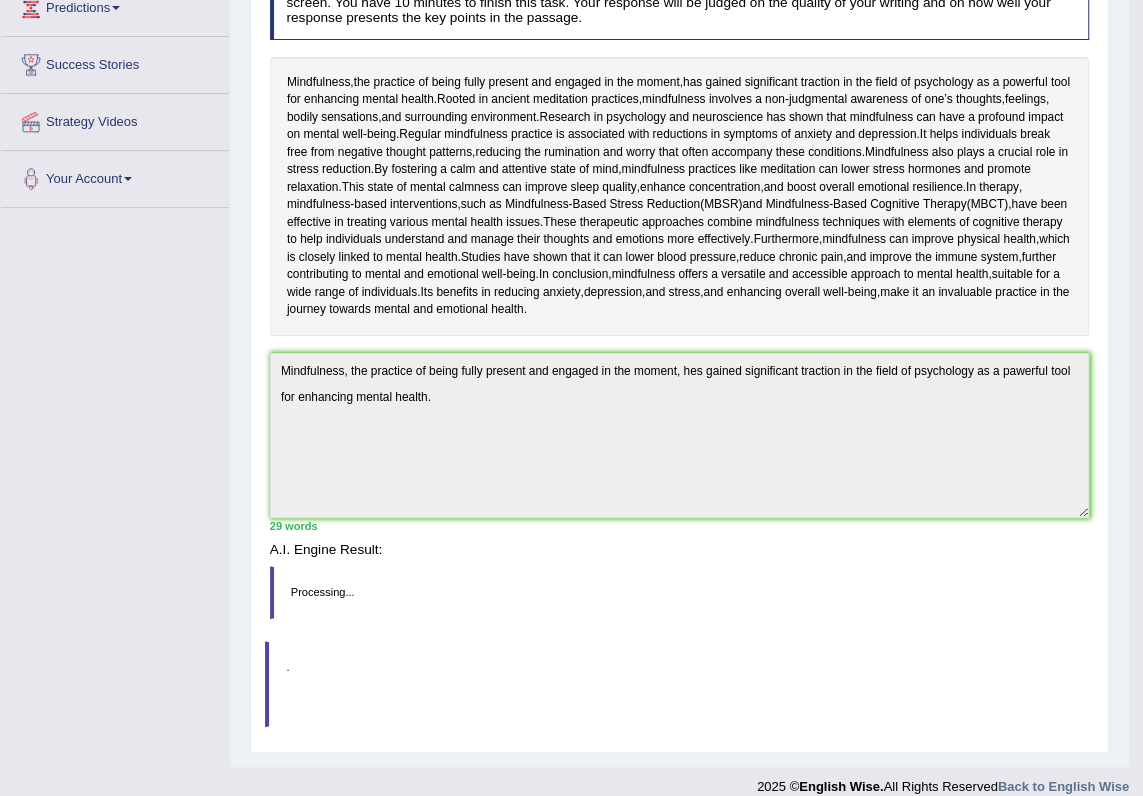 scroll, scrollTop: 280, scrollLeft: 0, axis: vertical 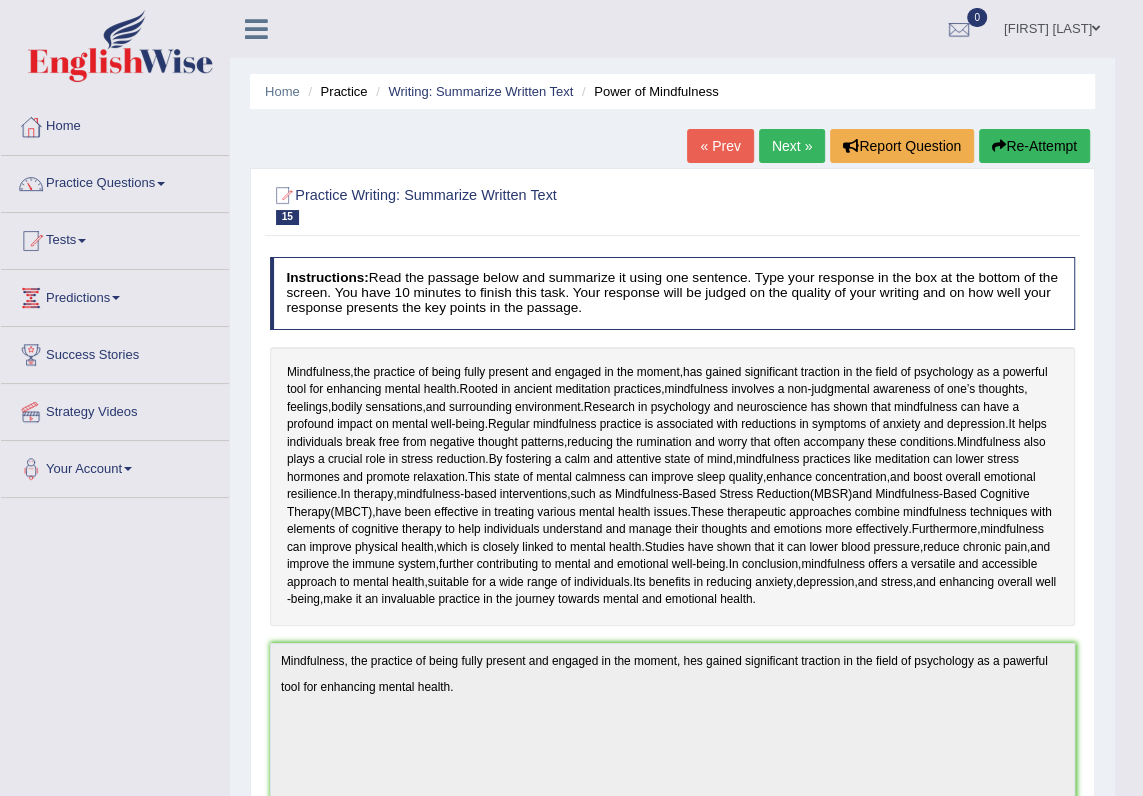 click on "Next »" at bounding box center (792, 146) 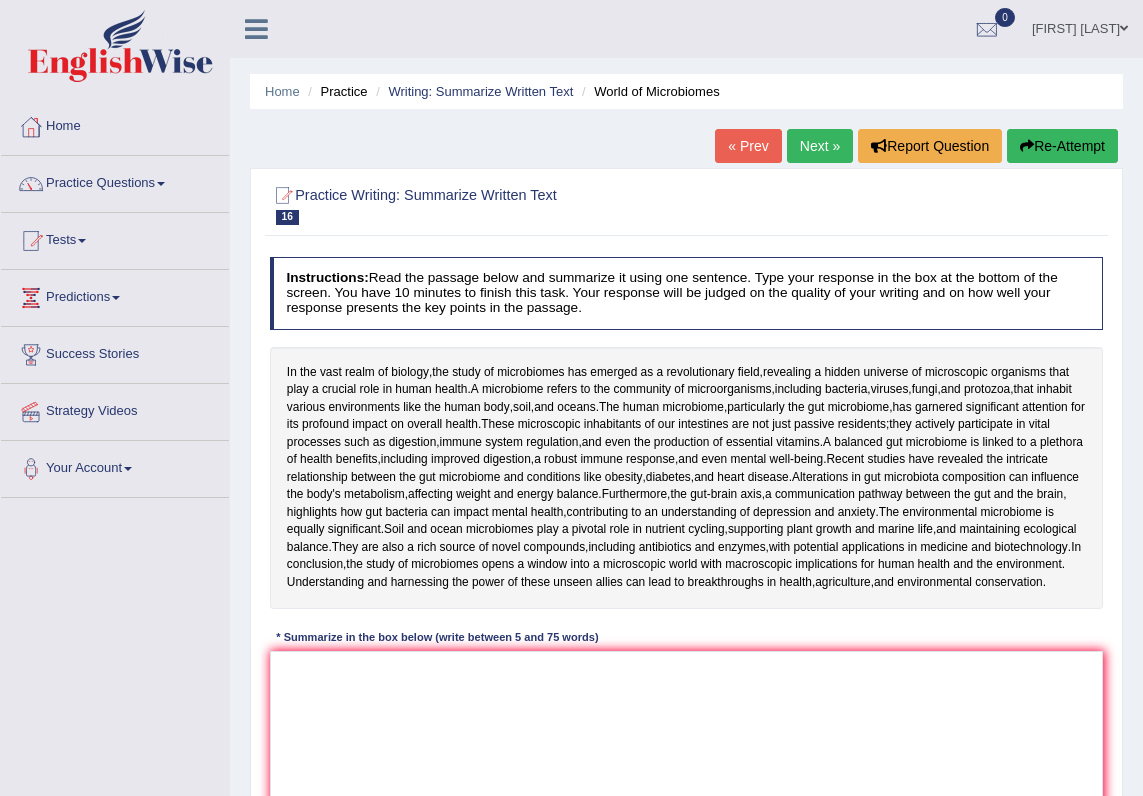 scroll, scrollTop: 120, scrollLeft: 0, axis: vertical 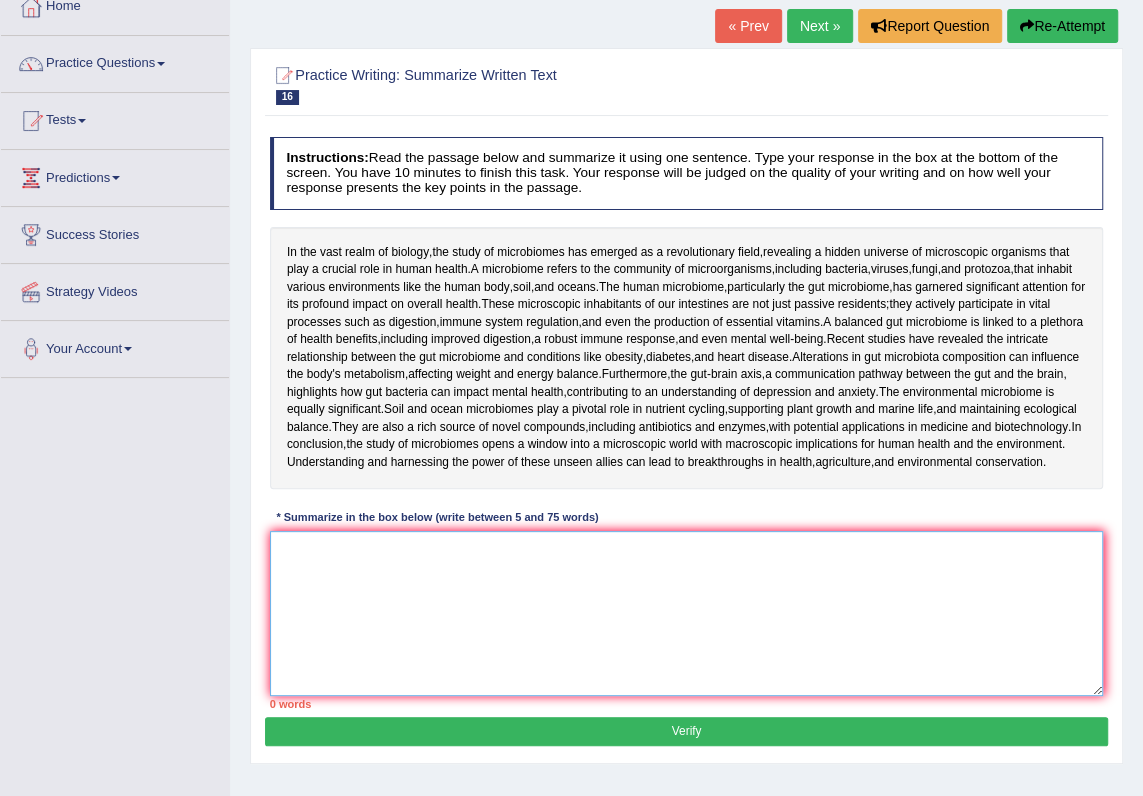 drag, startPoint x: 341, startPoint y: 695, endPoint x: 339, endPoint y: 678, distance: 17.117243 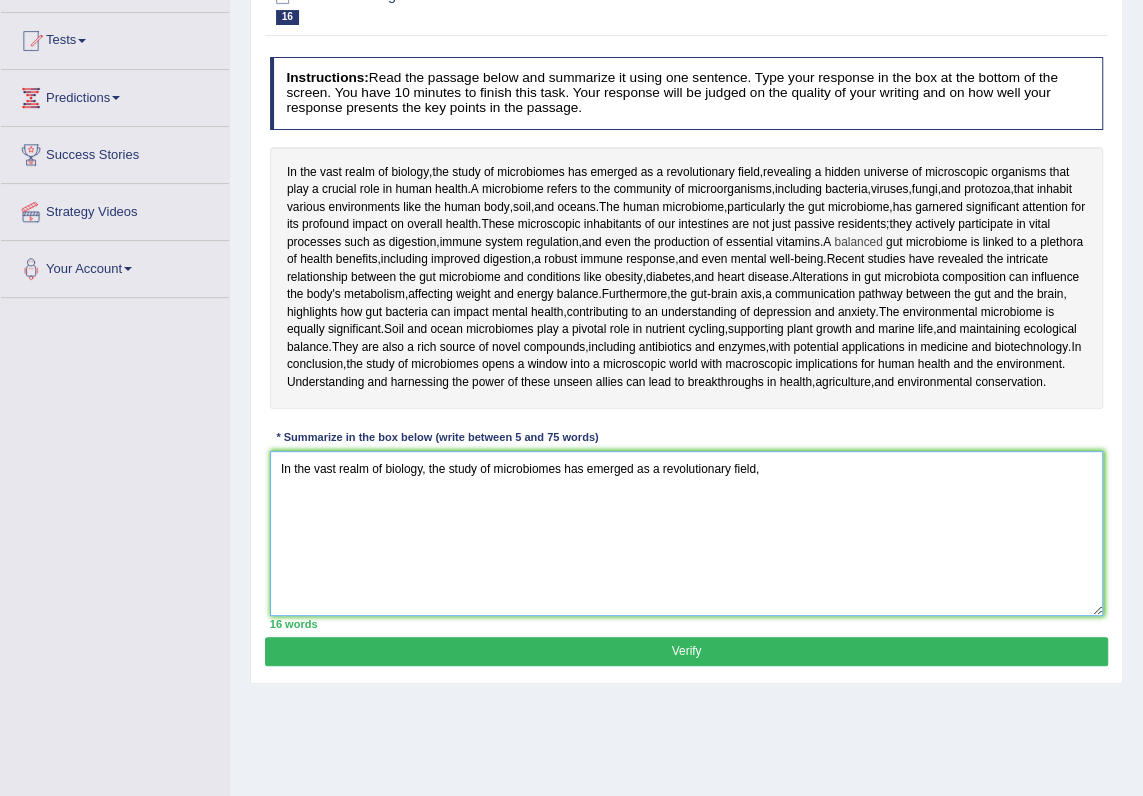 scroll, scrollTop: 242, scrollLeft: 0, axis: vertical 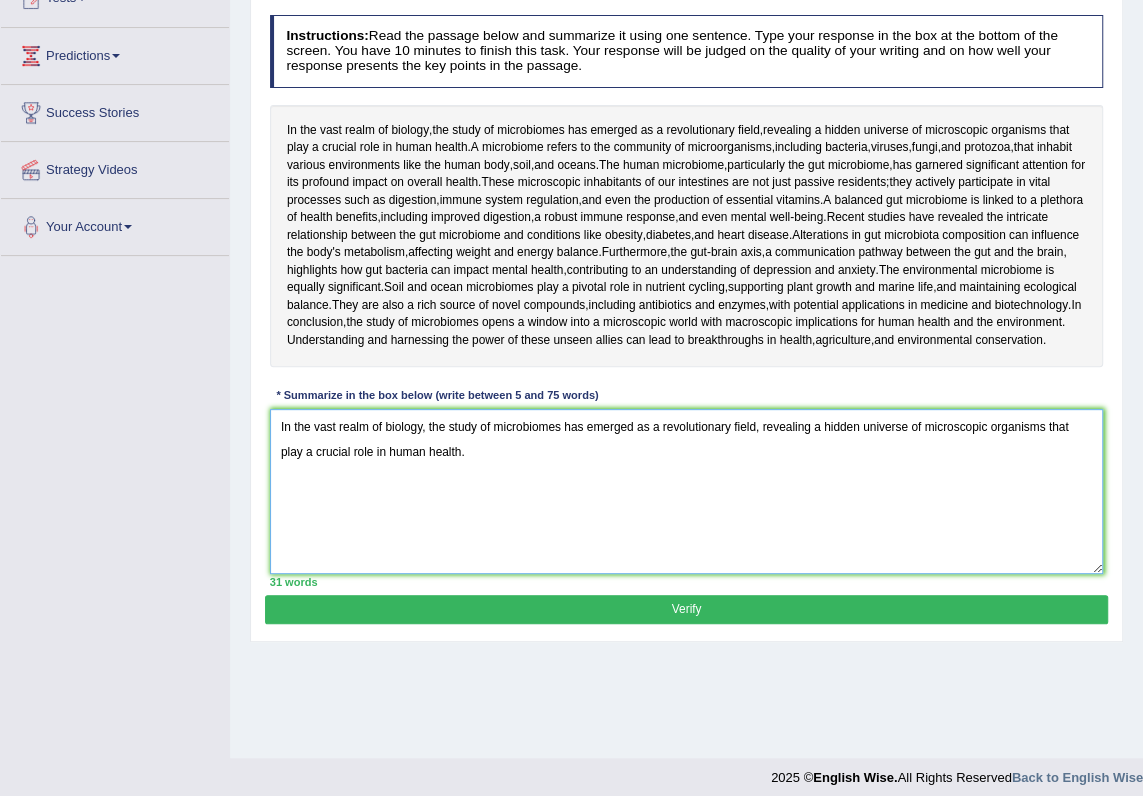 type on "In the vast realm of biology, the study of microbiomes has emerged as a revolutionary field, revealing a hidden universe of microscopic organisms that play a crucial role in human health." 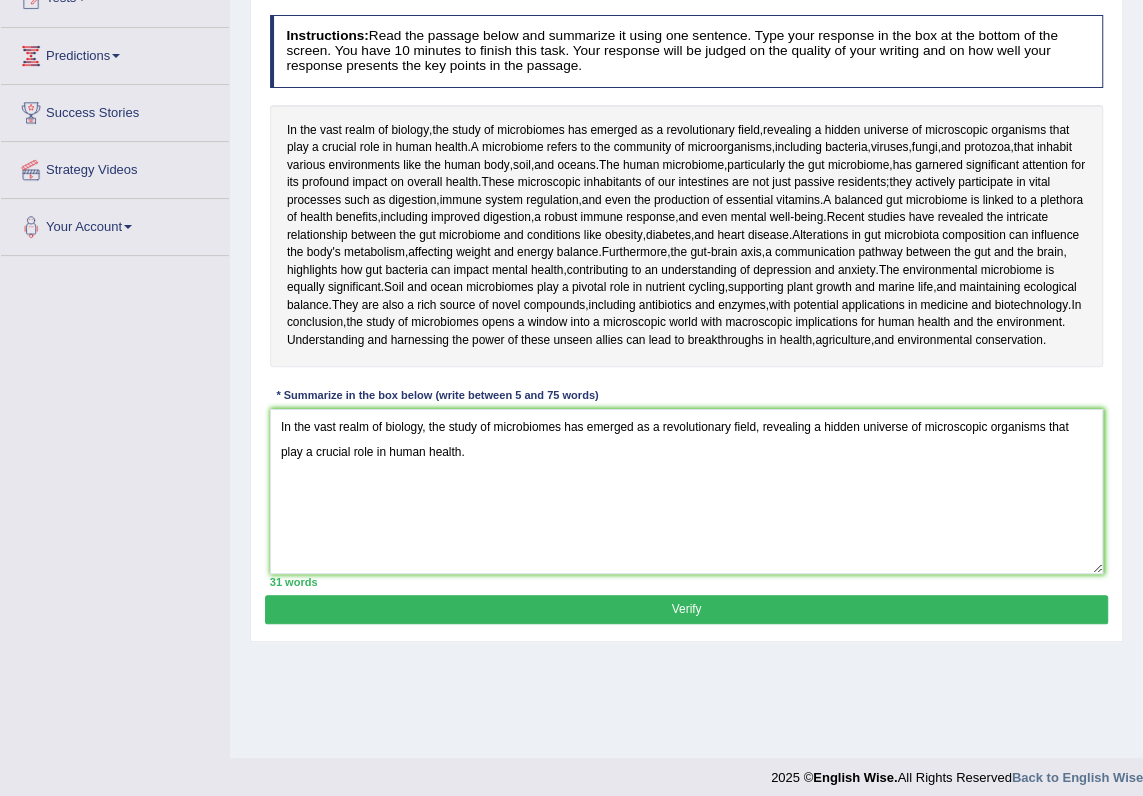 click on "Verify" at bounding box center [686, 609] 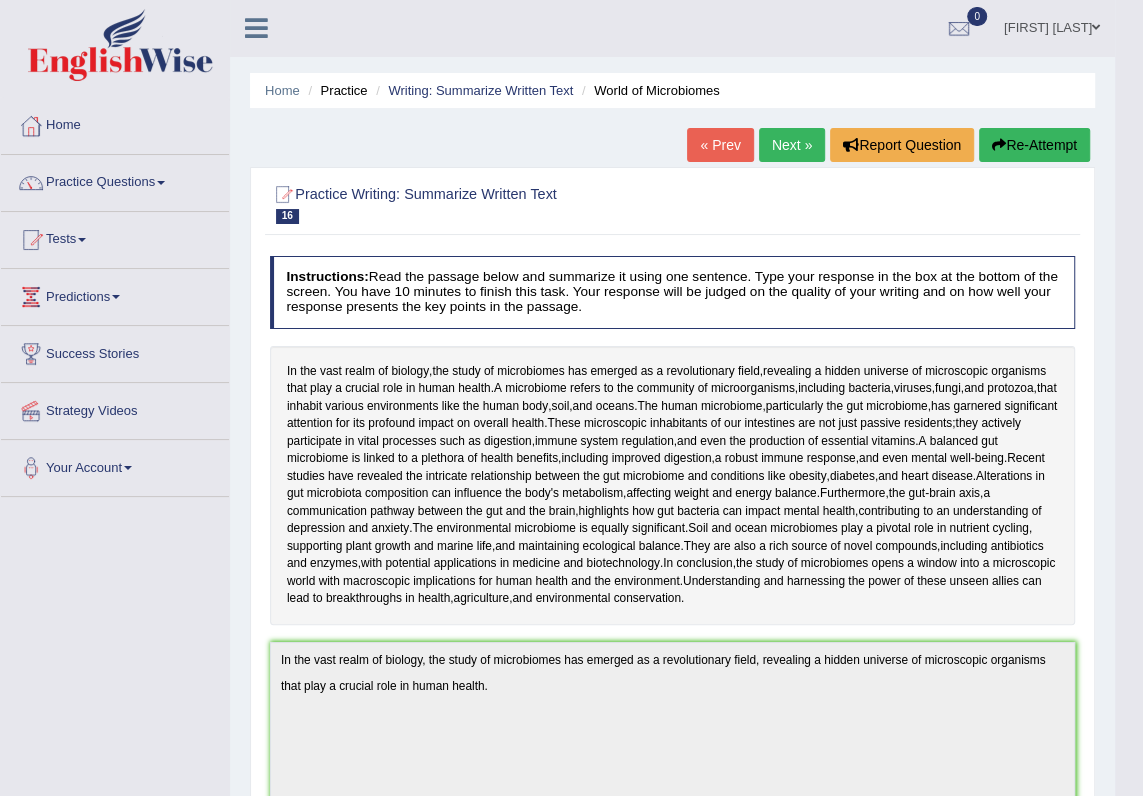 scroll, scrollTop: 0, scrollLeft: 0, axis: both 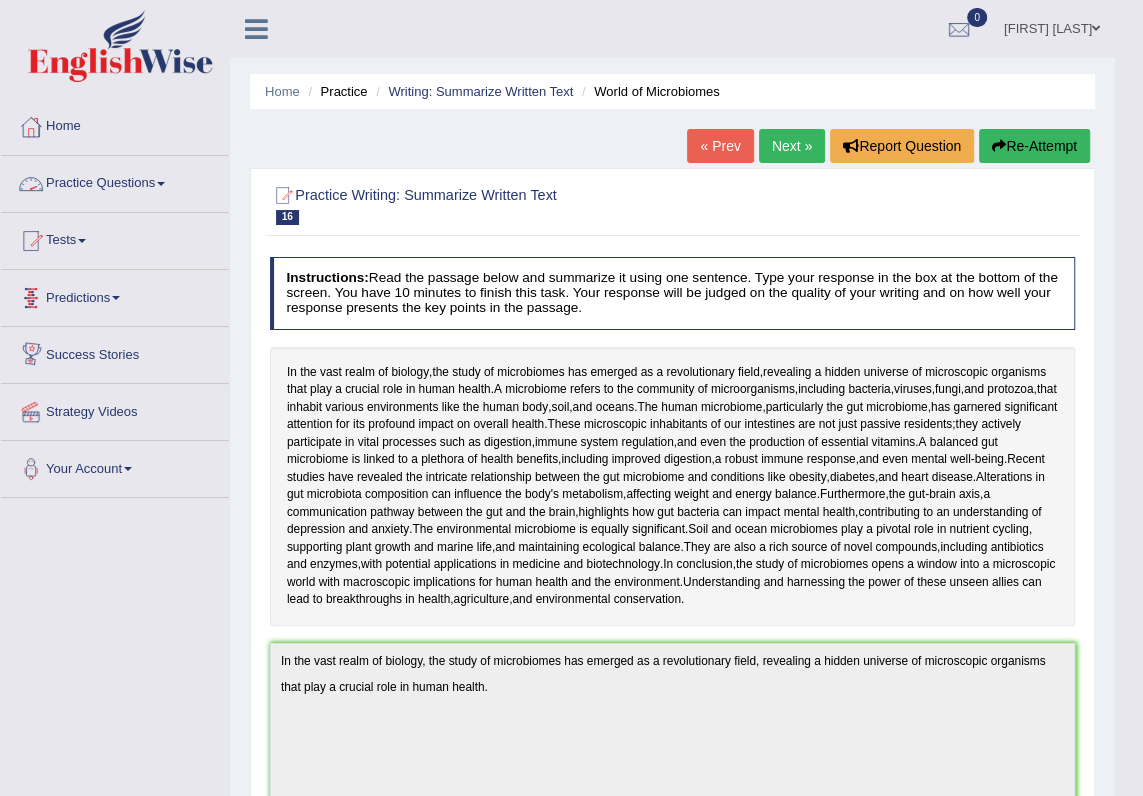 click at bounding box center (161, 184) 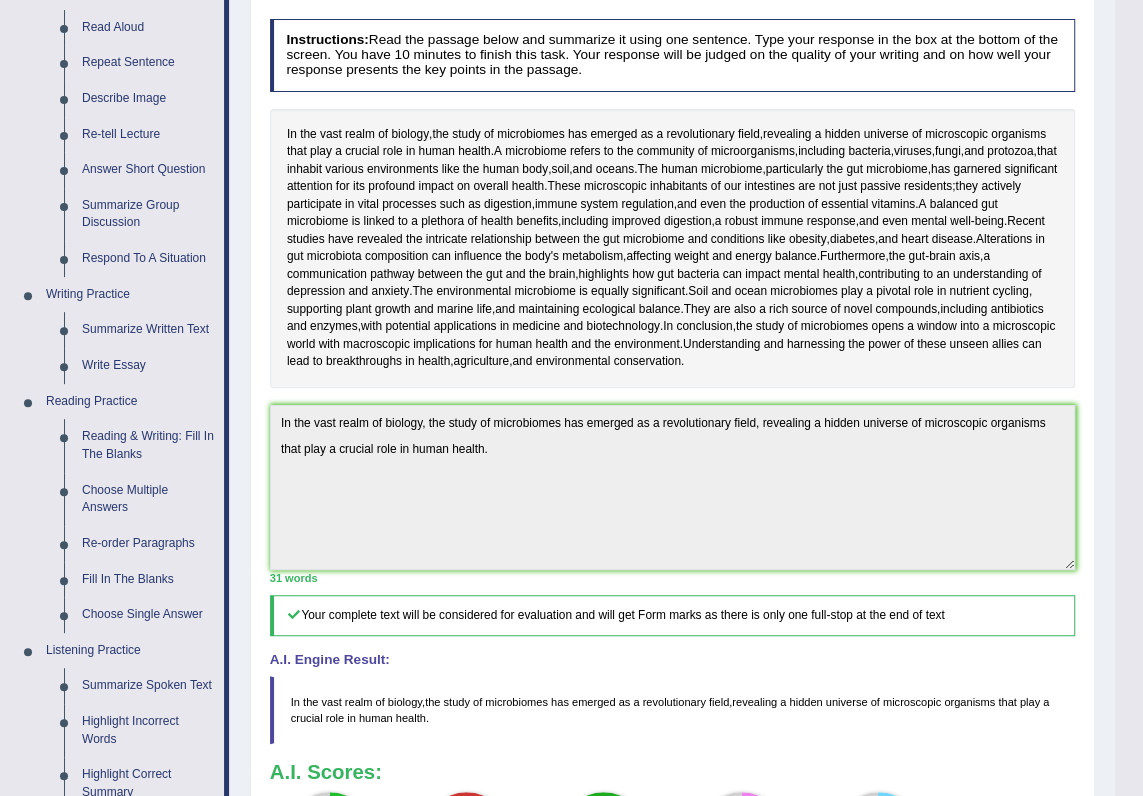 scroll, scrollTop: 242, scrollLeft: 0, axis: vertical 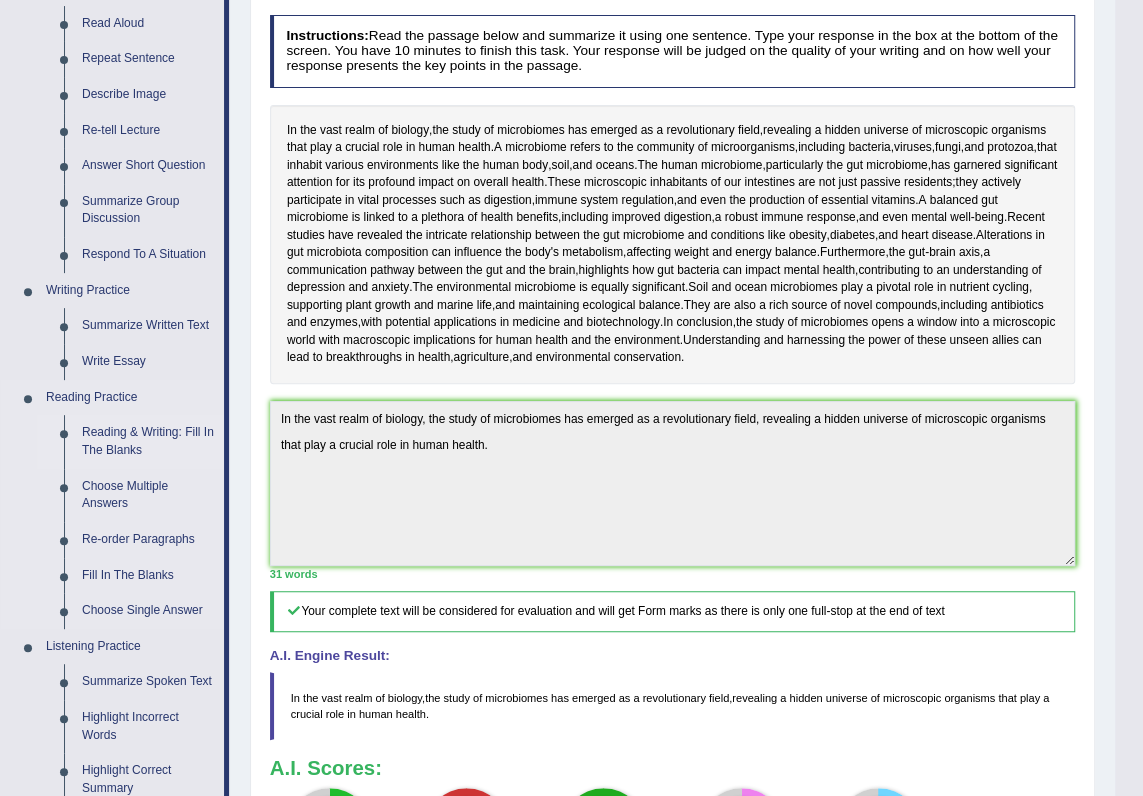 click on "Reading & Writing: Fill In The Blanks" at bounding box center (148, 441) 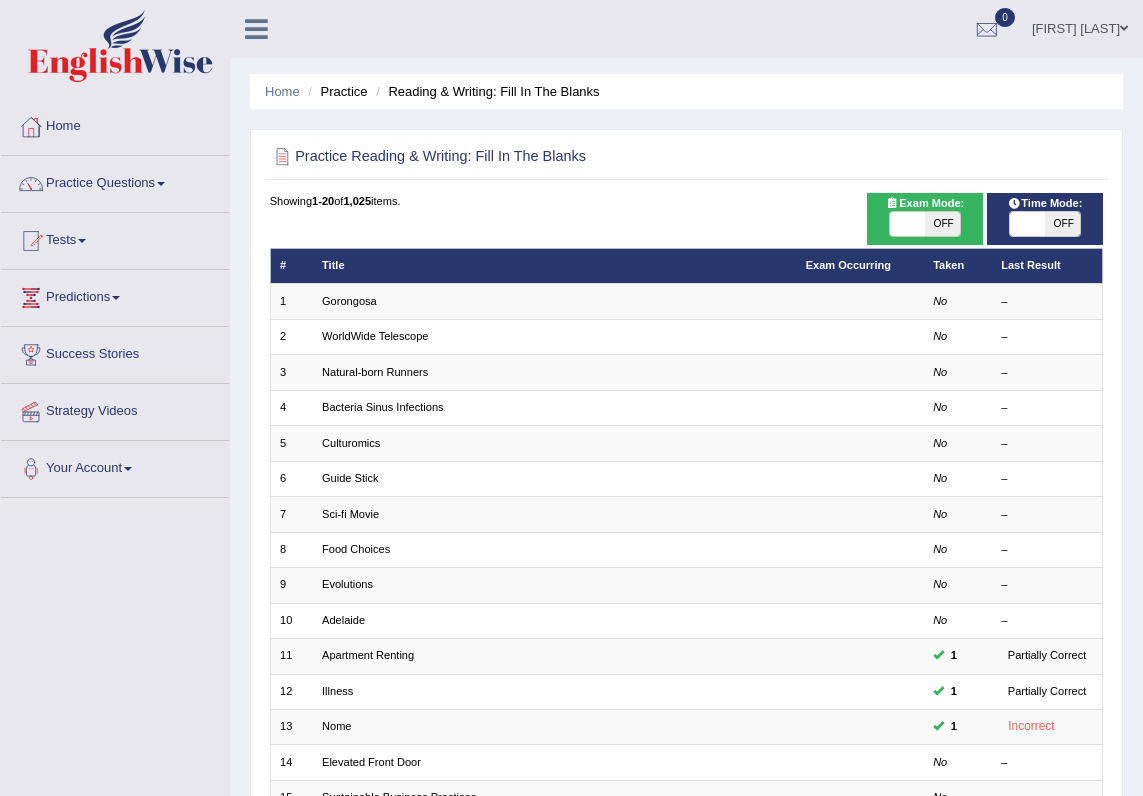 scroll, scrollTop: 0, scrollLeft: 0, axis: both 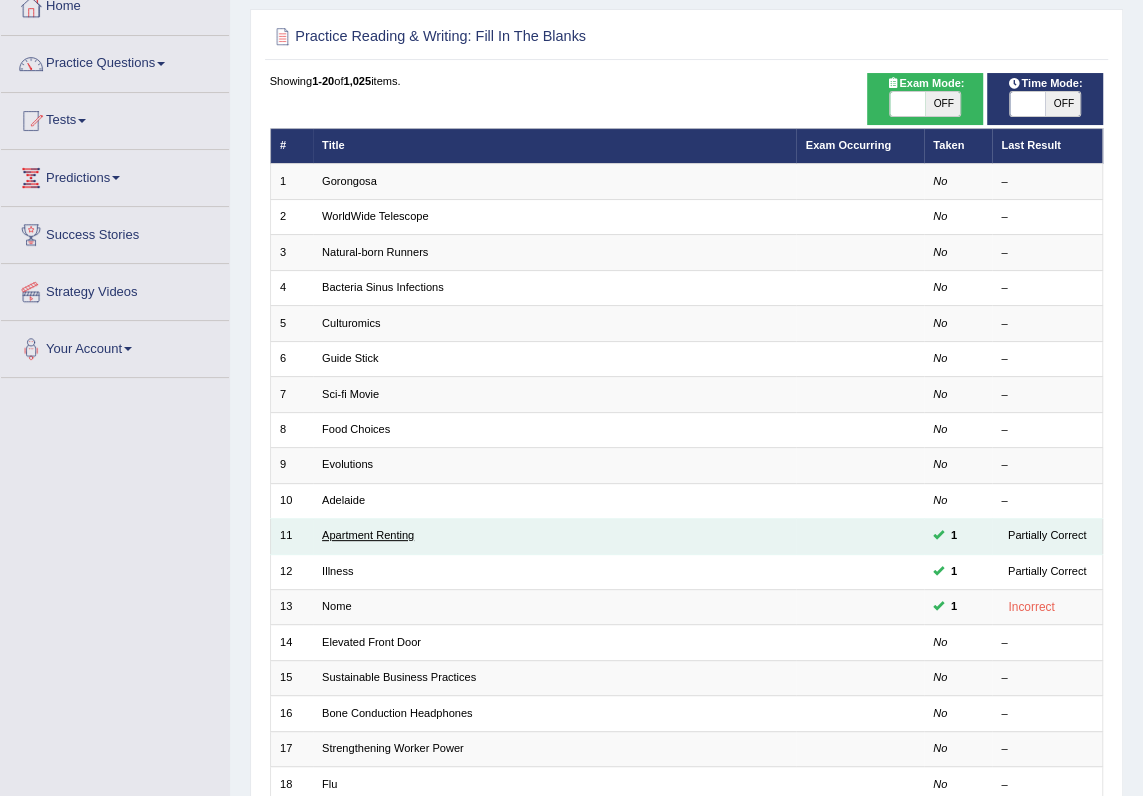 click on "Apartment Renting" at bounding box center (368, 535) 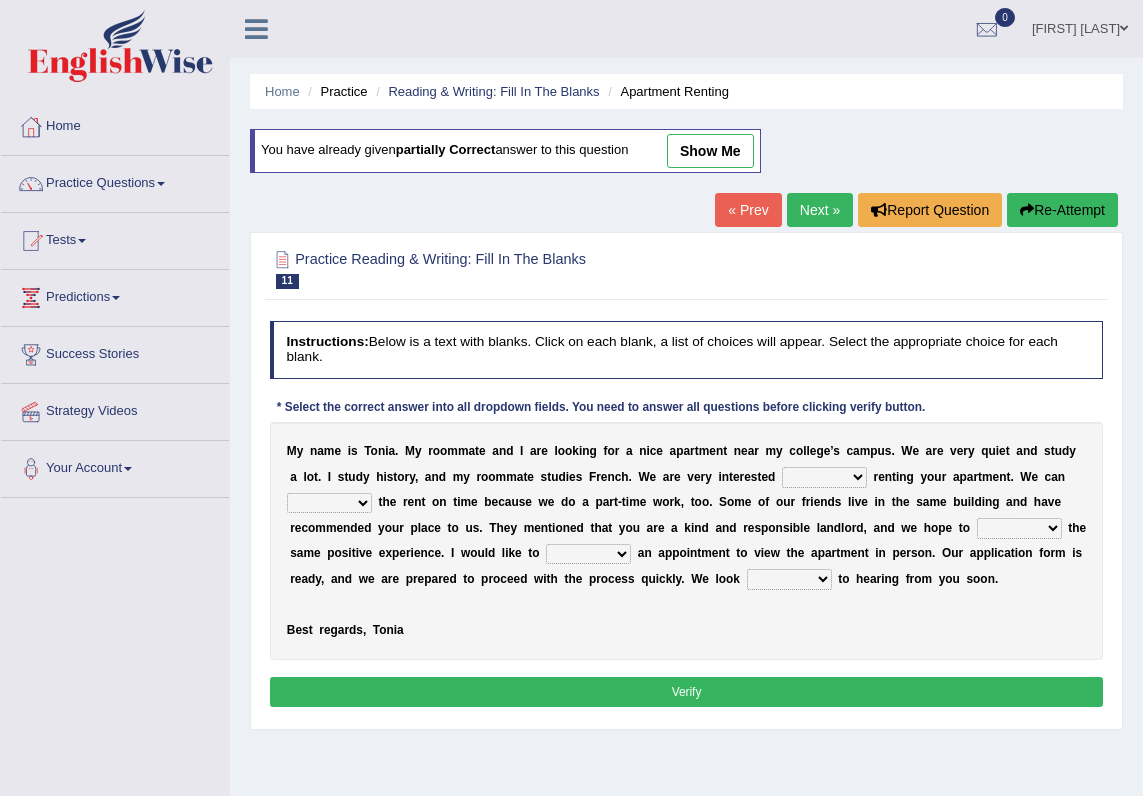 scroll, scrollTop: 0, scrollLeft: 0, axis: both 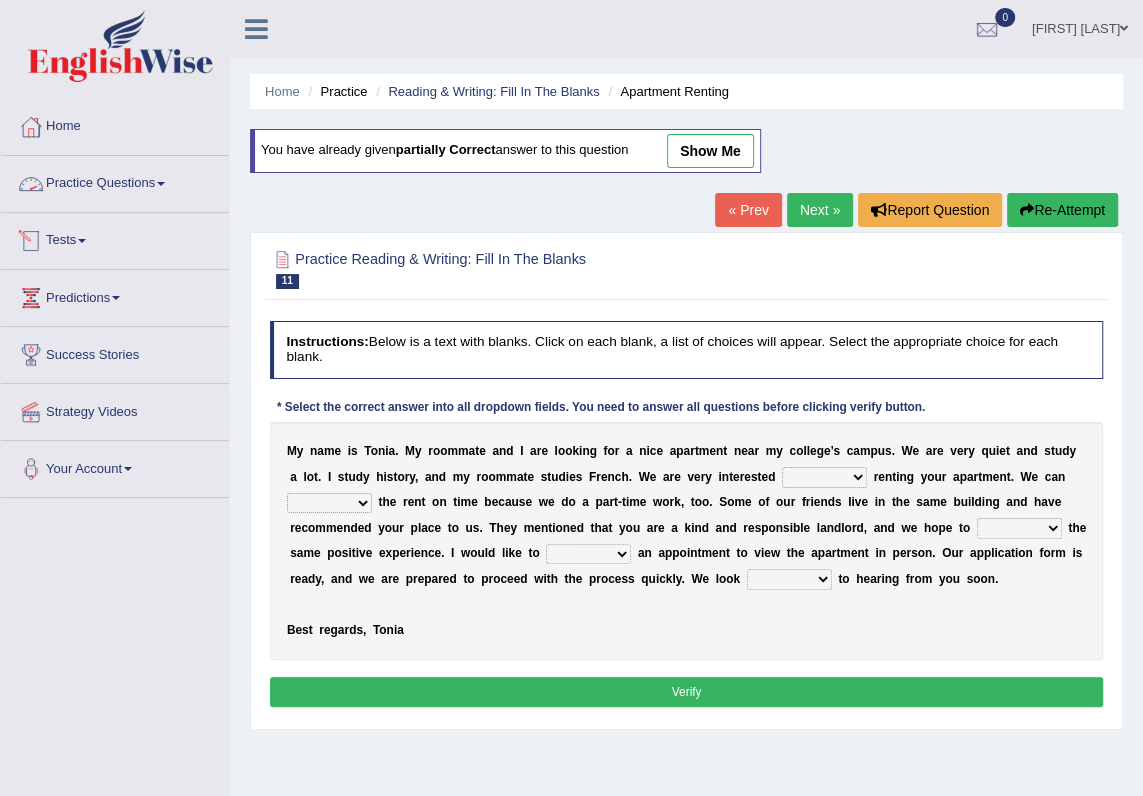 click at bounding box center [161, 184] 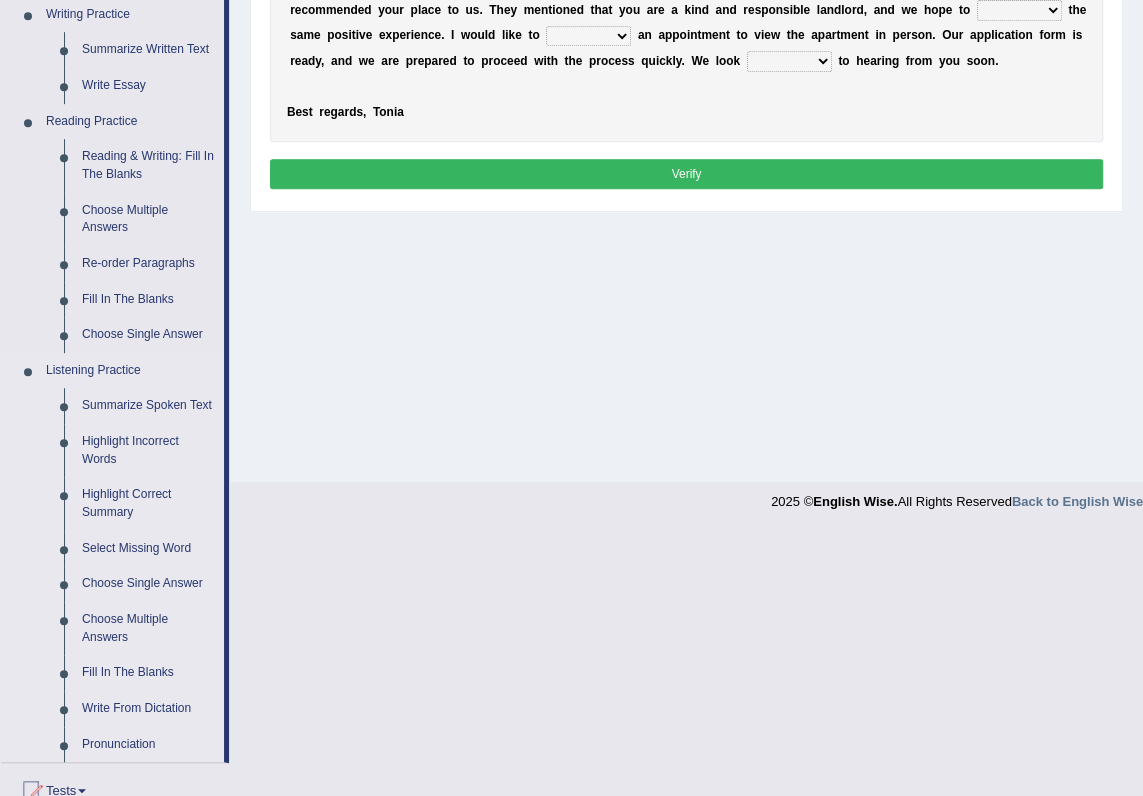 scroll, scrollTop: 363, scrollLeft: 0, axis: vertical 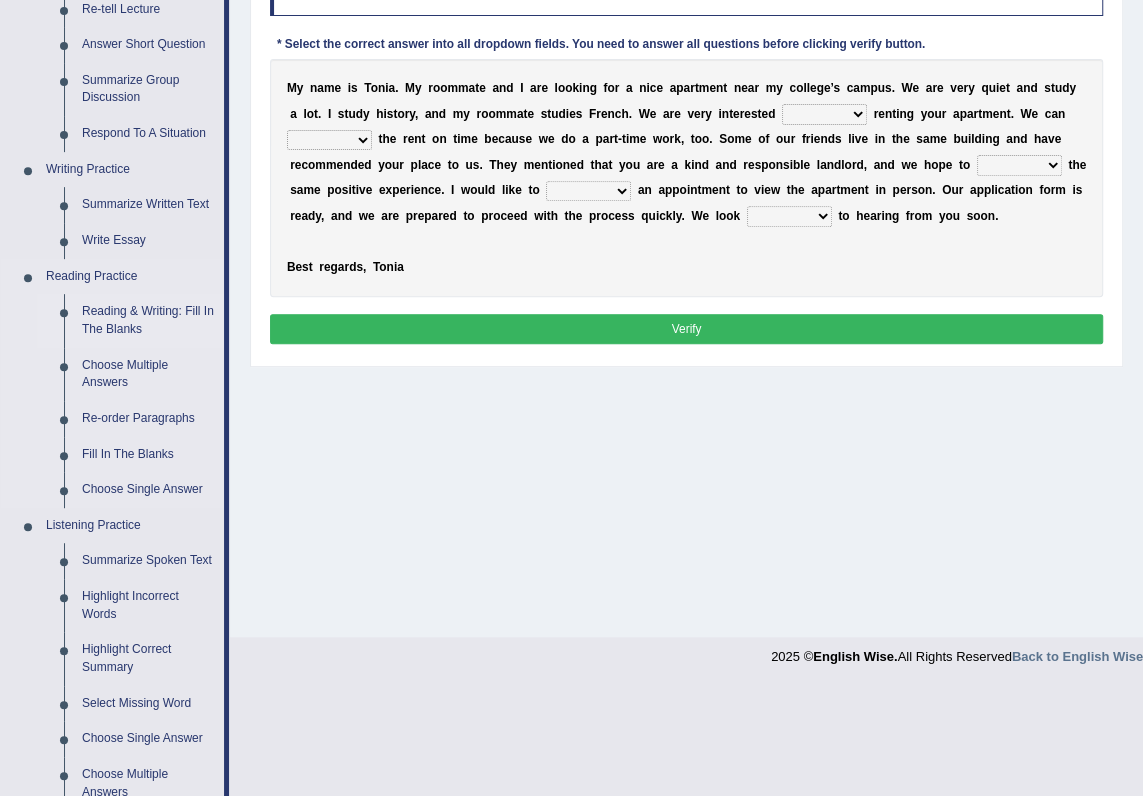 click on "Reading & Writing: Fill In The Blanks" at bounding box center [148, 320] 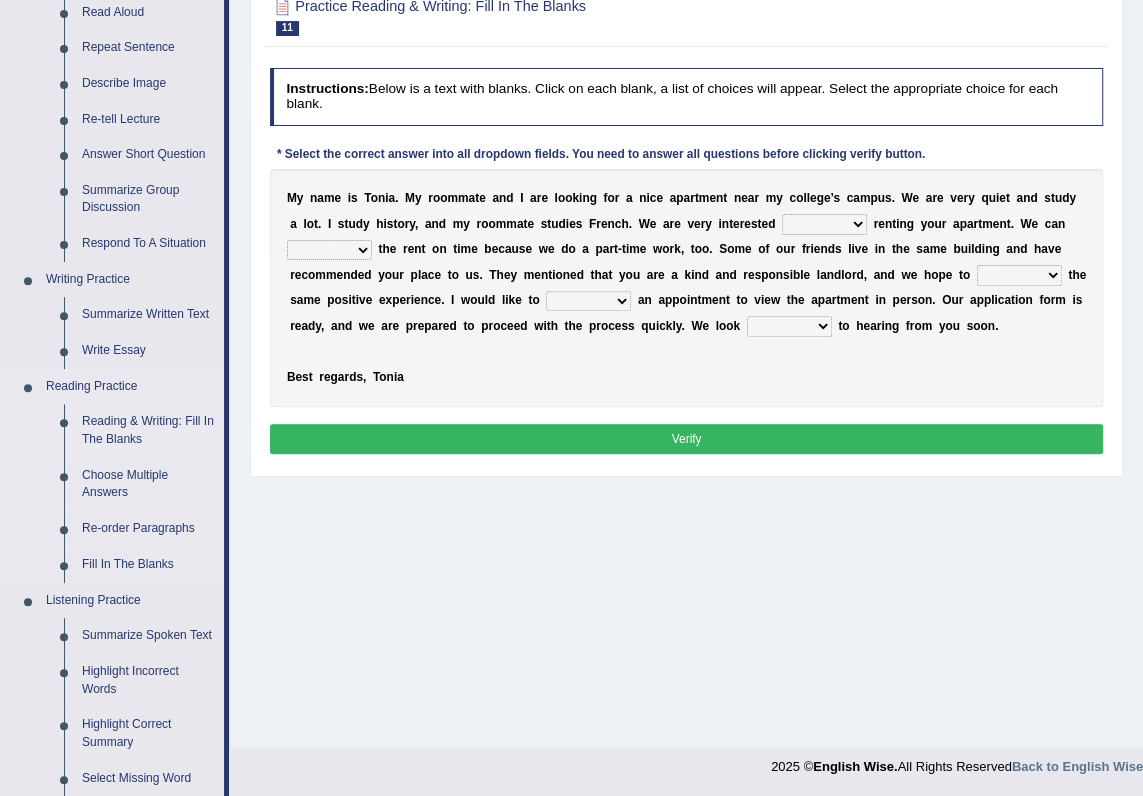 scroll, scrollTop: 675, scrollLeft: 0, axis: vertical 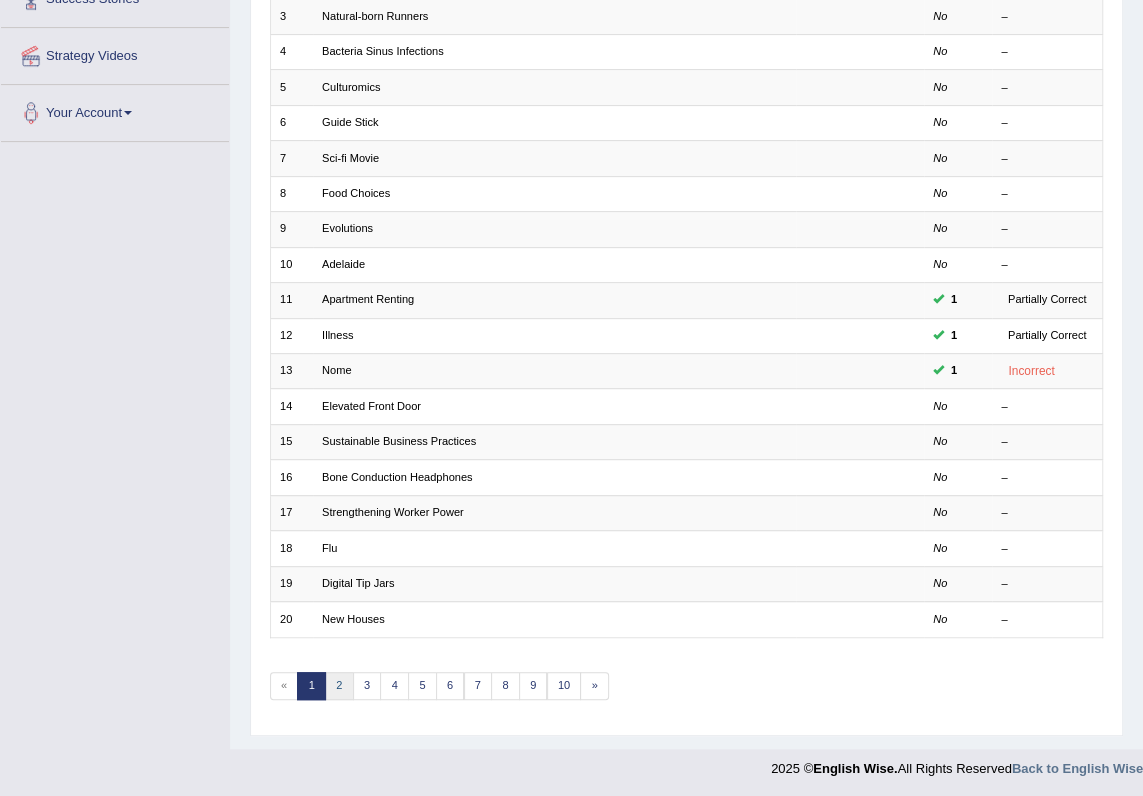 click on "2" at bounding box center (339, 686) 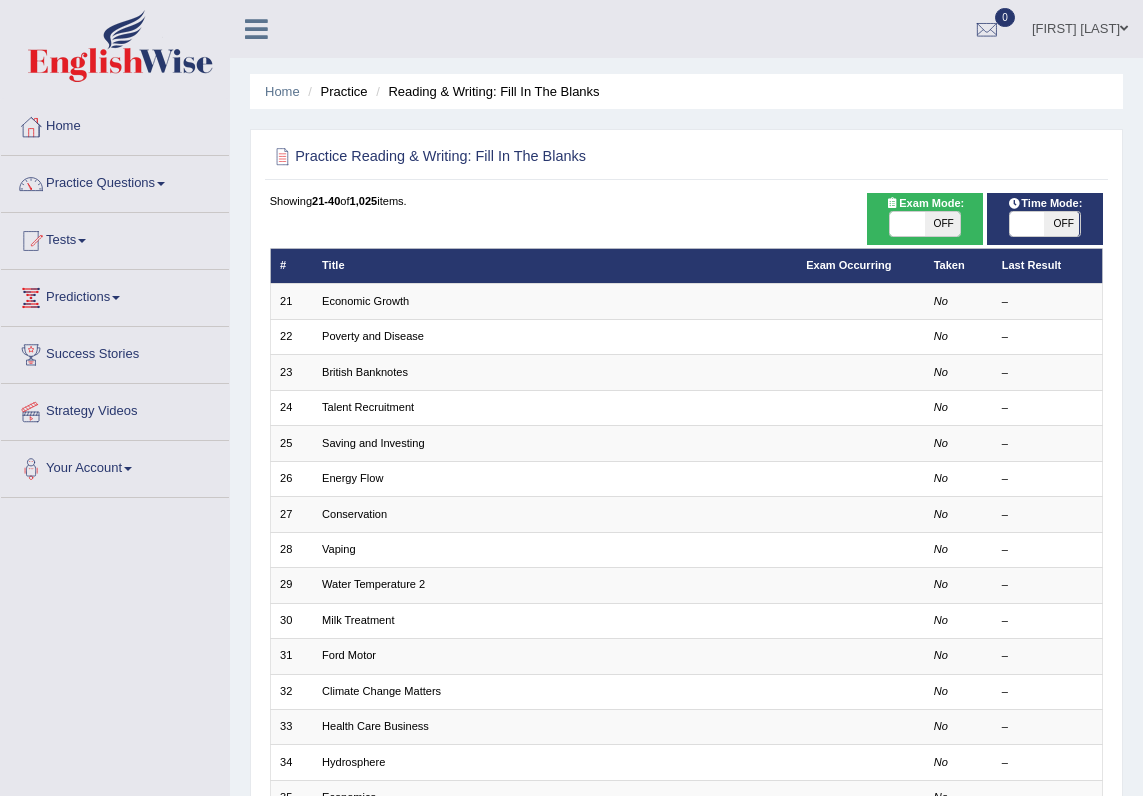 scroll, scrollTop: 0, scrollLeft: 0, axis: both 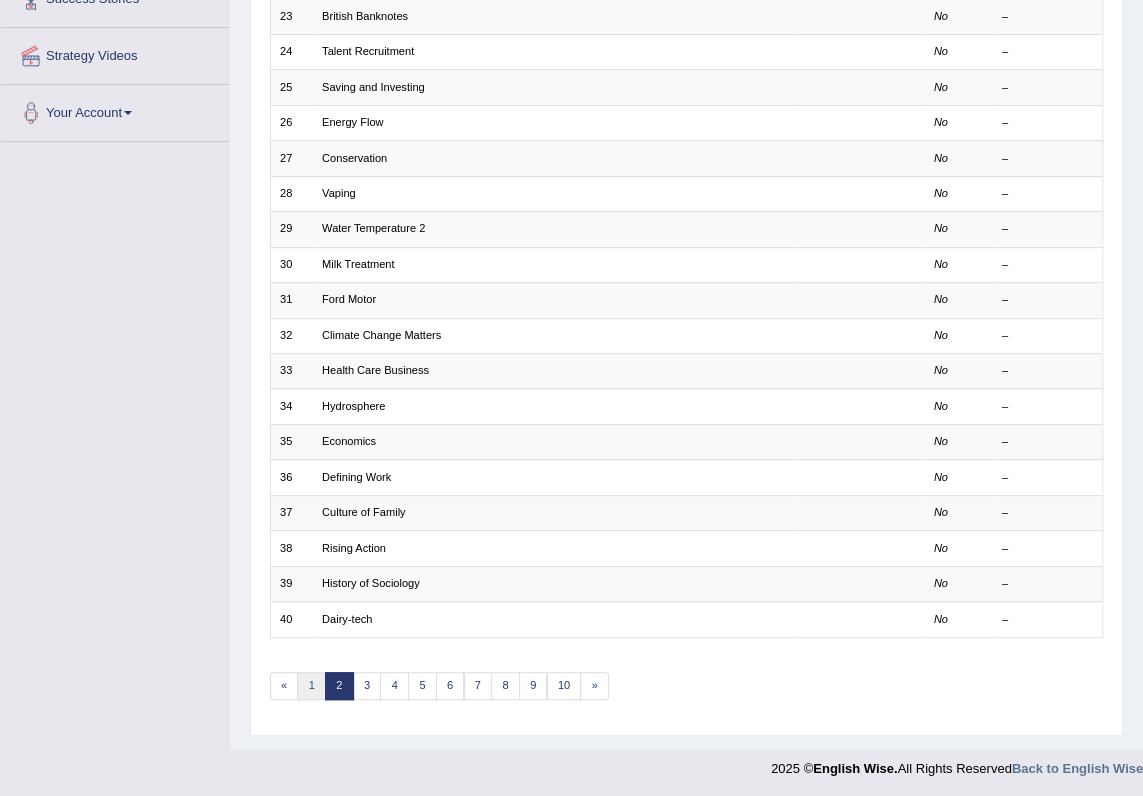 click on "1" at bounding box center (311, 686) 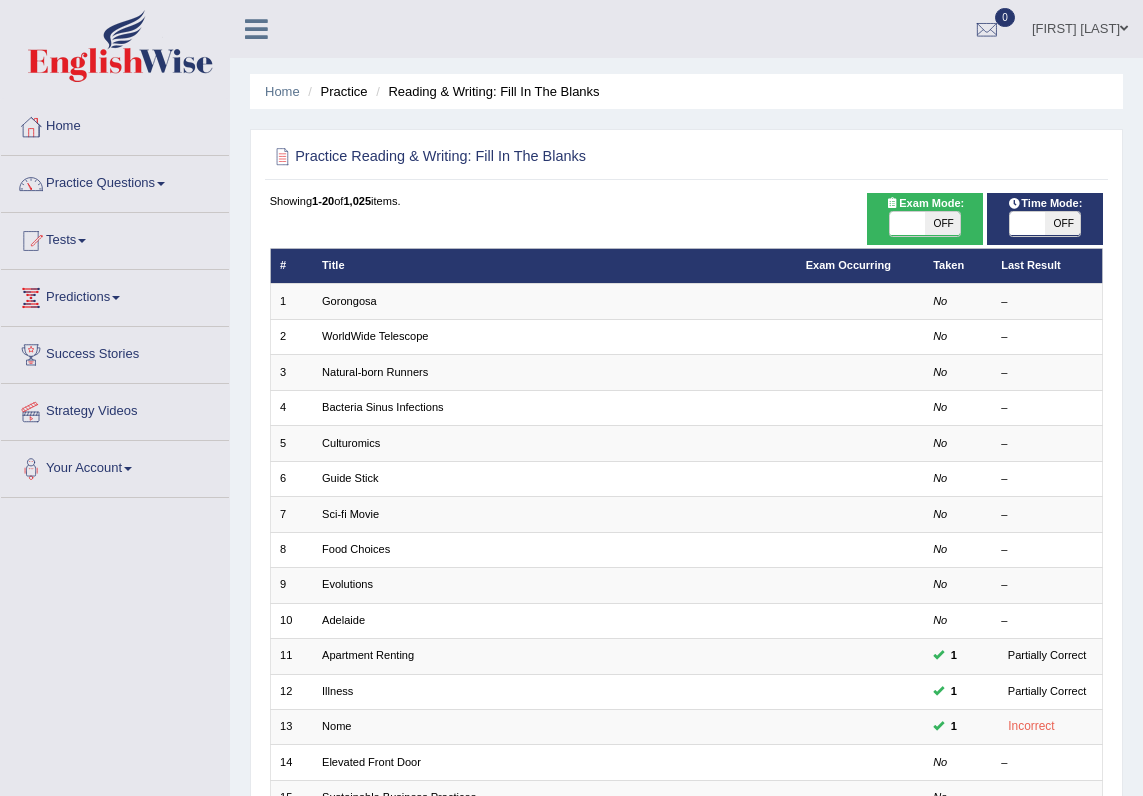 scroll, scrollTop: 0, scrollLeft: 0, axis: both 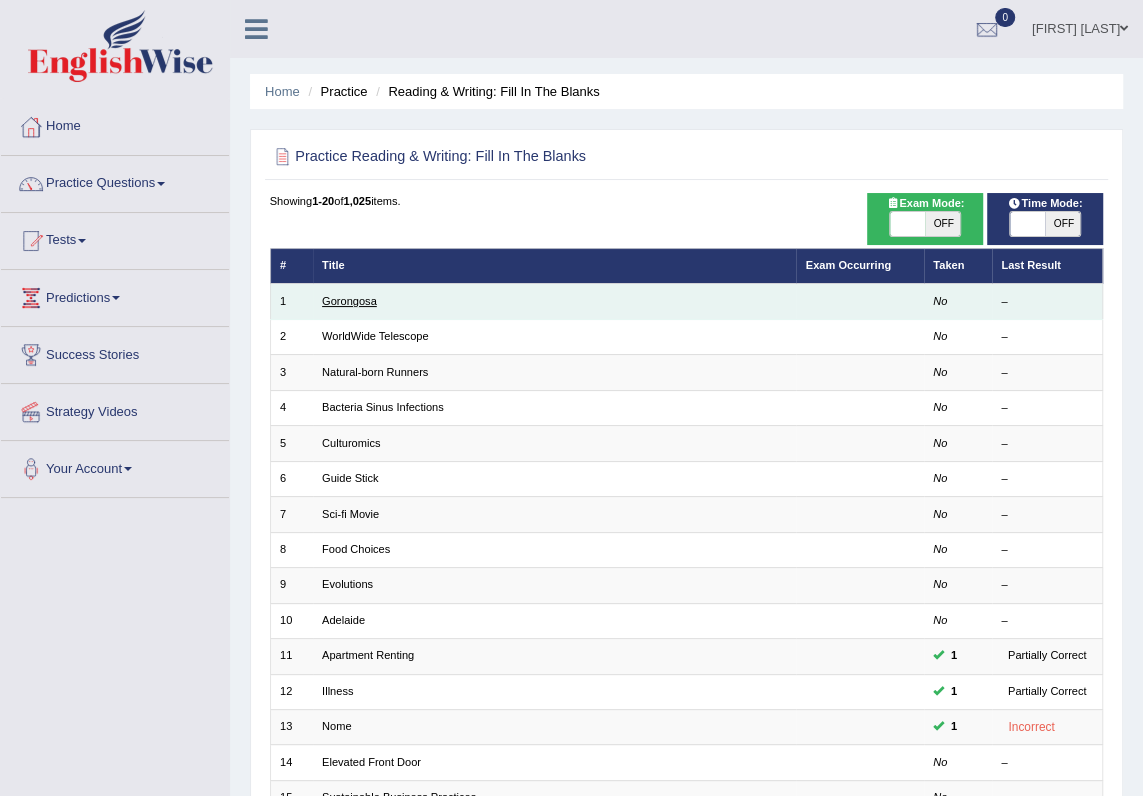 click on "Gorongosa" at bounding box center (349, 301) 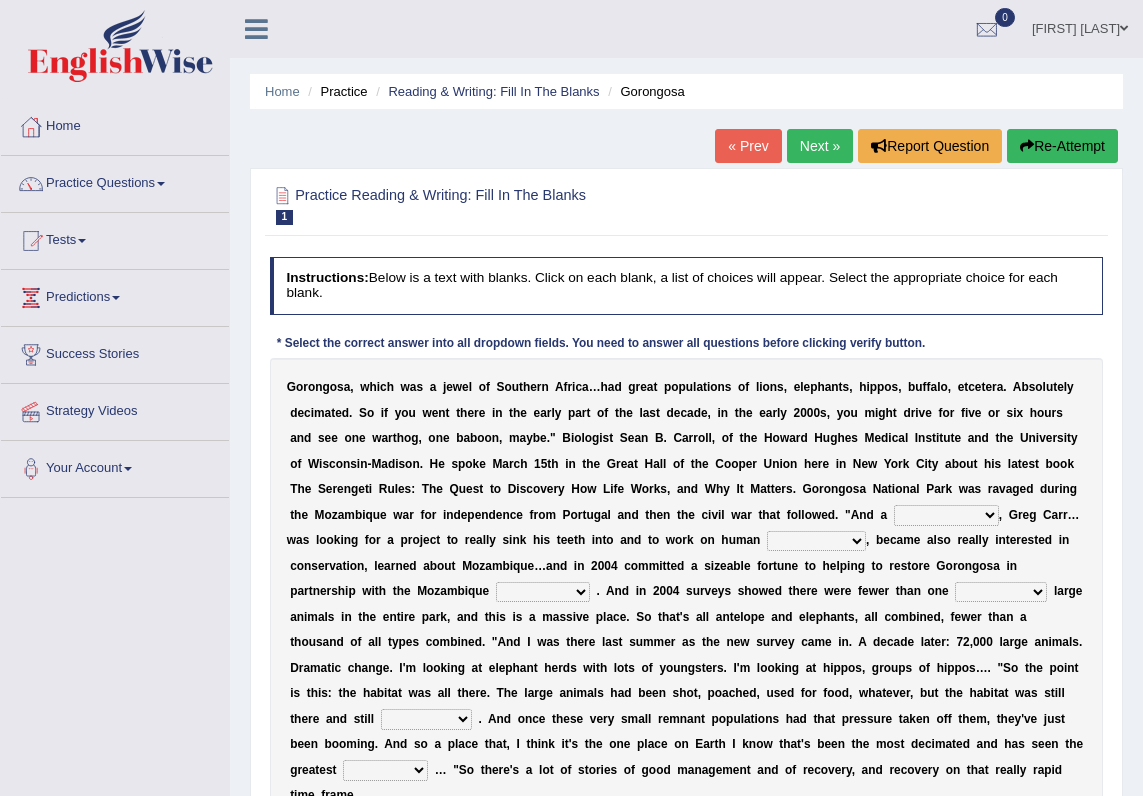 scroll, scrollTop: 0, scrollLeft: 0, axis: both 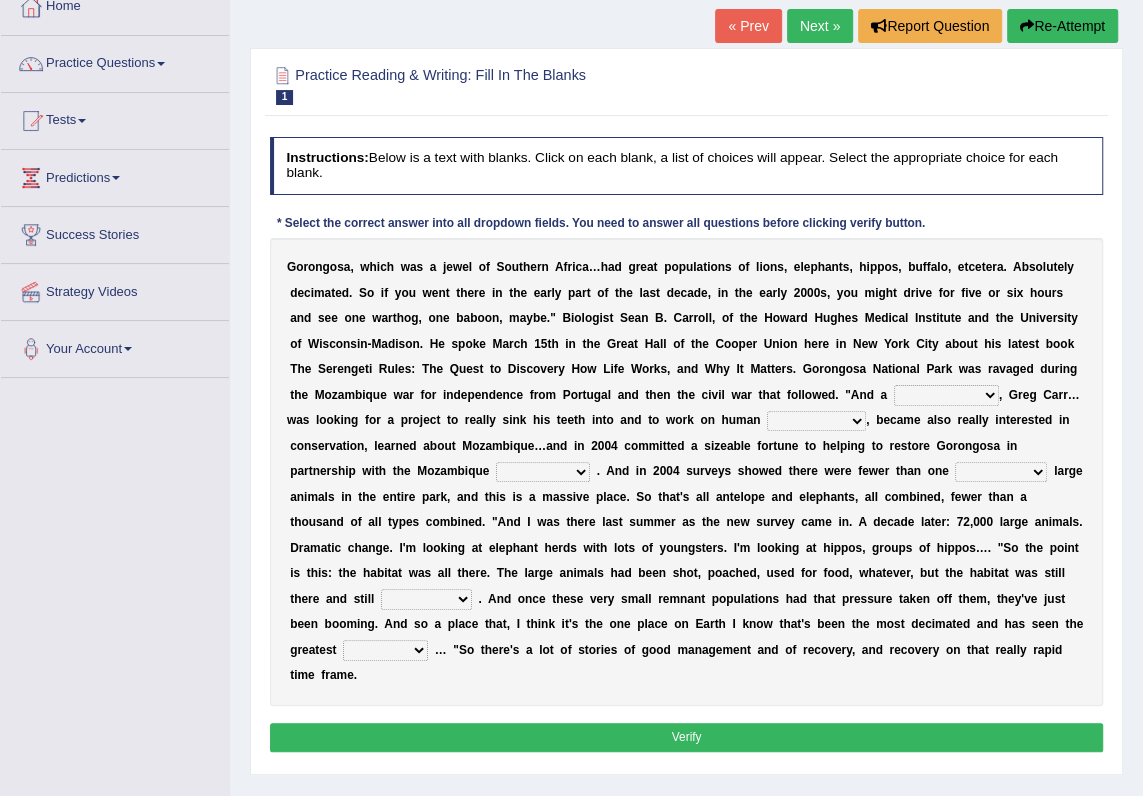 click on "passion solstice ballast philanthropist" at bounding box center [946, 395] 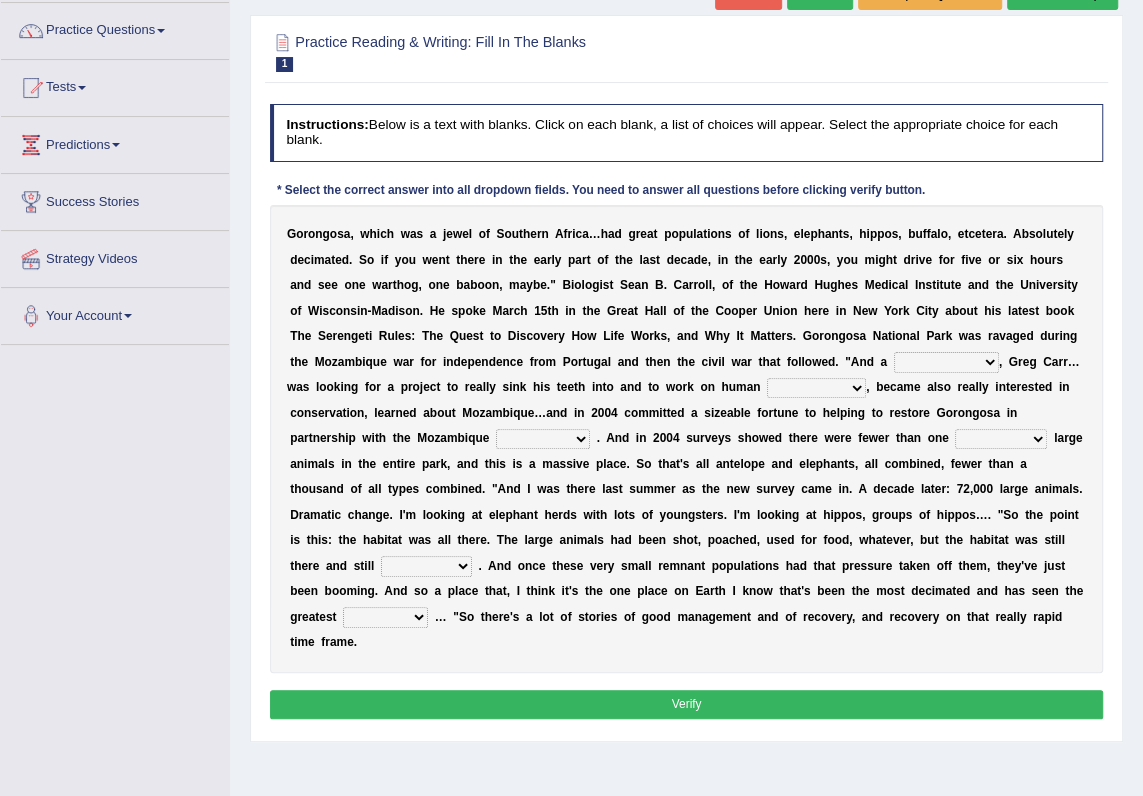 scroll, scrollTop: 0, scrollLeft: 0, axis: both 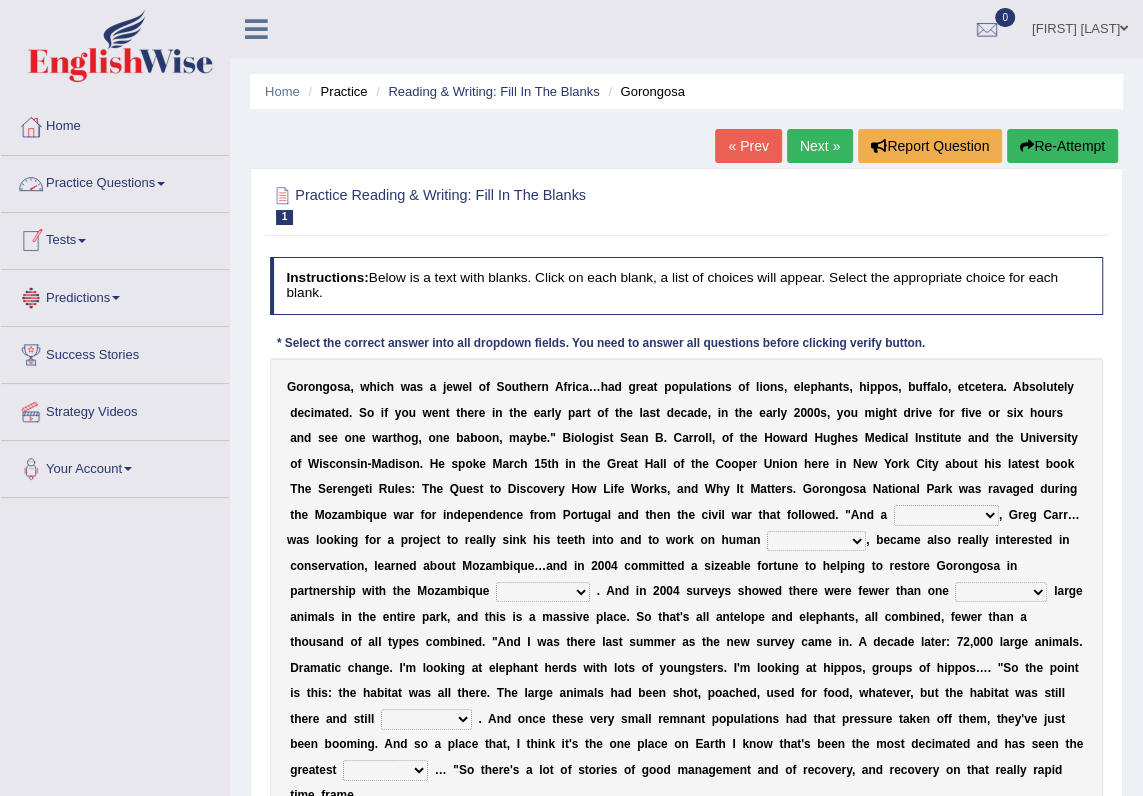 click on "Practice Questions" at bounding box center [115, 181] 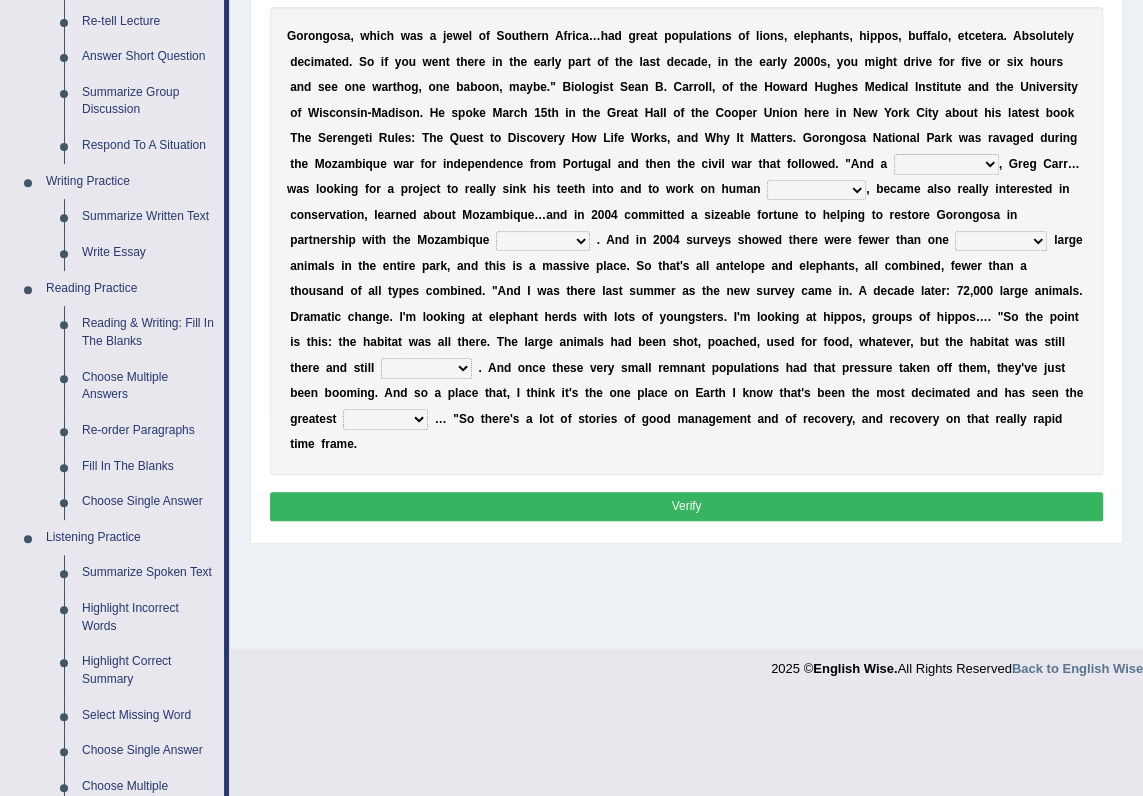 scroll, scrollTop: 363, scrollLeft: 0, axis: vertical 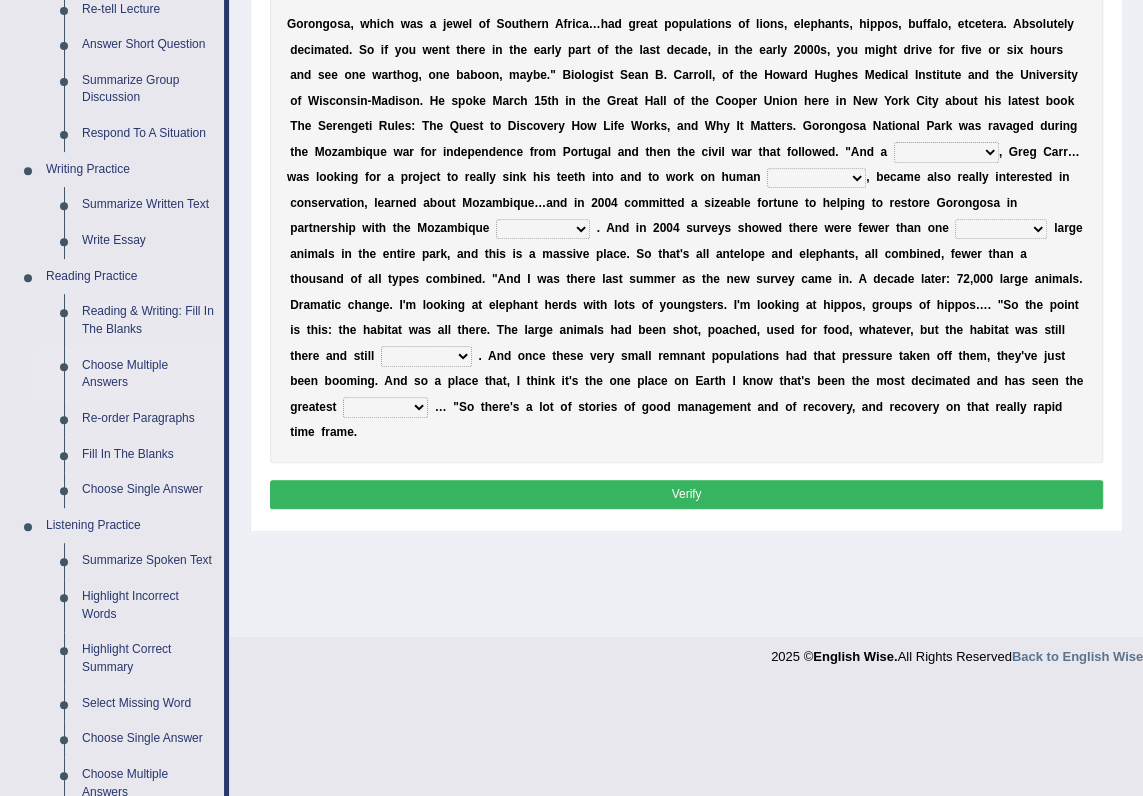 click on "Choose Multiple Answers" at bounding box center [148, 374] 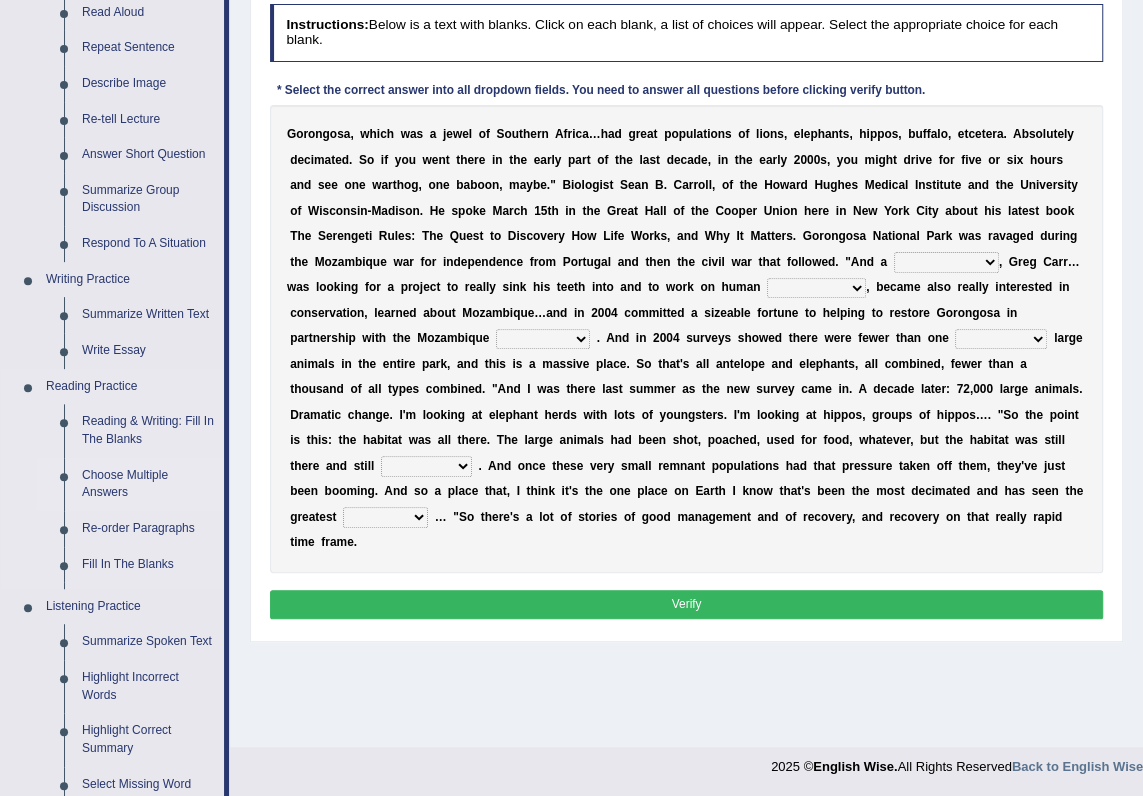 scroll, scrollTop: 716, scrollLeft: 0, axis: vertical 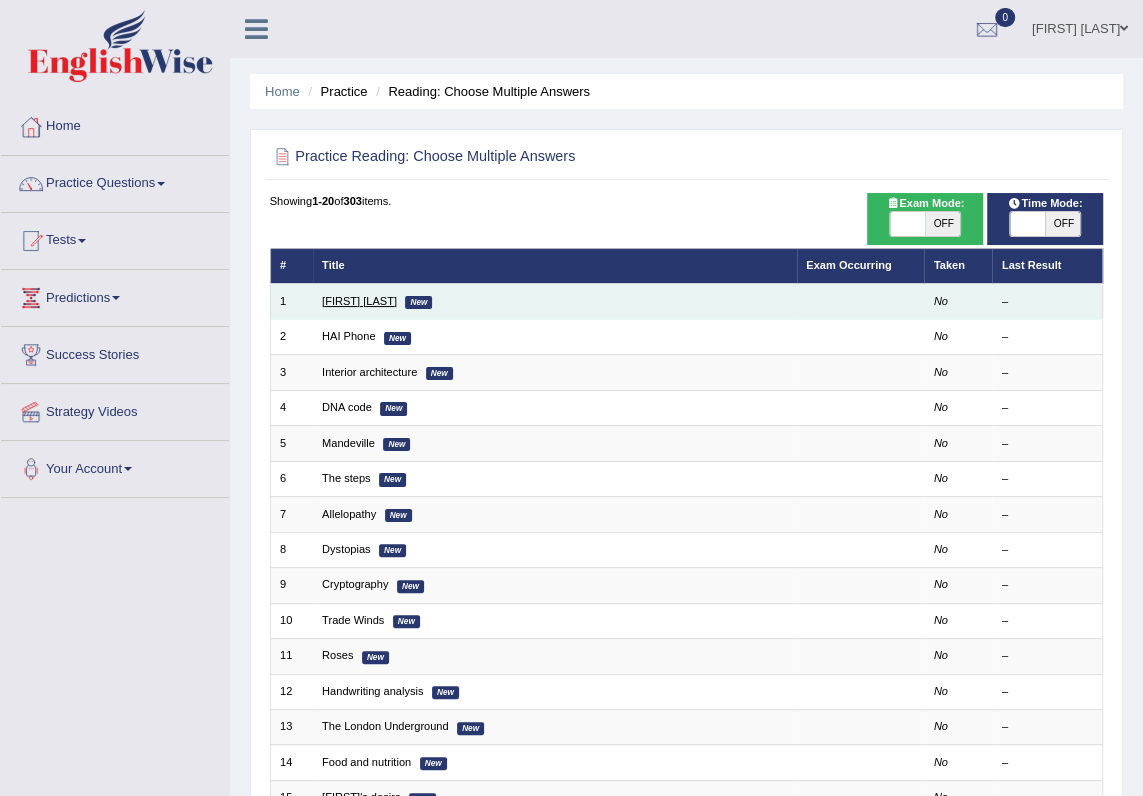 click on "[FIRST] [LAST]" at bounding box center (359, 301) 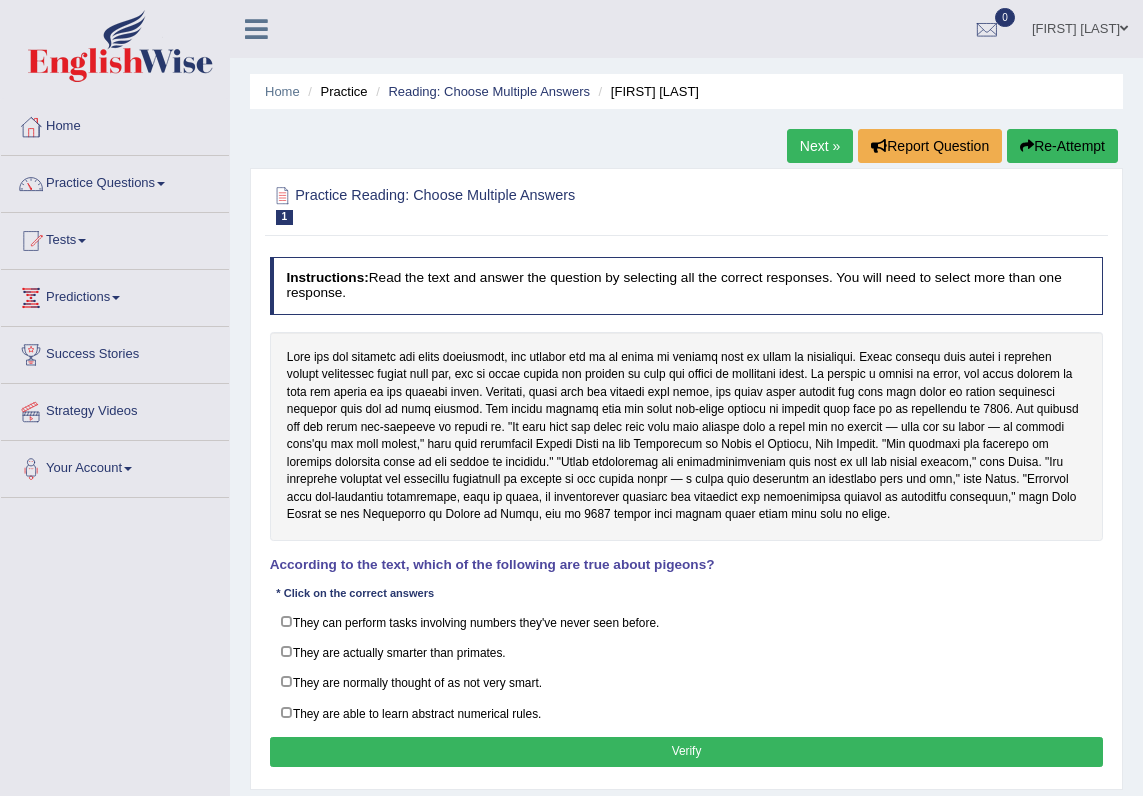 scroll, scrollTop: 0, scrollLeft: 0, axis: both 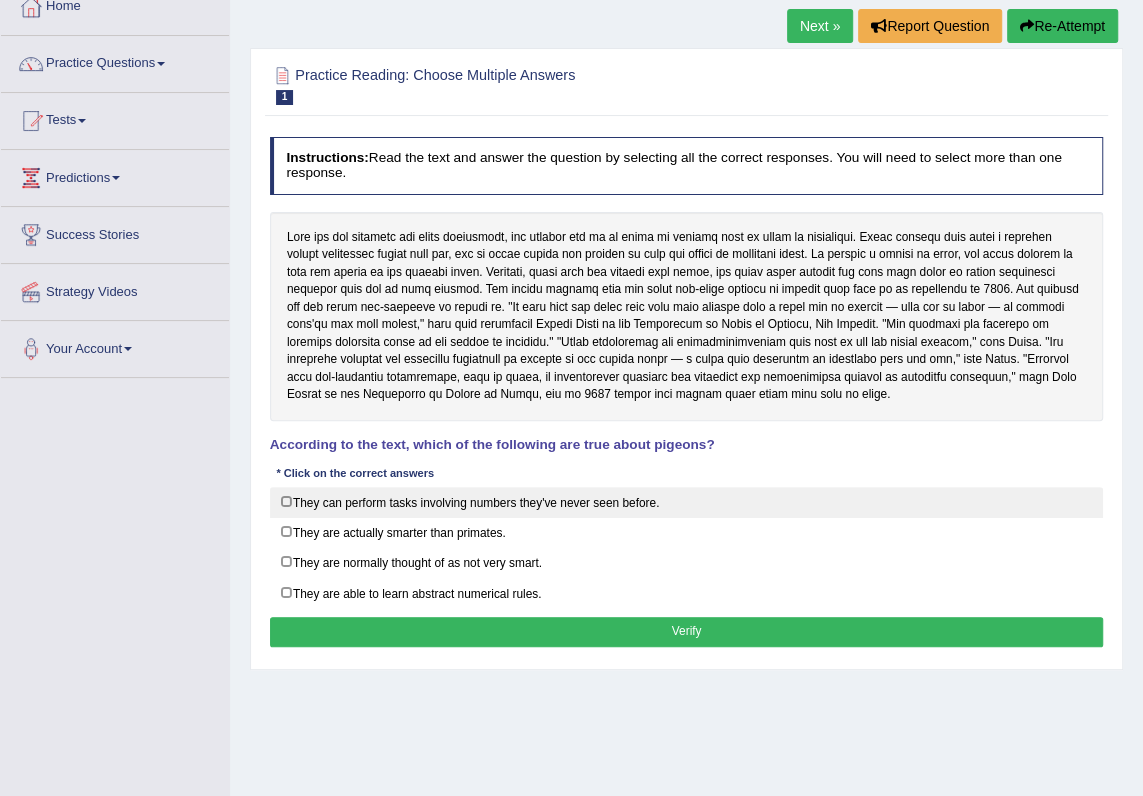 click on "They can perform tasks involving numbers they've never seen before." at bounding box center (687, 502) 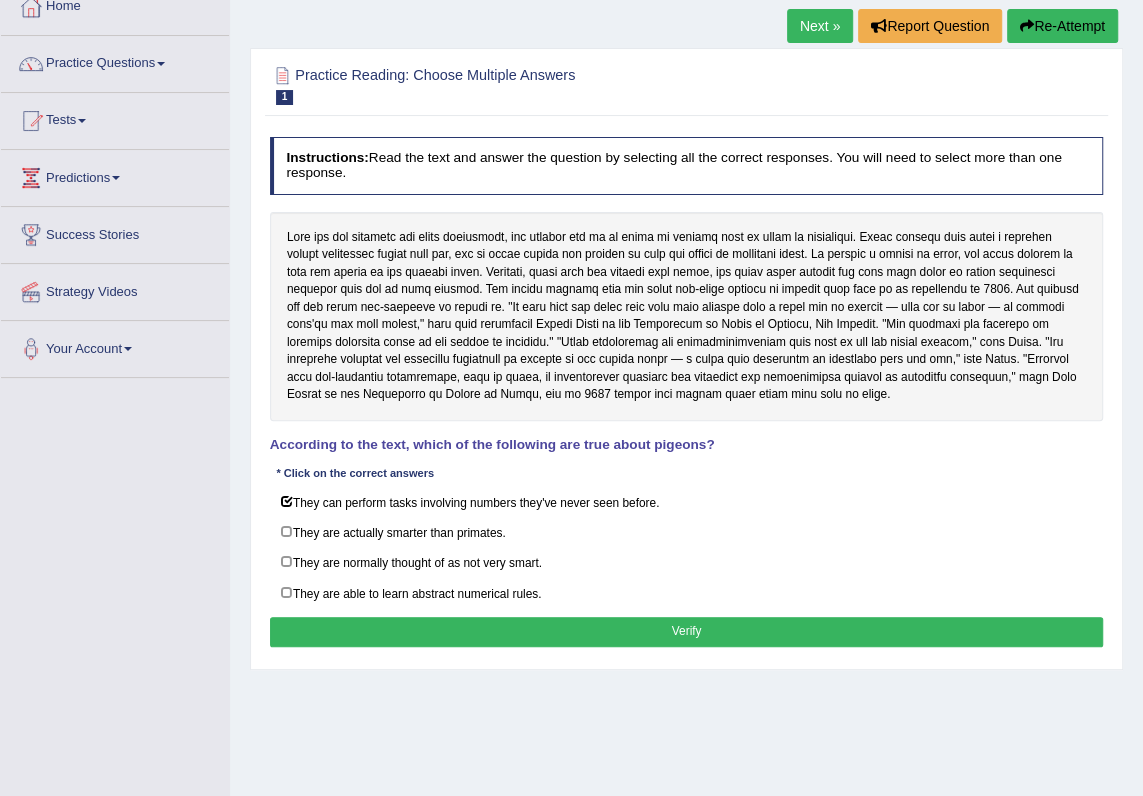 click on "Verify" at bounding box center (687, 631) 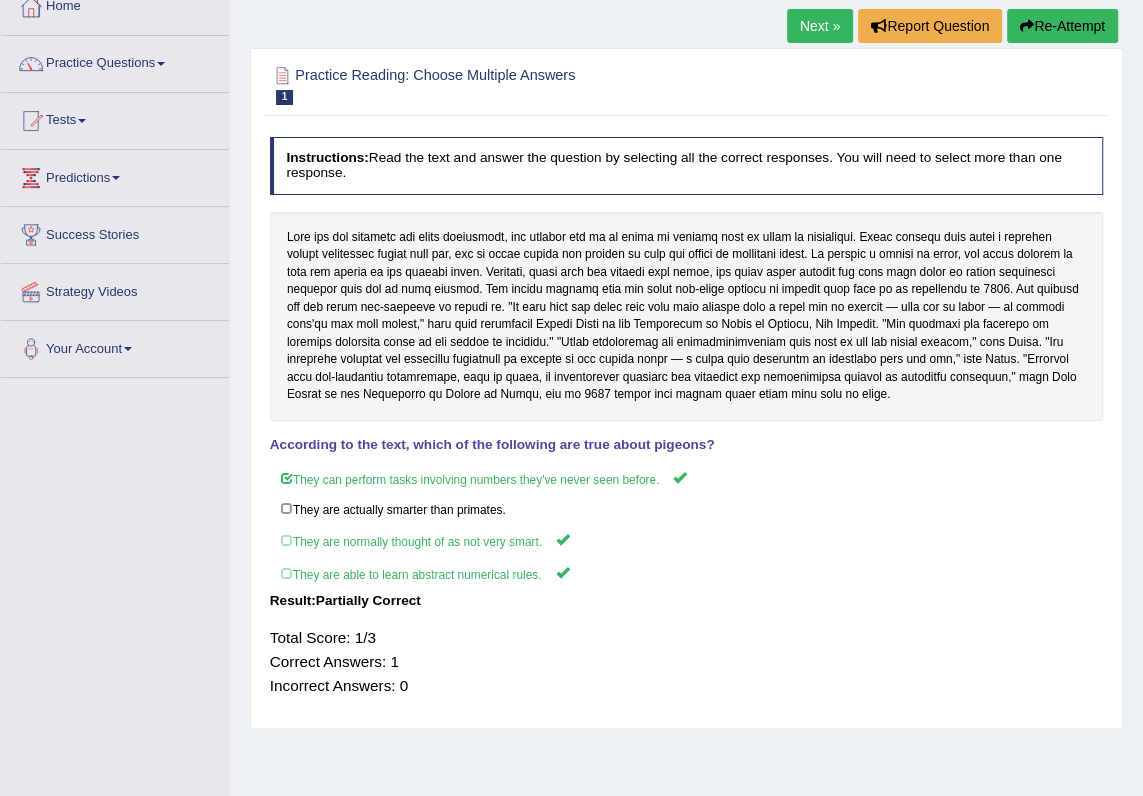 click on "Next »" at bounding box center (820, 26) 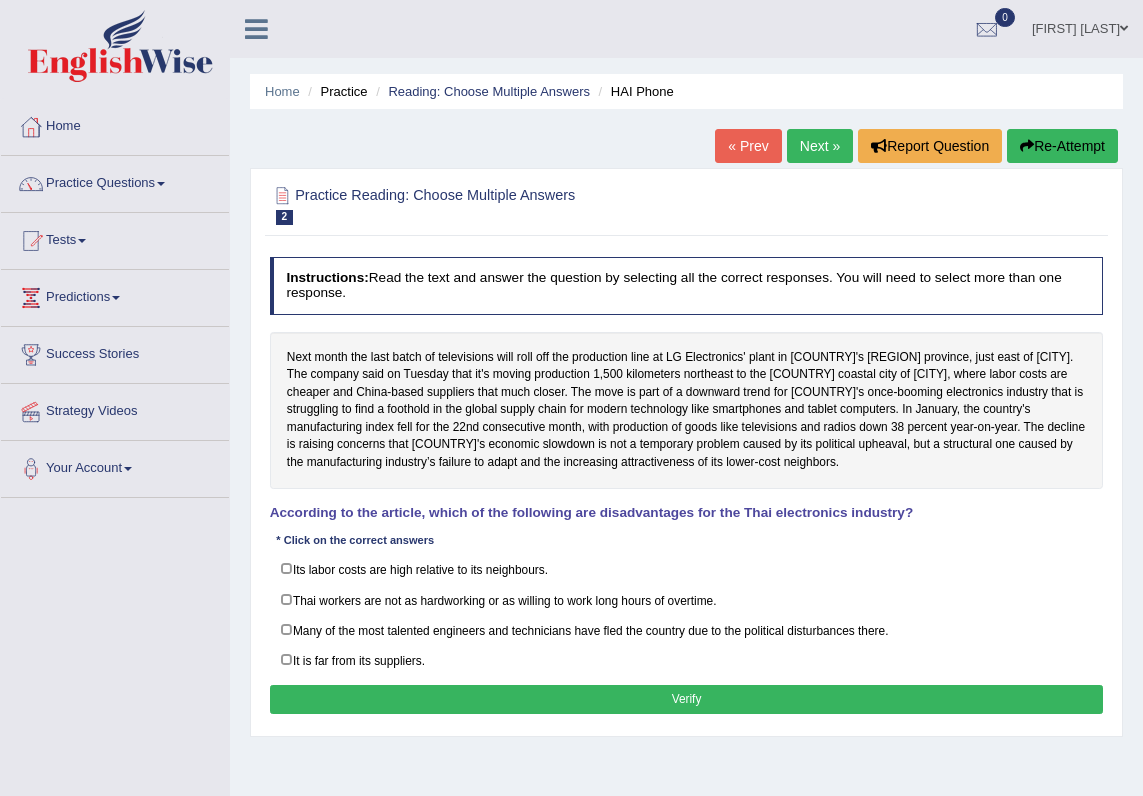 scroll, scrollTop: 0, scrollLeft: 0, axis: both 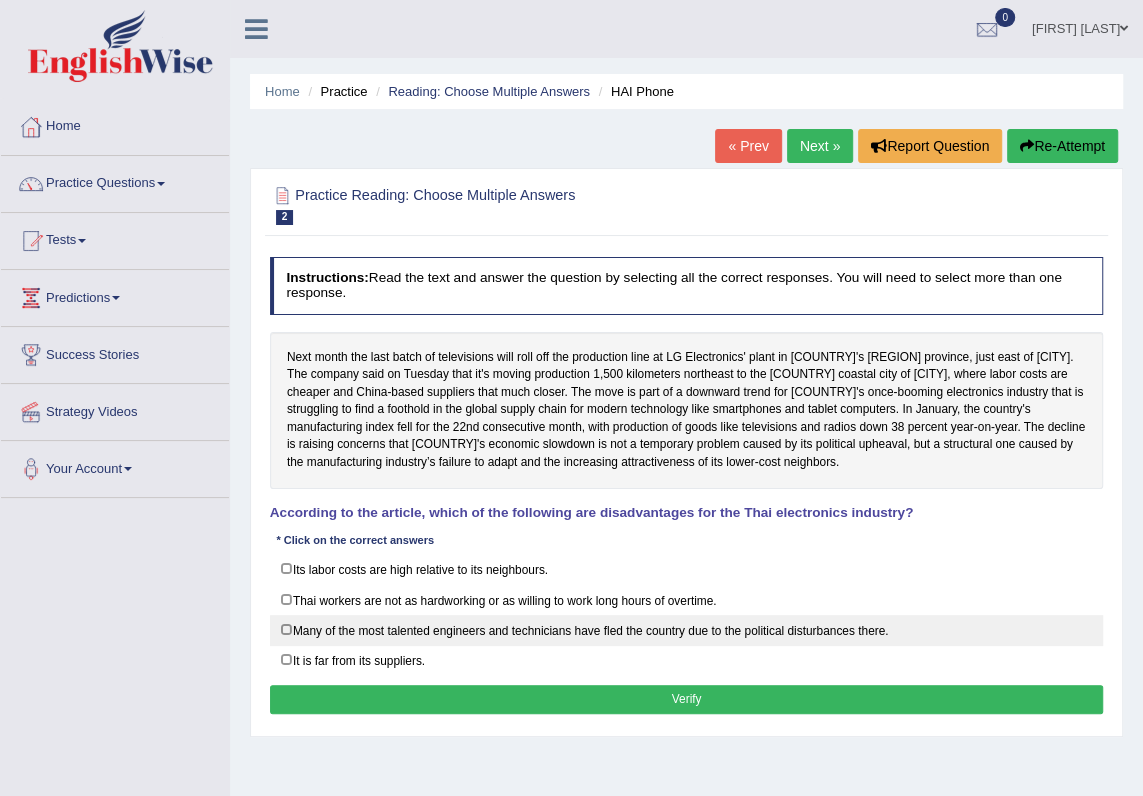 click on "Many of the most talented engineers and technicians have fled the country due to the political disturbances there." at bounding box center (687, 630) 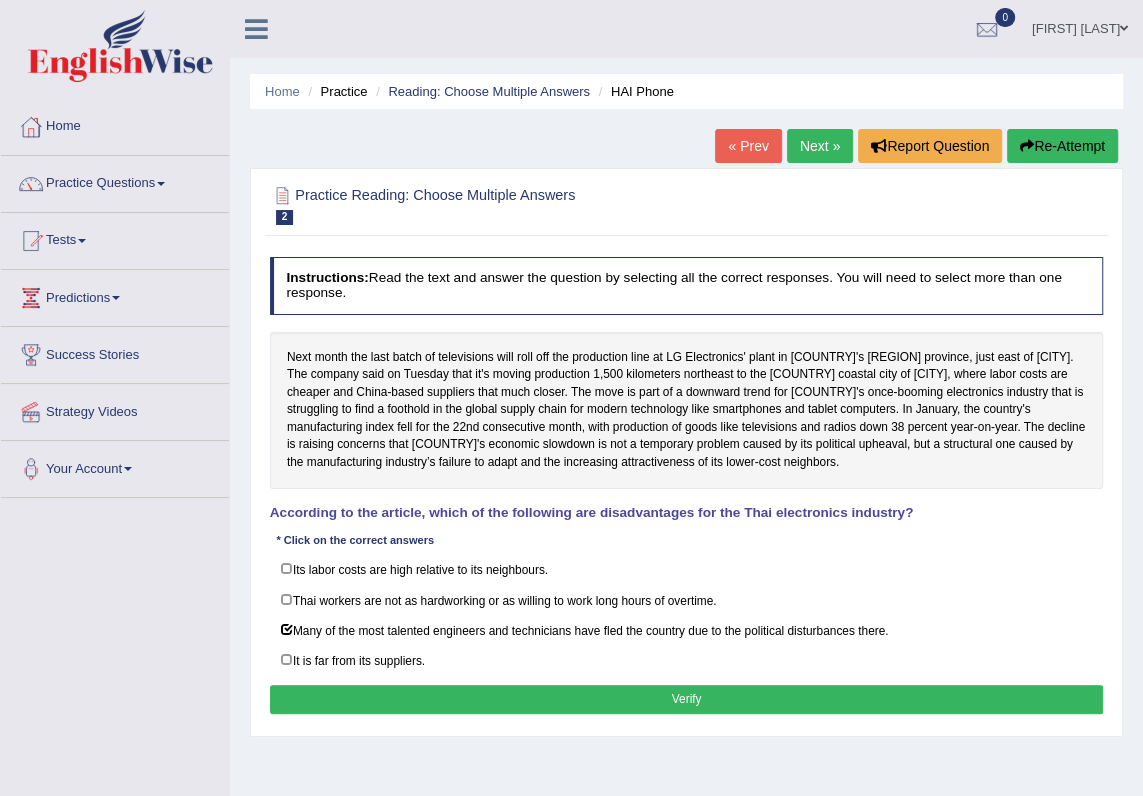 click on "Verify" at bounding box center [687, 699] 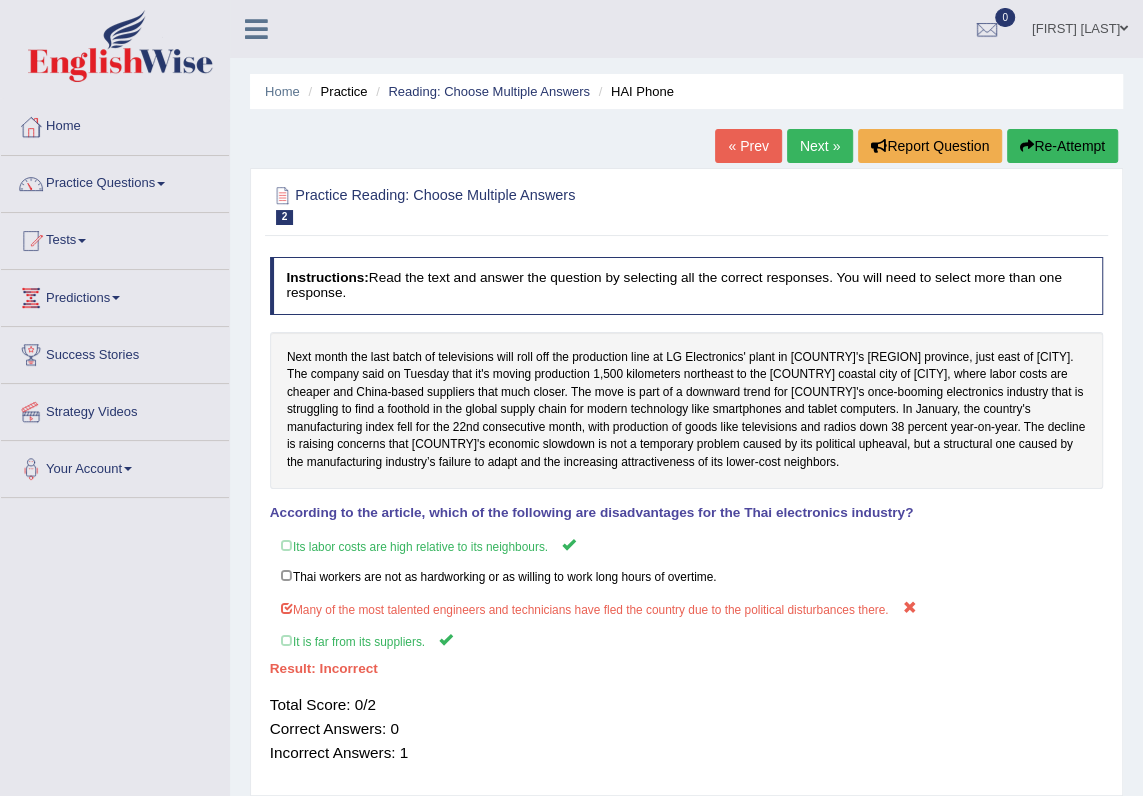 click on "« Prev" at bounding box center [748, 146] 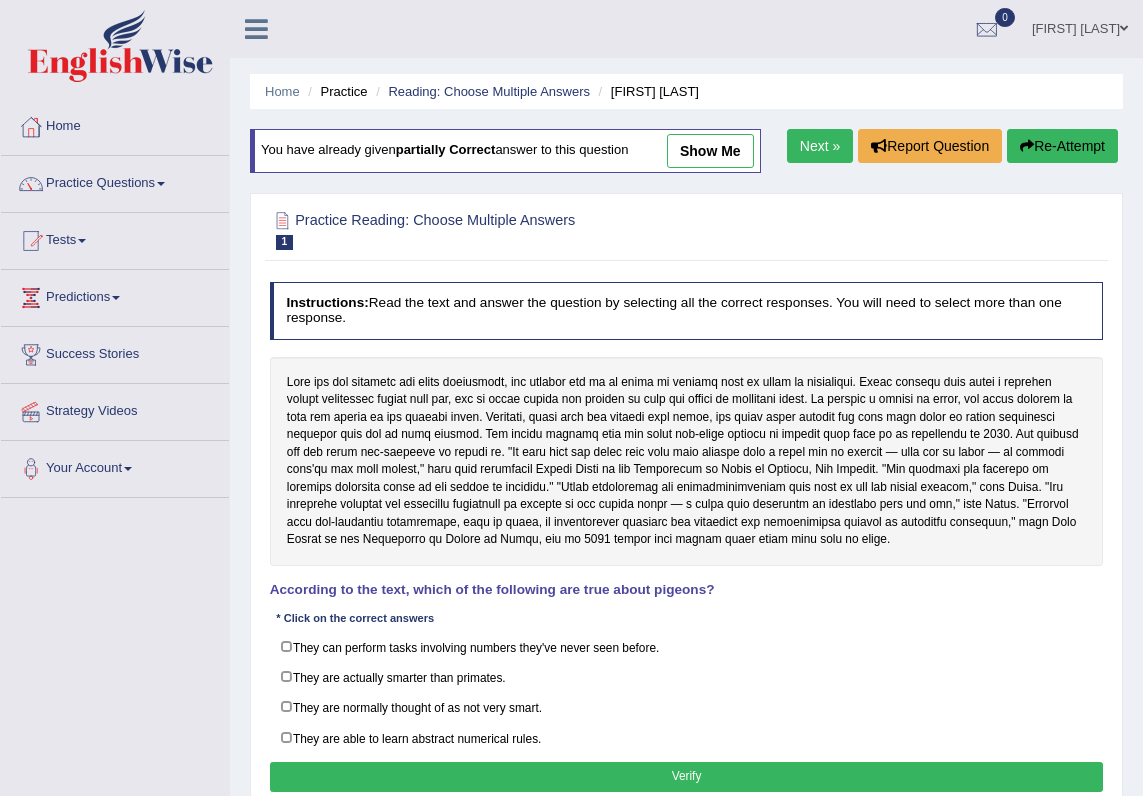 scroll, scrollTop: 0, scrollLeft: 0, axis: both 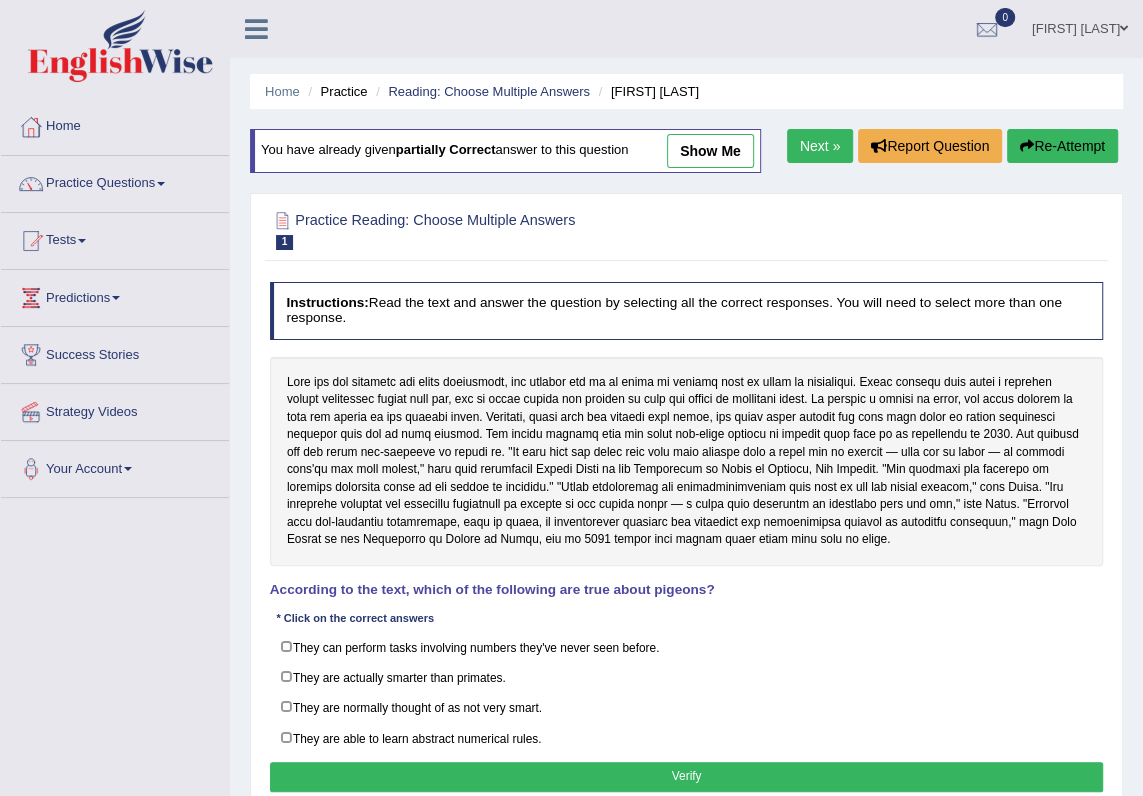 click on "Next »" at bounding box center [820, 146] 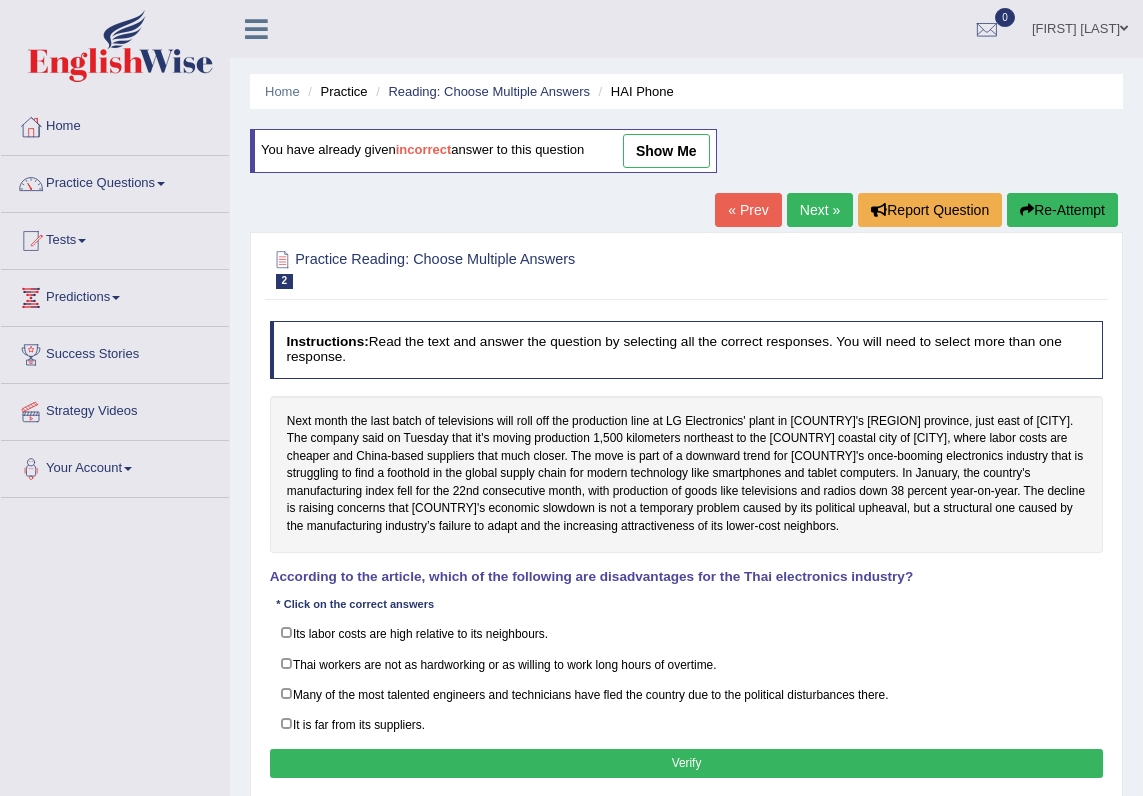 scroll, scrollTop: 0, scrollLeft: 0, axis: both 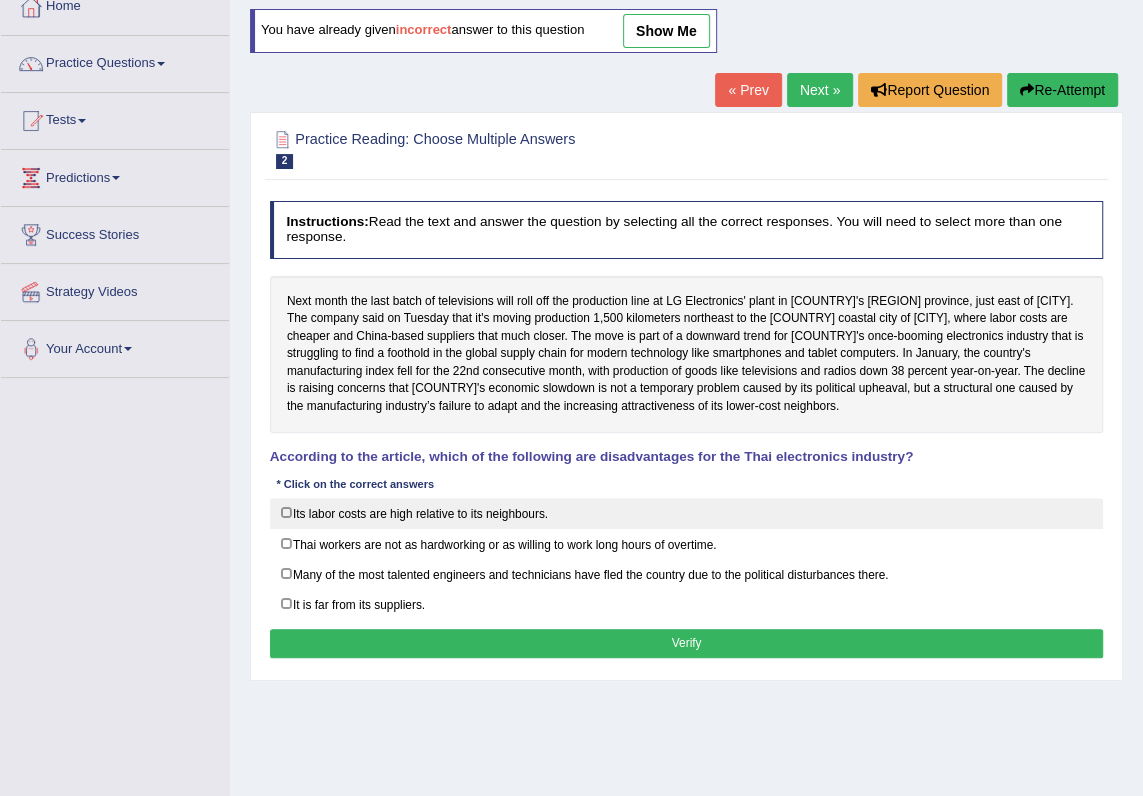 click on "Its labor costs are high relative to its neighbours." at bounding box center (687, 513) 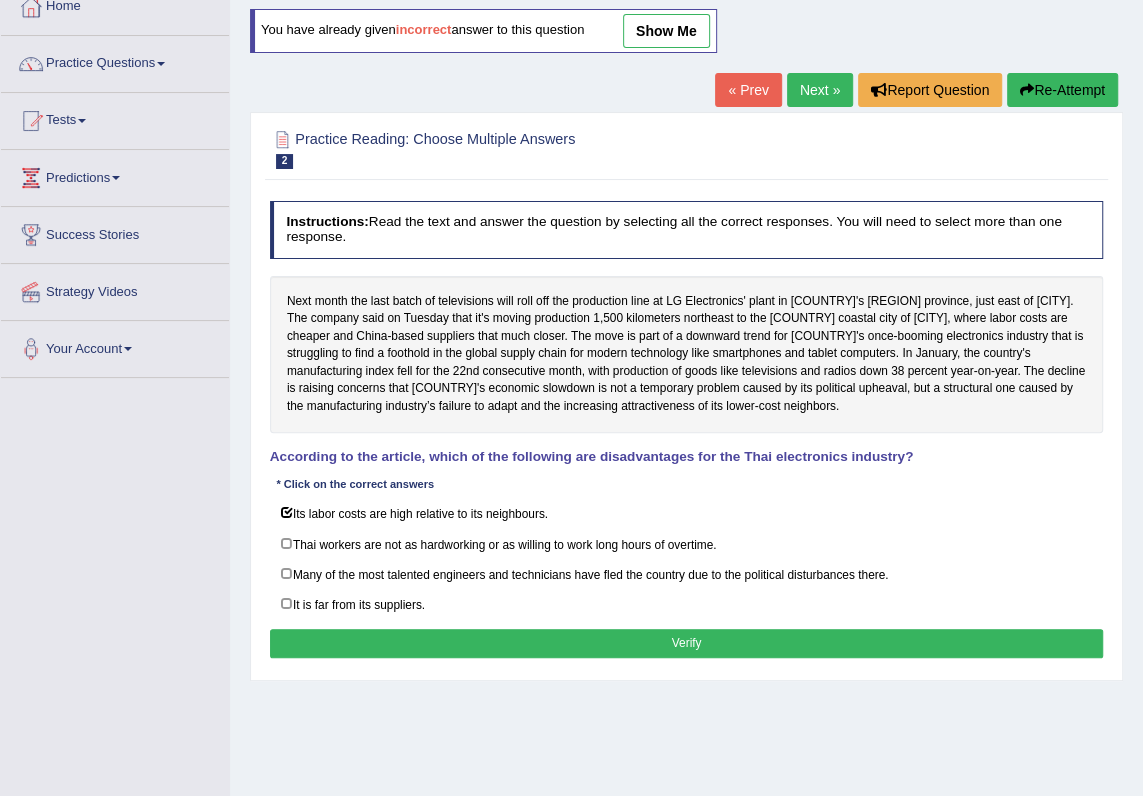 click on "Verify" at bounding box center [687, 643] 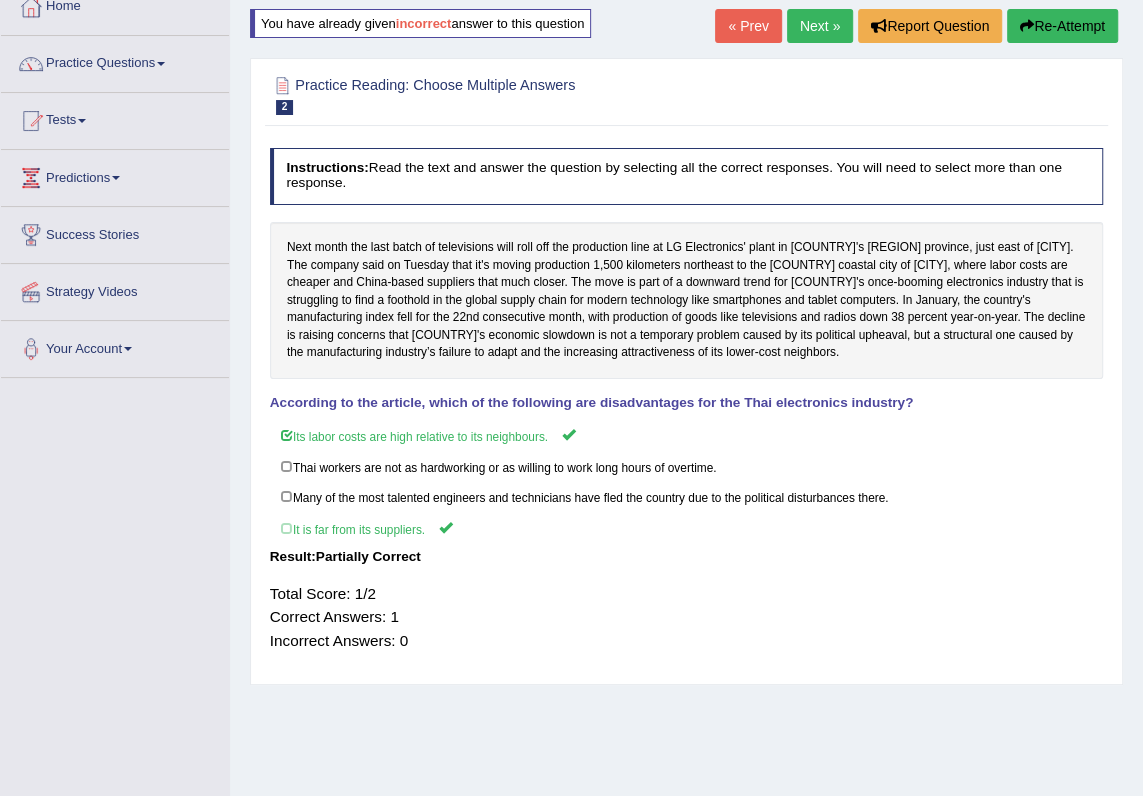 scroll, scrollTop: 0, scrollLeft: 0, axis: both 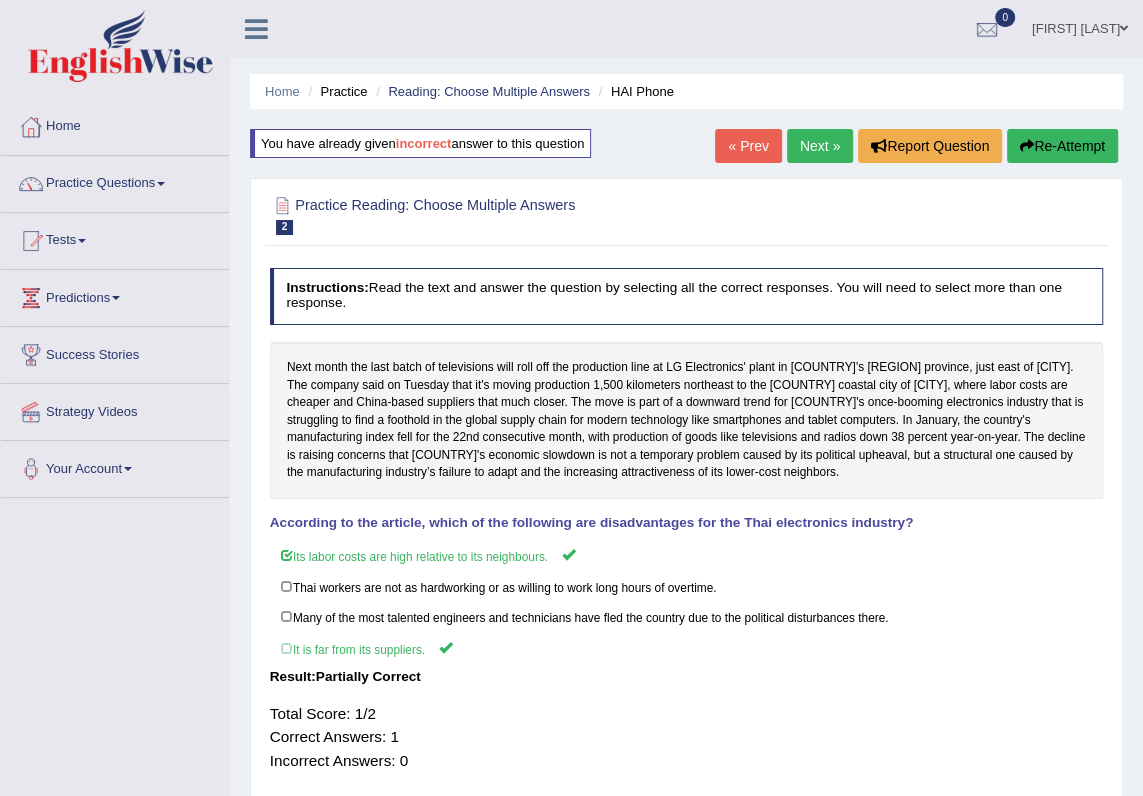 click on "Next »" at bounding box center [820, 146] 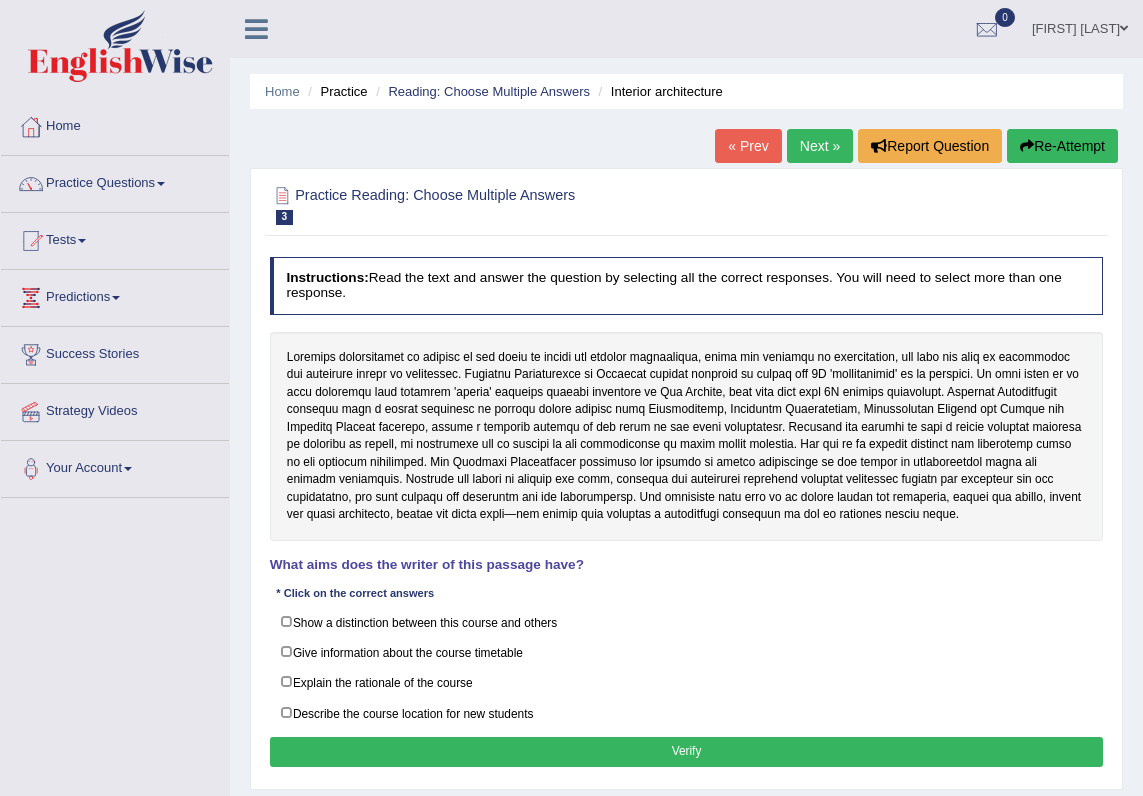 scroll, scrollTop: 0, scrollLeft: 0, axis: both 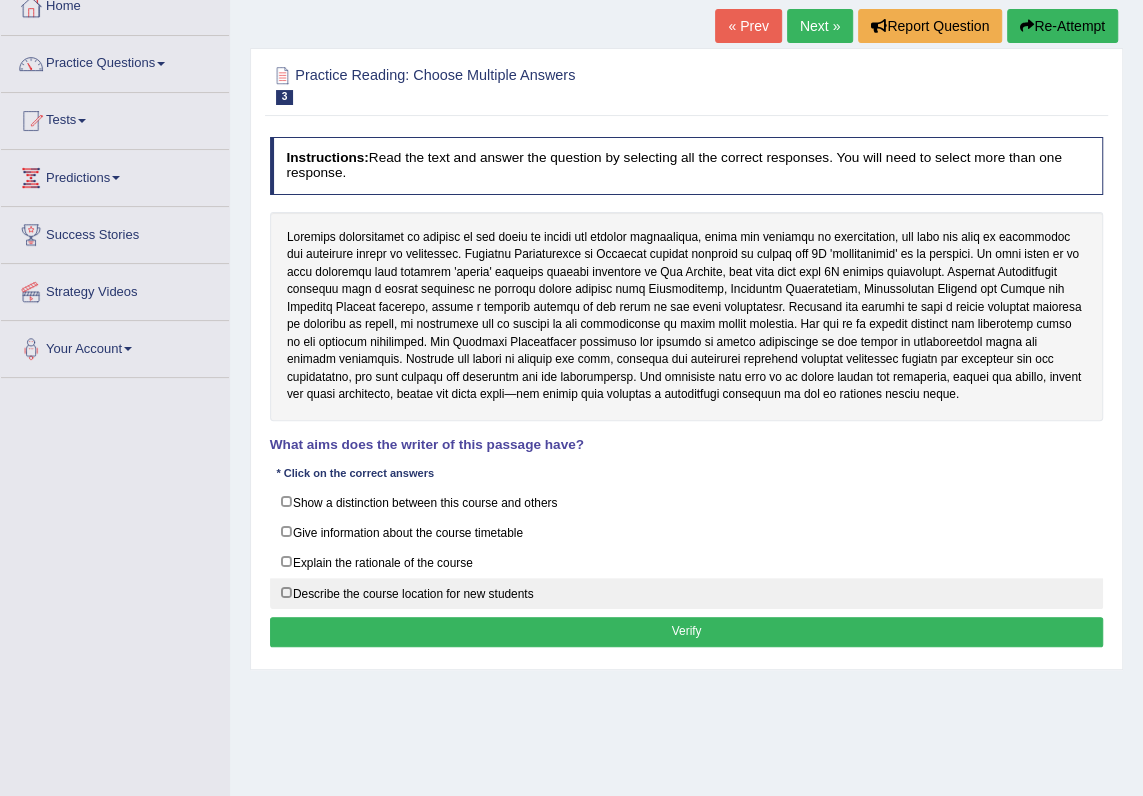 click on "Describe the course location for new students" at bounding box center [687, 593] 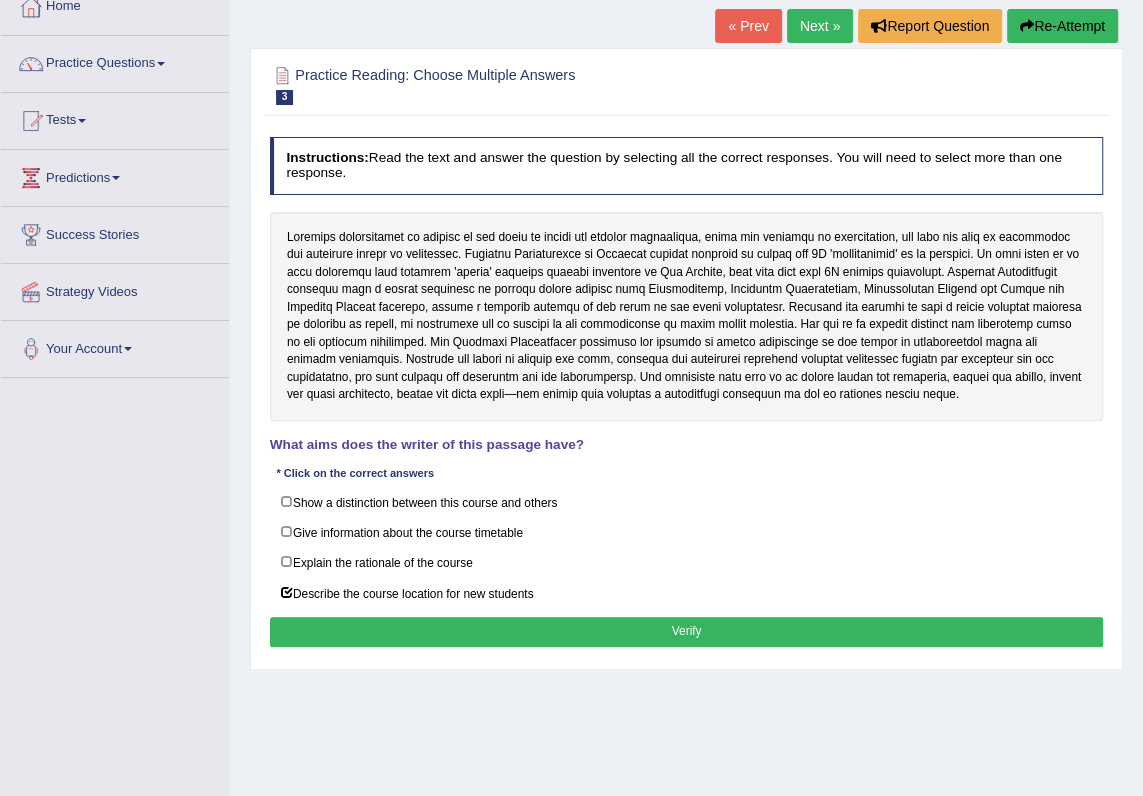 click on "Verify" at bounding box center [687, 631] 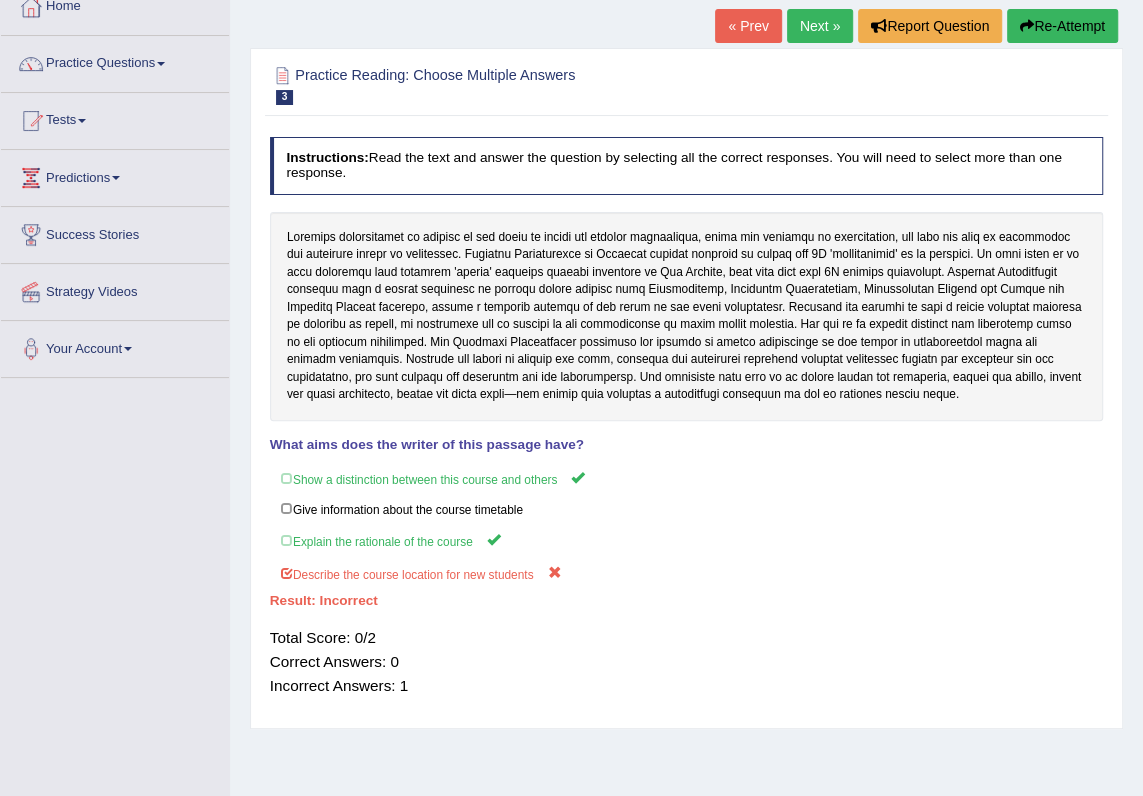 click on "Next »" at bounding box center [820, 26] 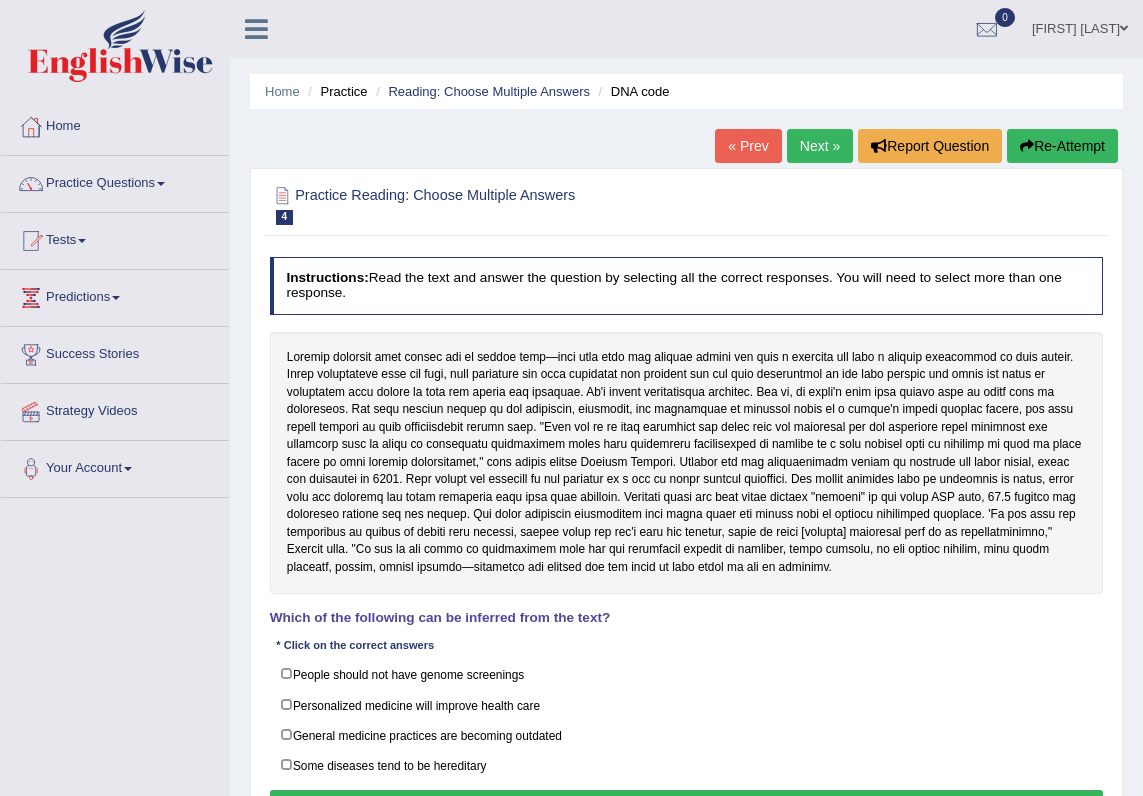 scroll, scrollTop: 0, scrollLeft: 0, axis: both 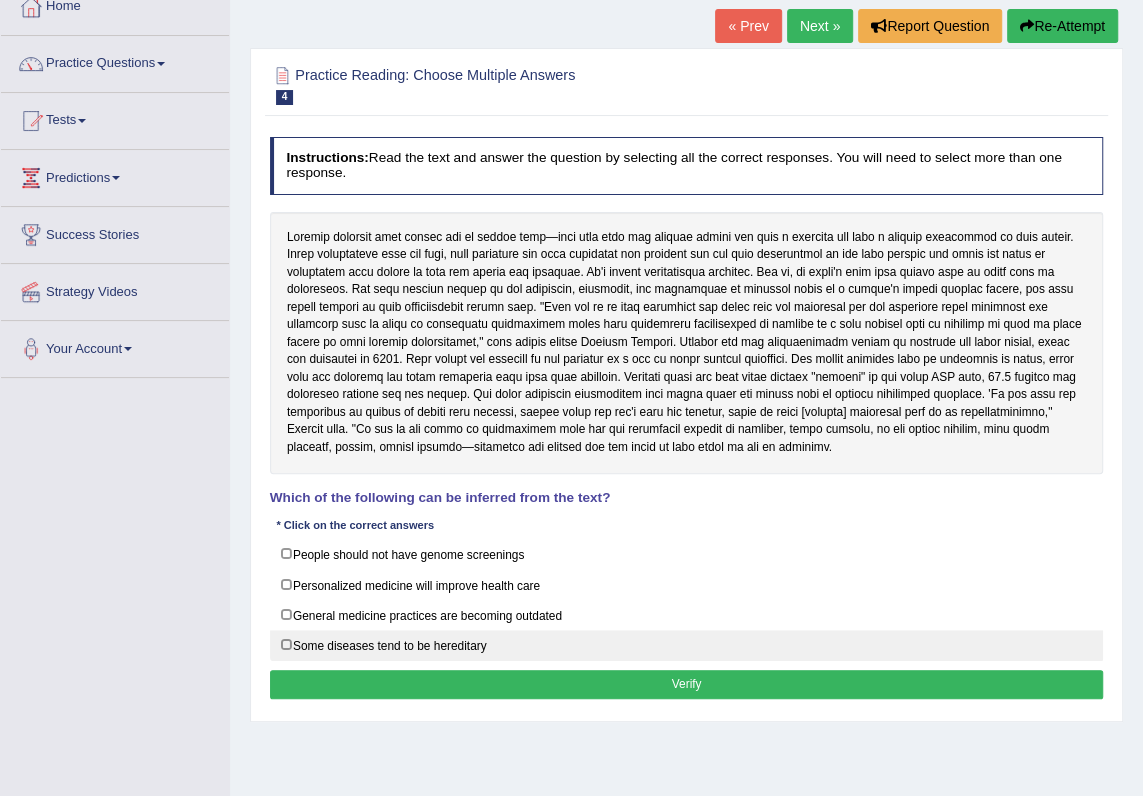 click on "Some diseases tend to be hereditary" at bounding box center (687, 645) 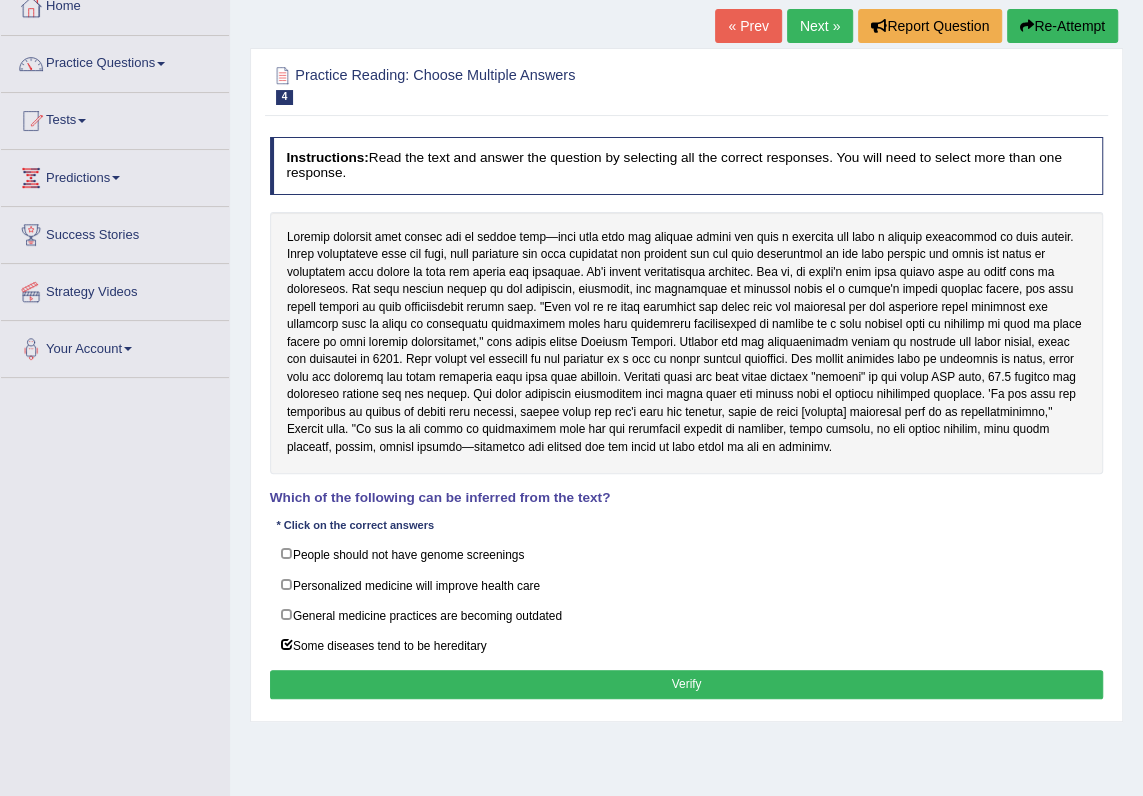click on "Verify" at bounding box center [687, 684] 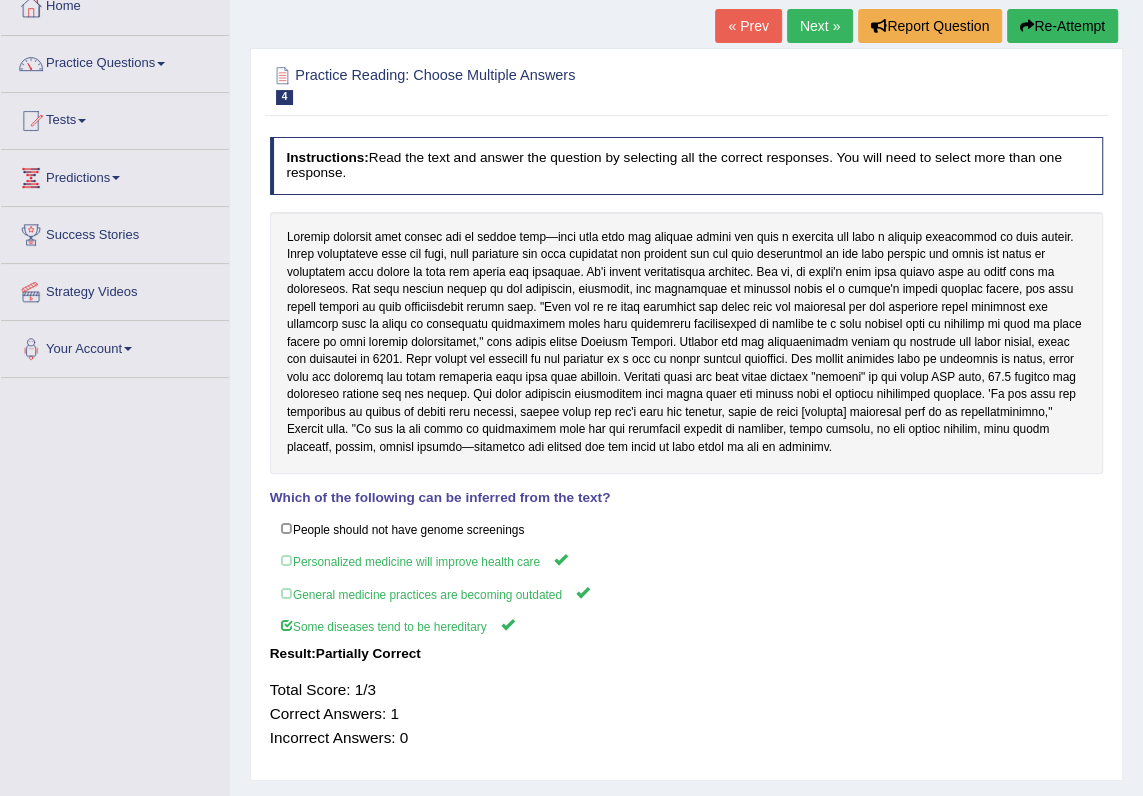 click on "Next »" at bounding box center [820, 26] 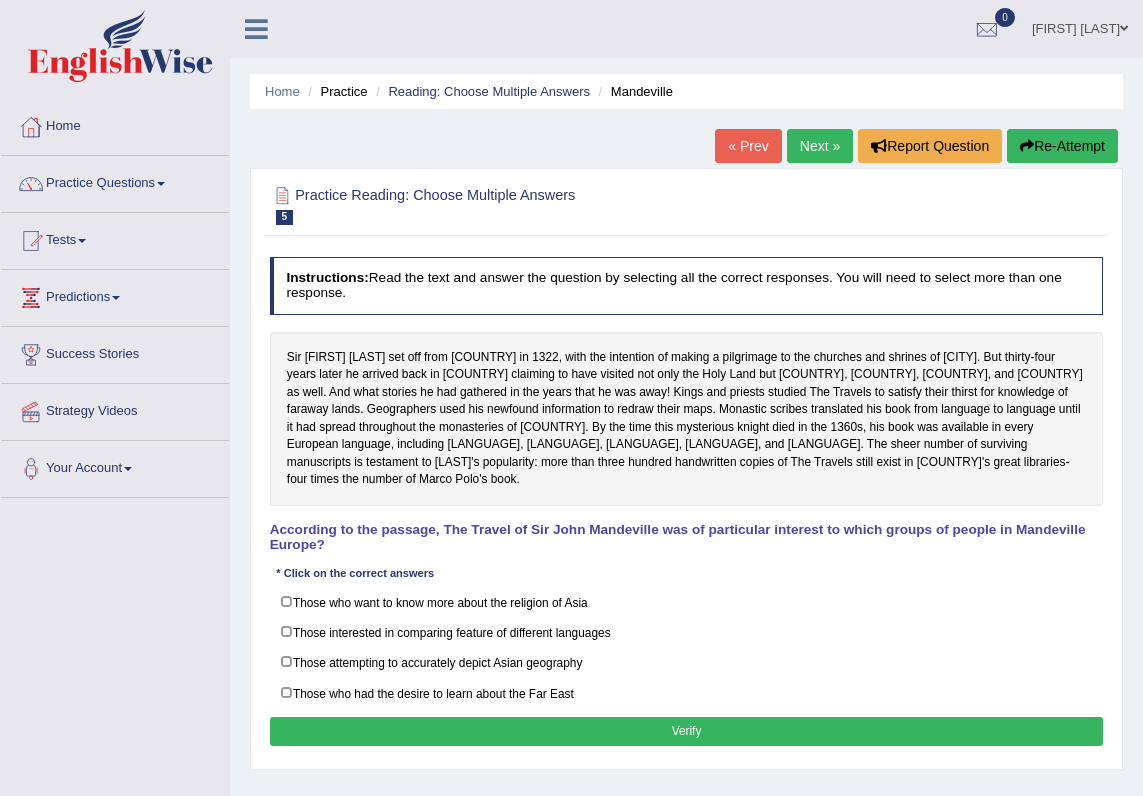 scroll, scrollTop: 0, scrollLeft: 0, axis: both 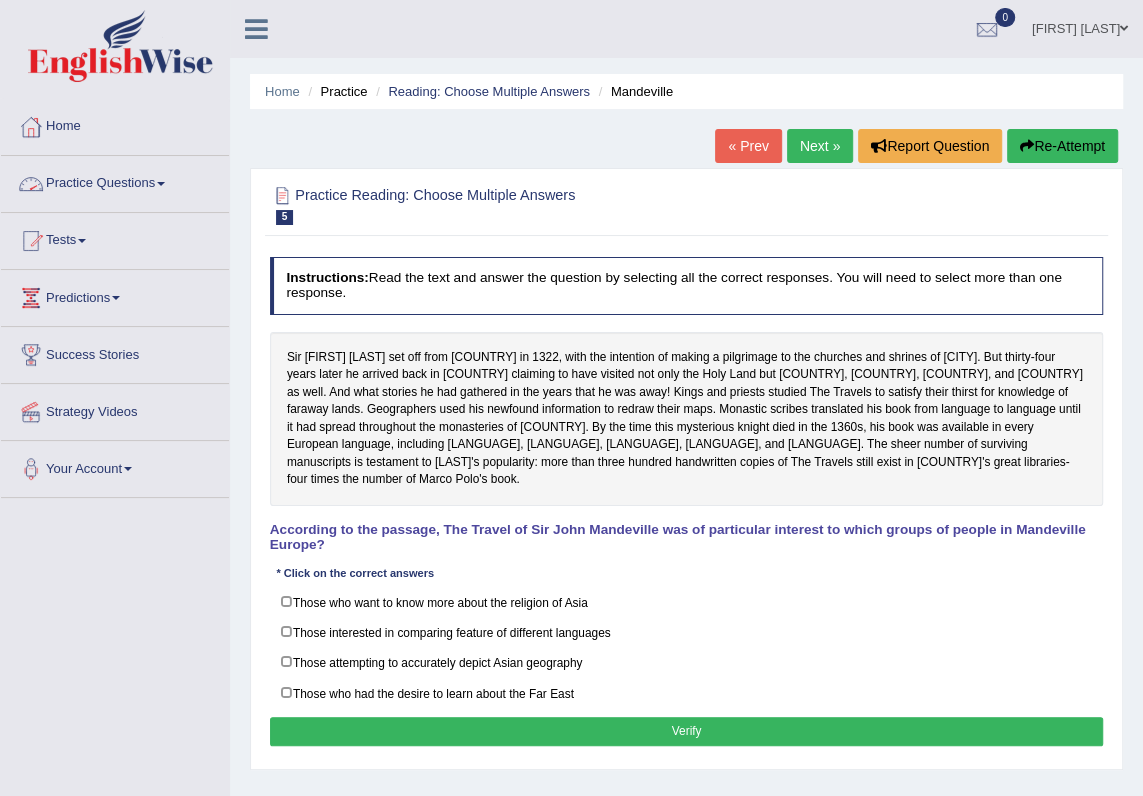 click on "Practice Questions" at bounding box center [115, 181] 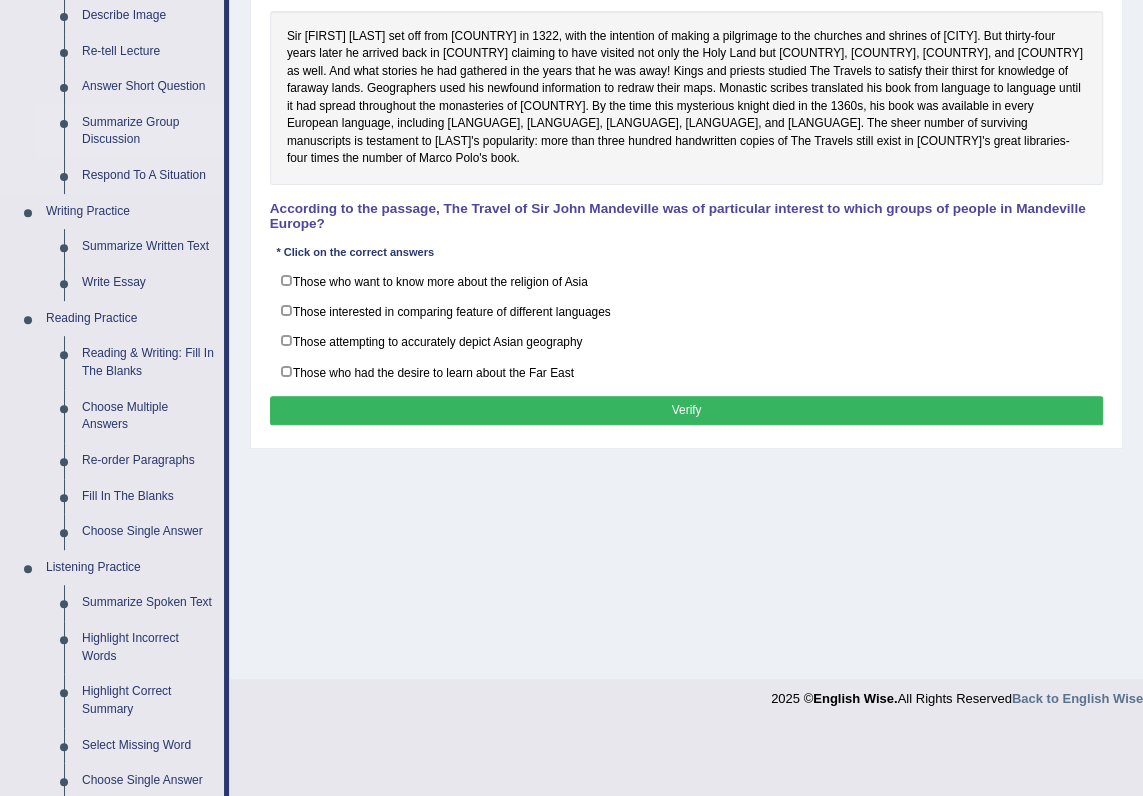 scroll, scrollTop: 363, scrollLeft: 0, axis: vertical 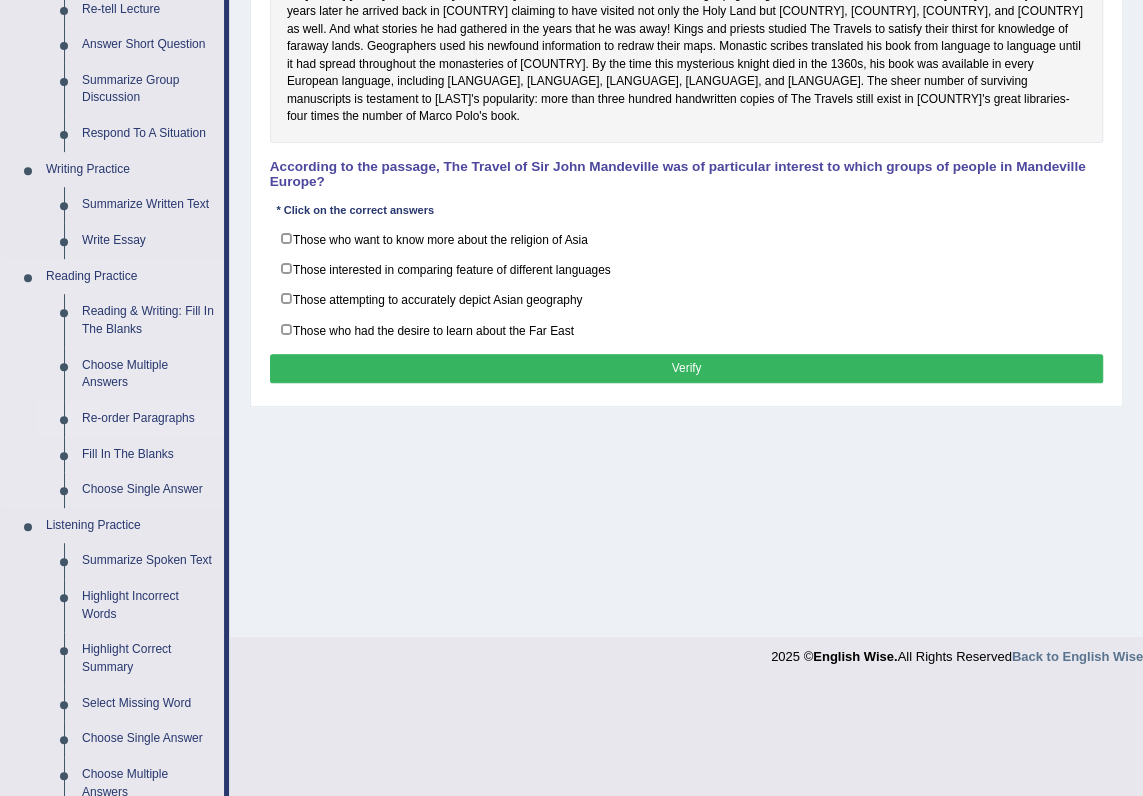 click on "Re-order Paragraphs" at bounding box center [148, 419] 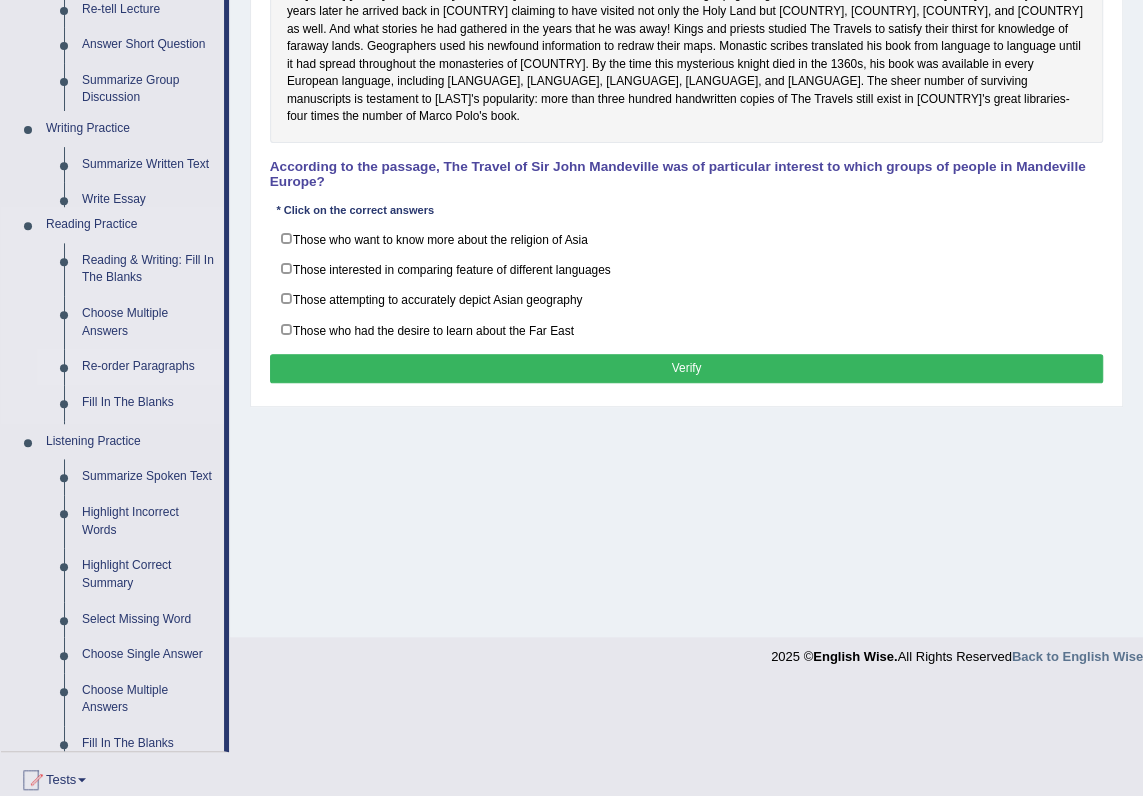 scroll, scrollTop: 253, scrollLeft: 0, axis: vertical 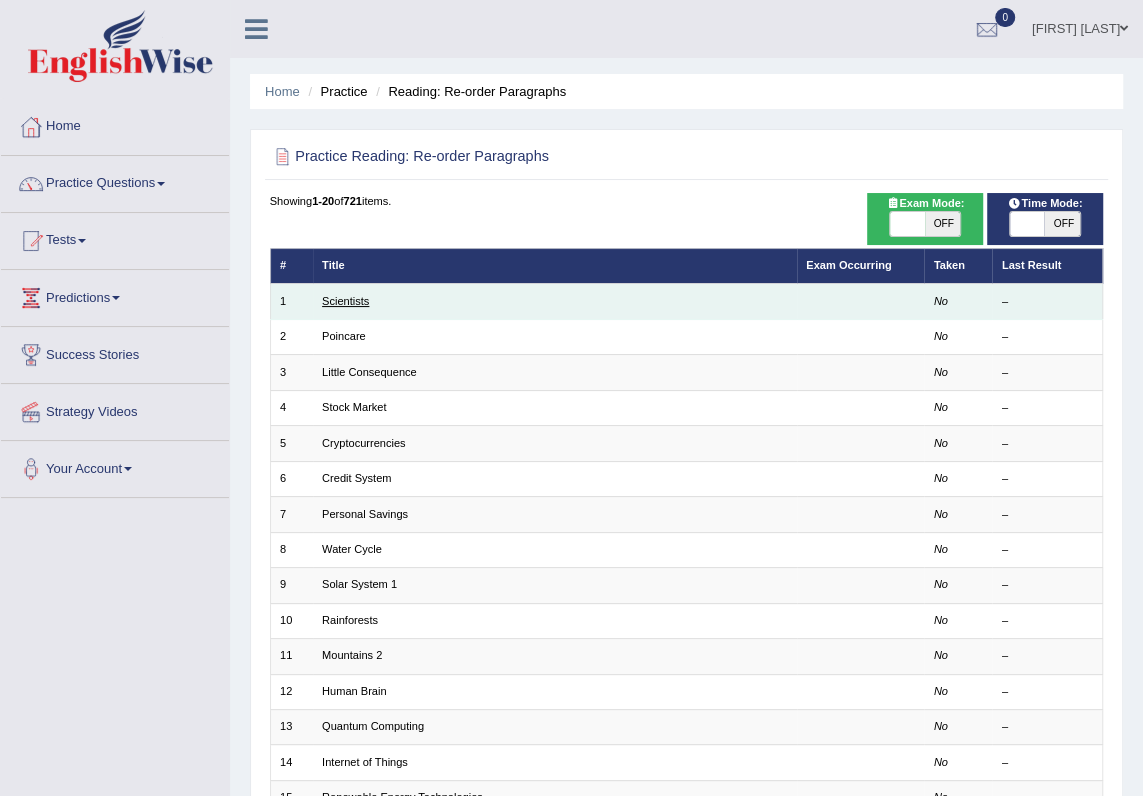 click on "Scientists" at bounding box center (345, 301) 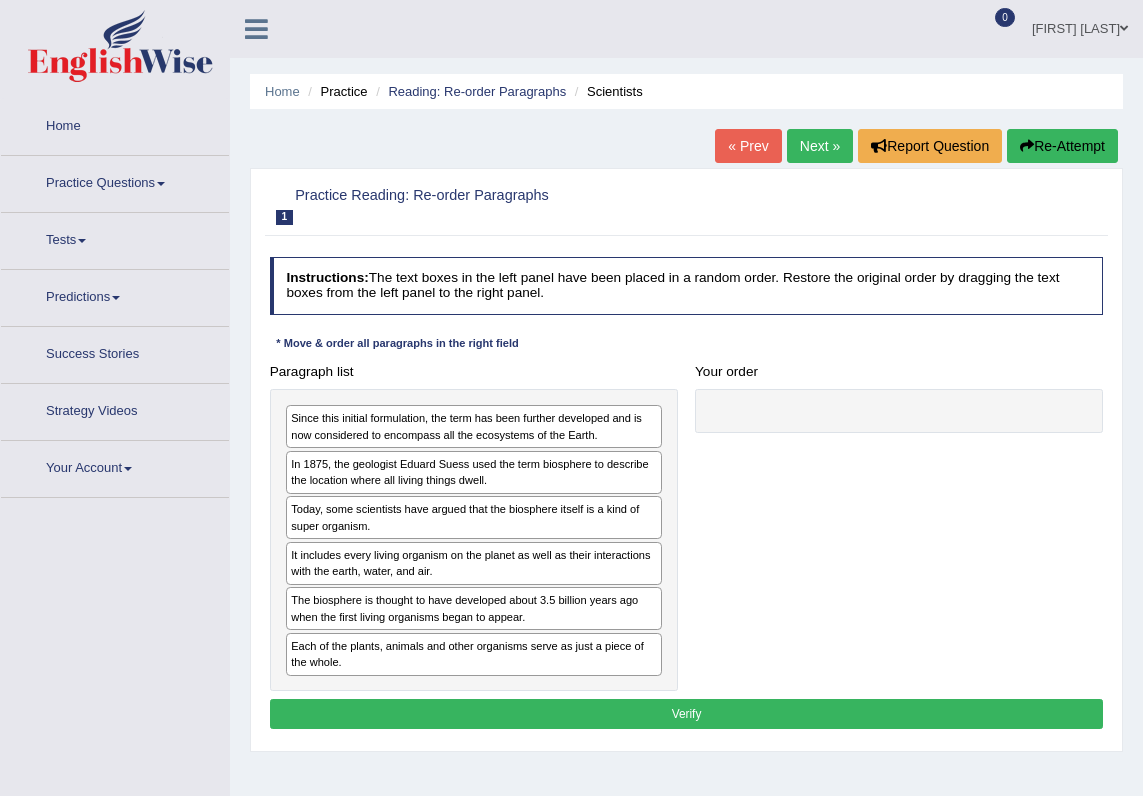 scroll, scrollTop: 0, scrollLeft: 0, axis: both 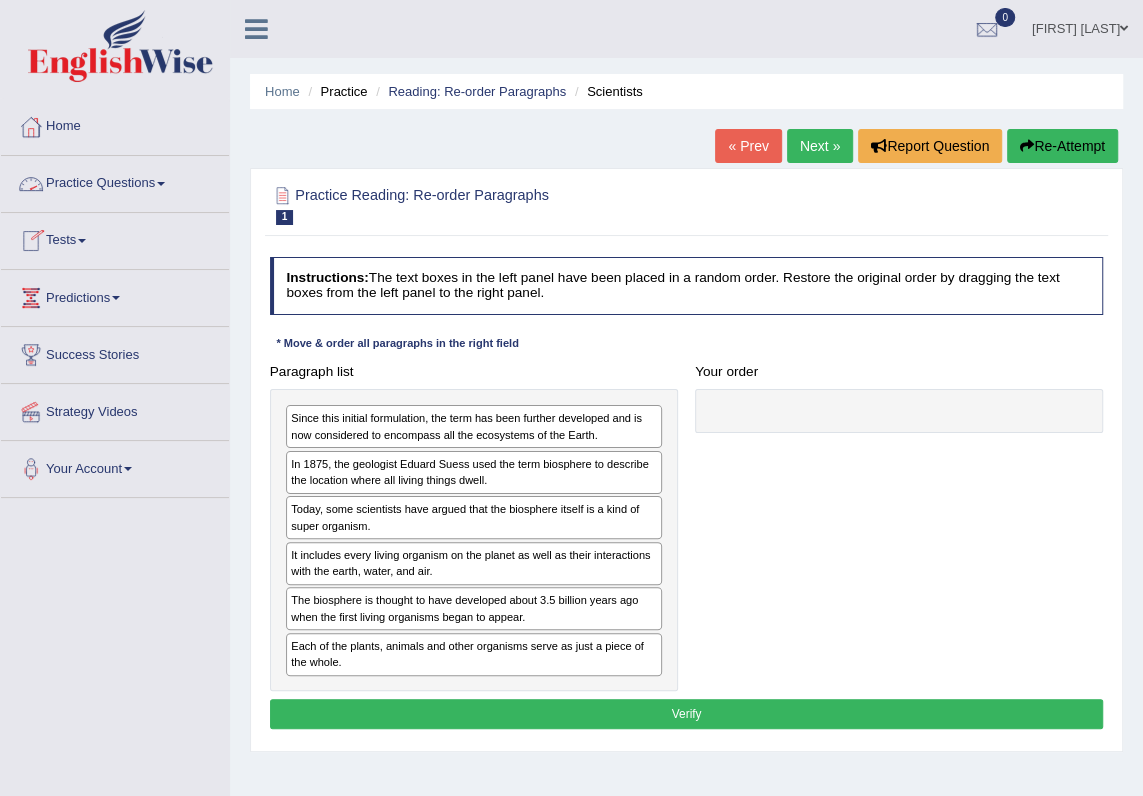 click at bounding box center (161, 184) 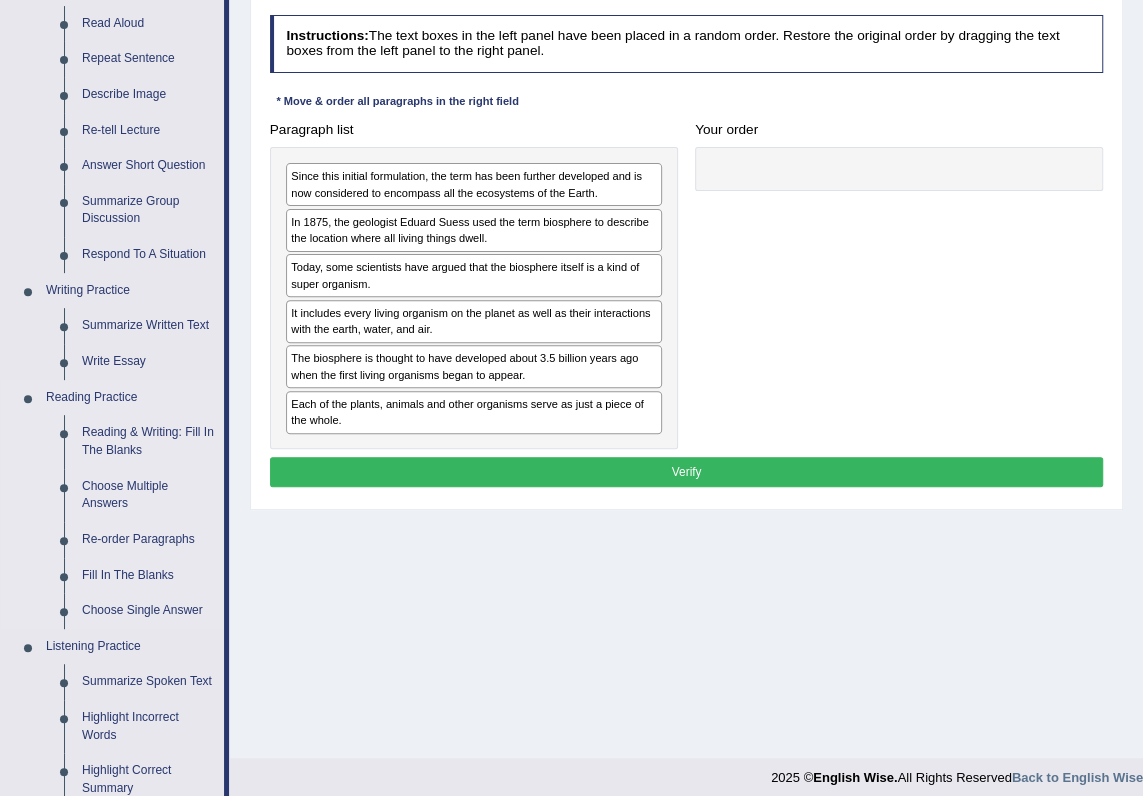 scroll, scrollTop: 363, scrollLeft: 0, axis: vertical 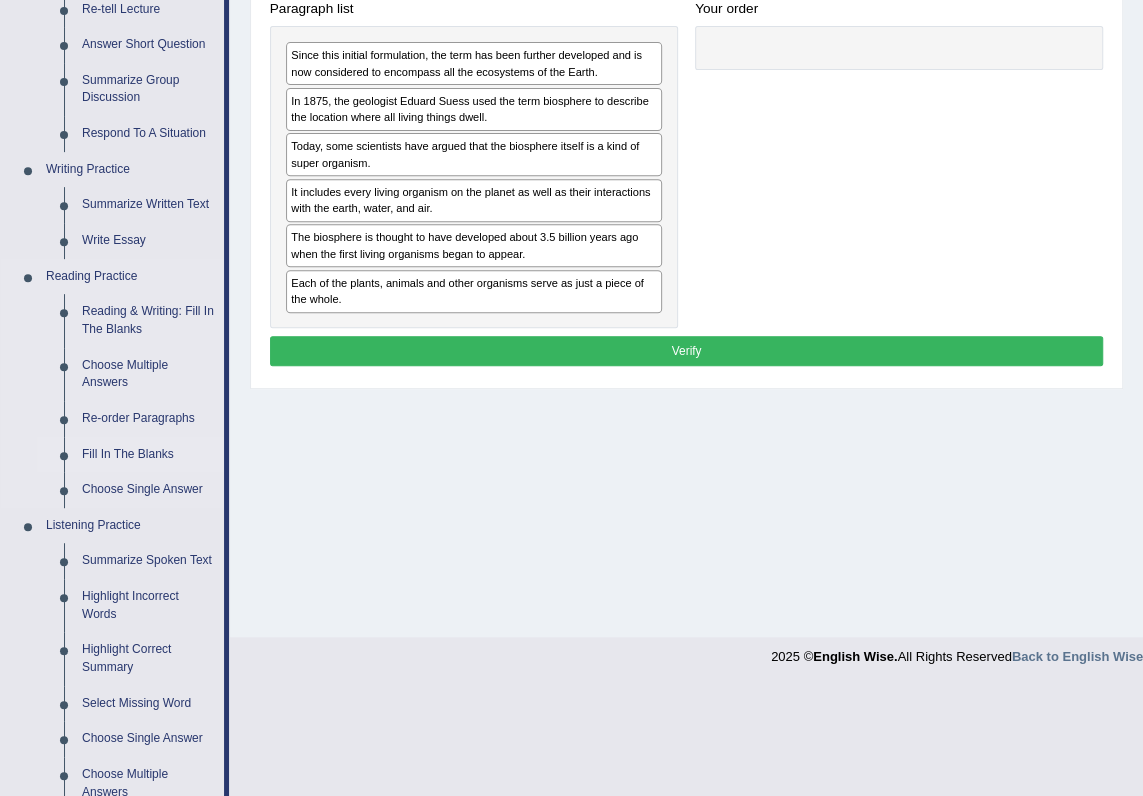 click on "Fill In The Blanks" at bounding box center [148, 455] 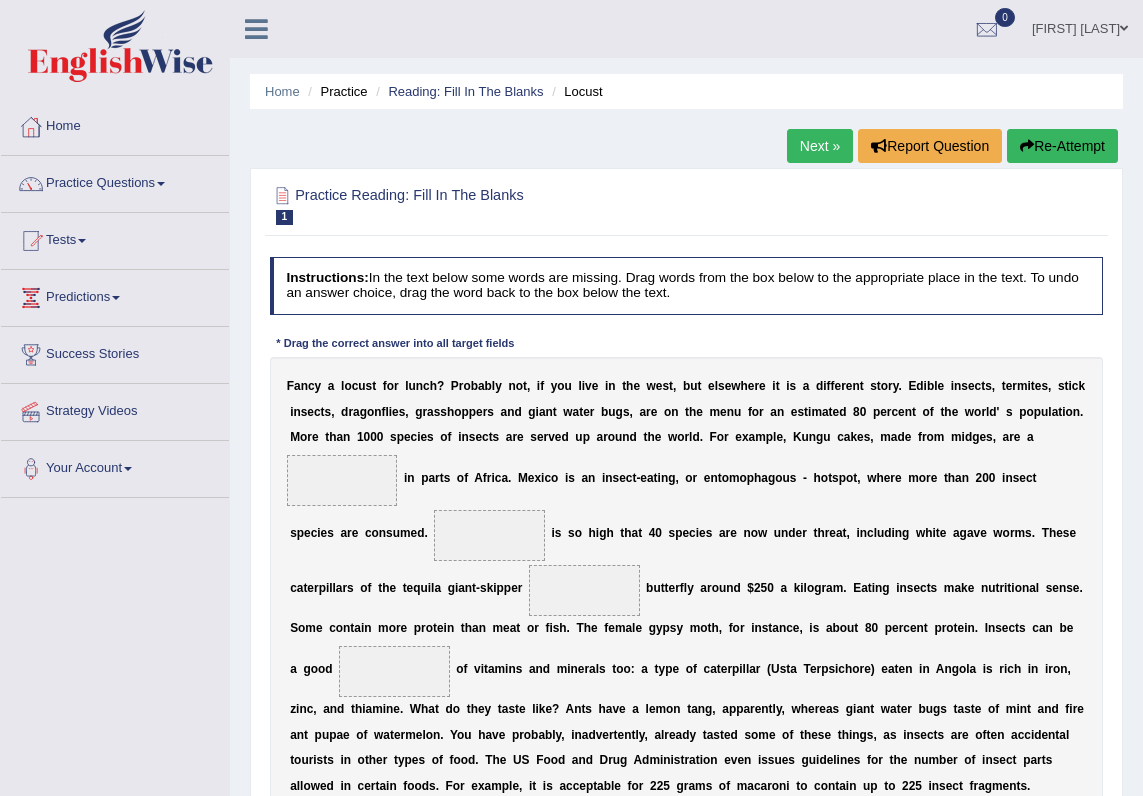 scroll, scrollTop: 0, scrollLeft: 0, axis: both 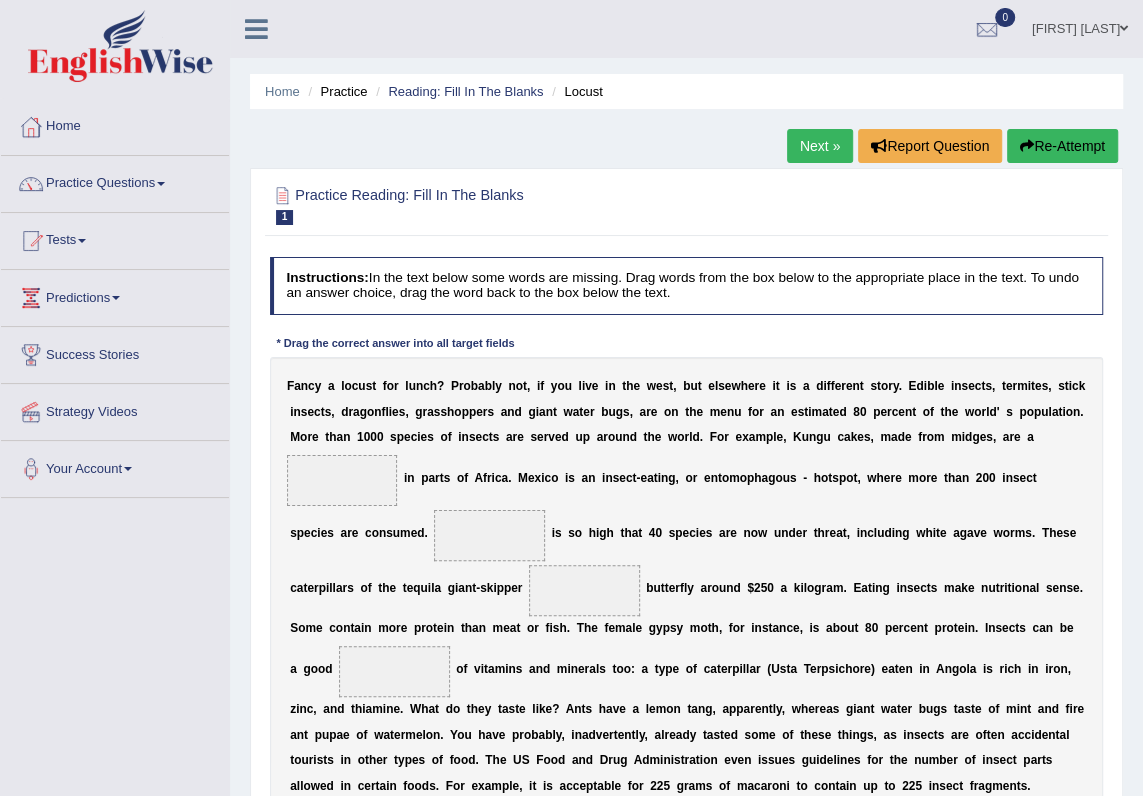 click on "Next »" at bounding box center [820, 146] 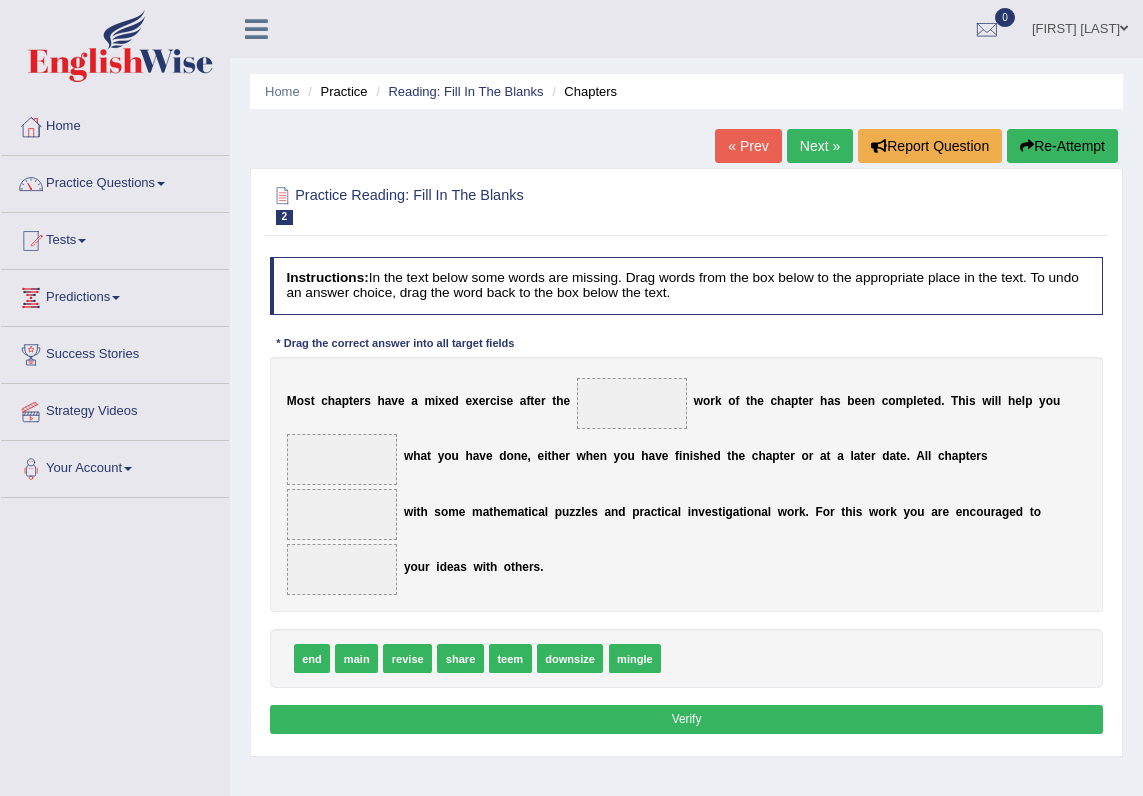 scroll, scrollTop: 0, scrollLeft: 0, axis: both 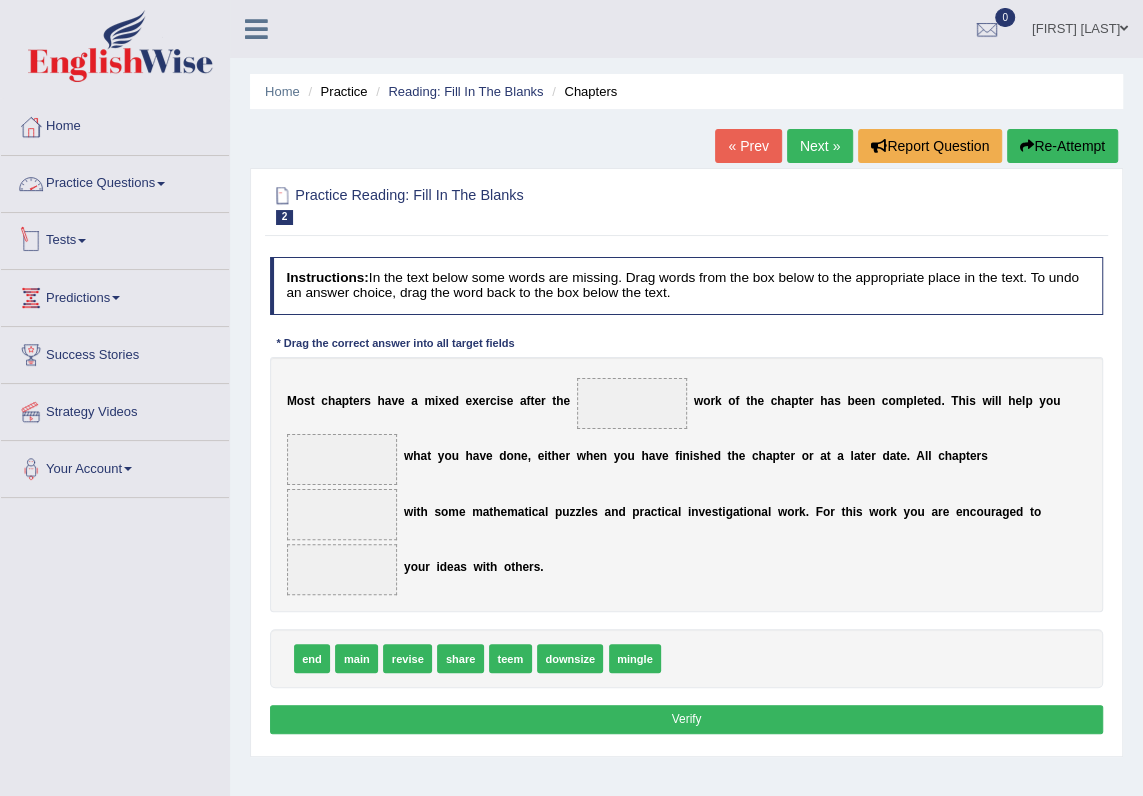 click at bounding box center [161, 184] 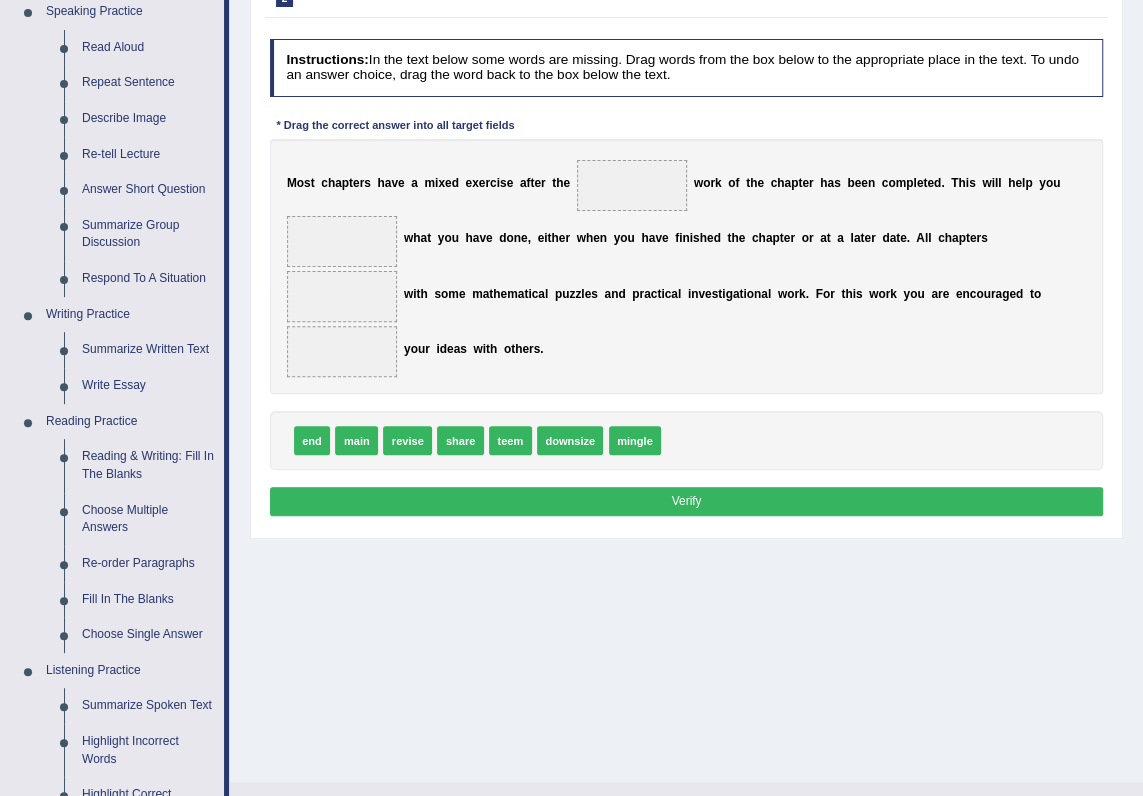 scroll, scrollTop: 242, scrollLeft: 0, axis: vertical 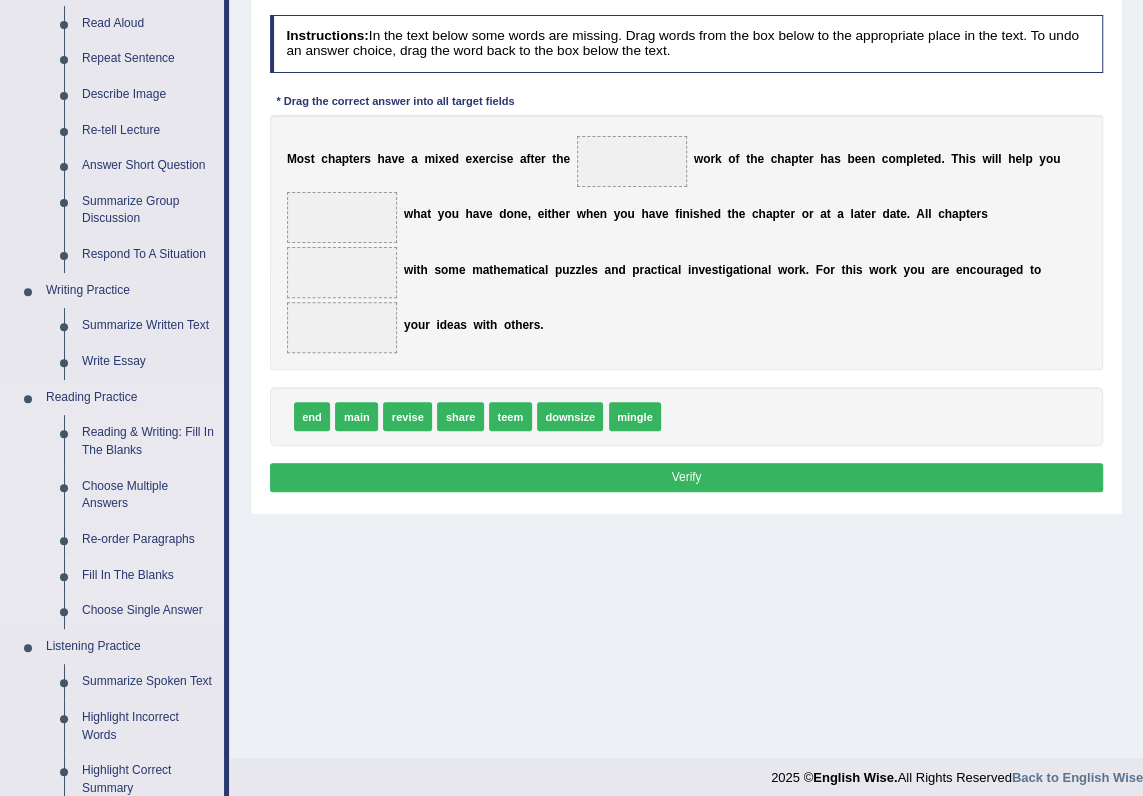 click on "Fill In The Blanks" at bounding box center (148, 576) 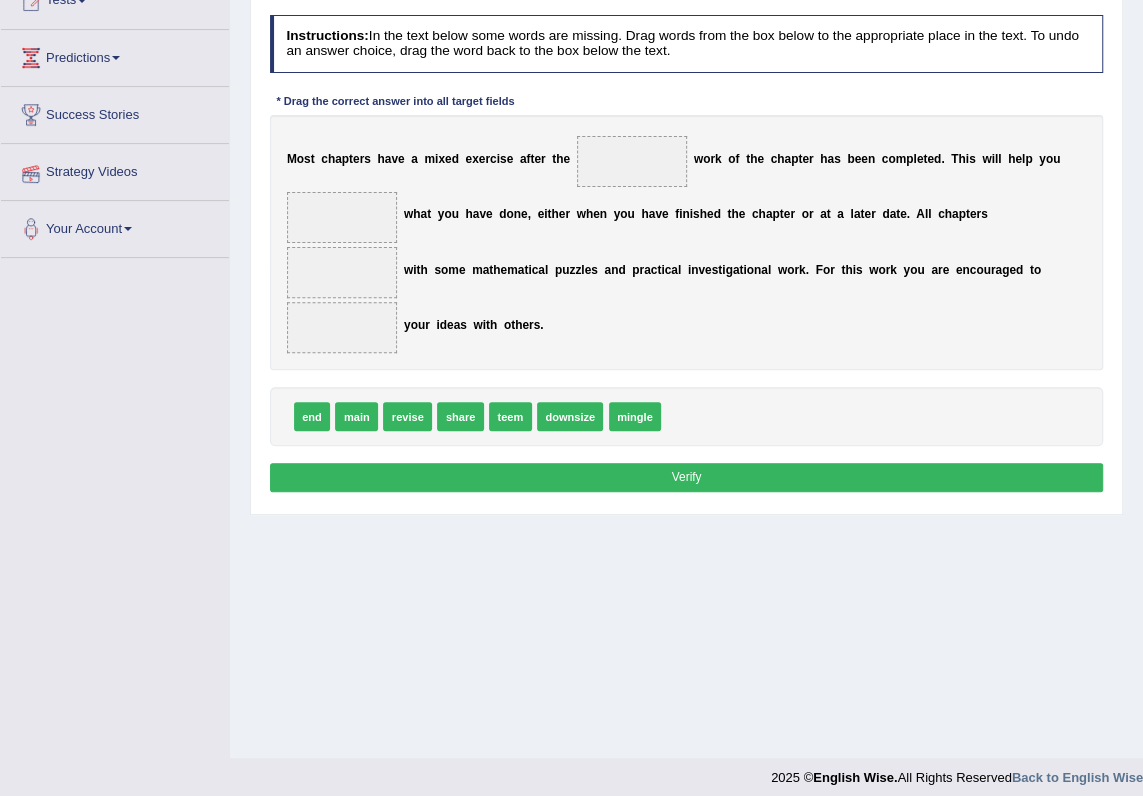 scroll, scrollTop: 253, scrollLeft: 0, axis: vertical 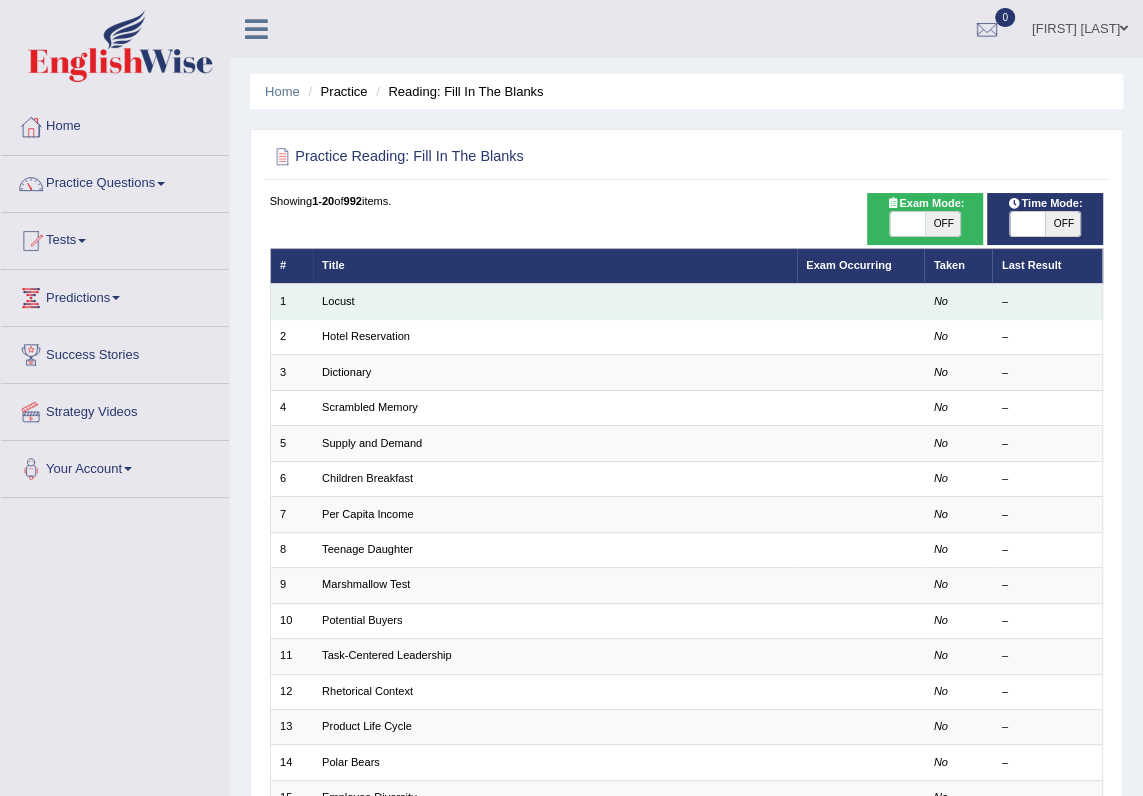 click on "Locust" at bounding box center [555, 301] 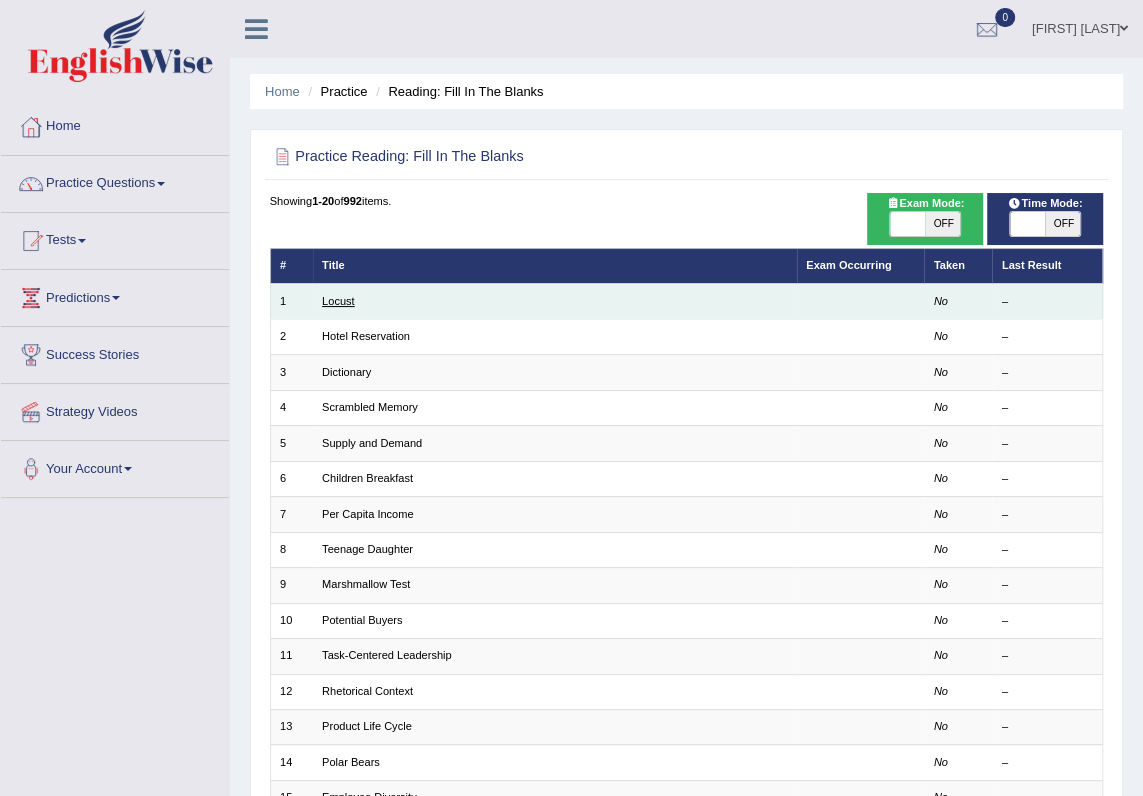click on "Locust" at bounding box center [338, 301] 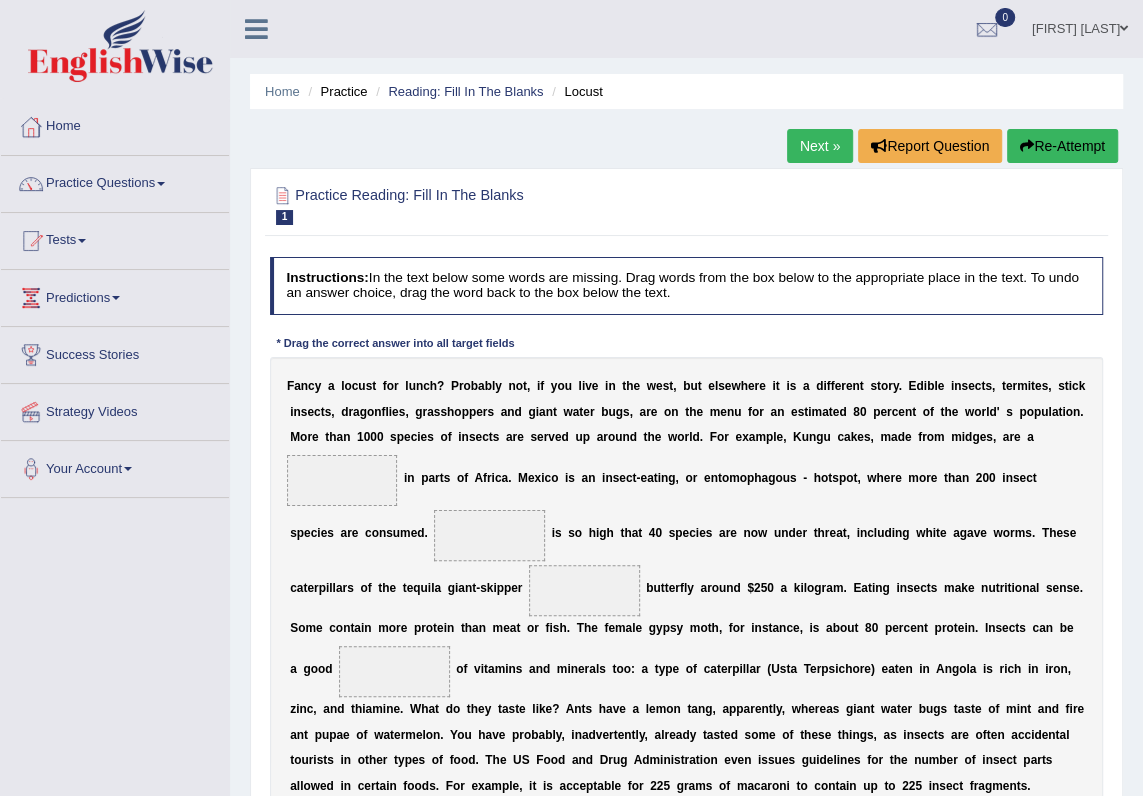 scroll, scrollTop: 95, scrollLeft: 0, axis: vertical 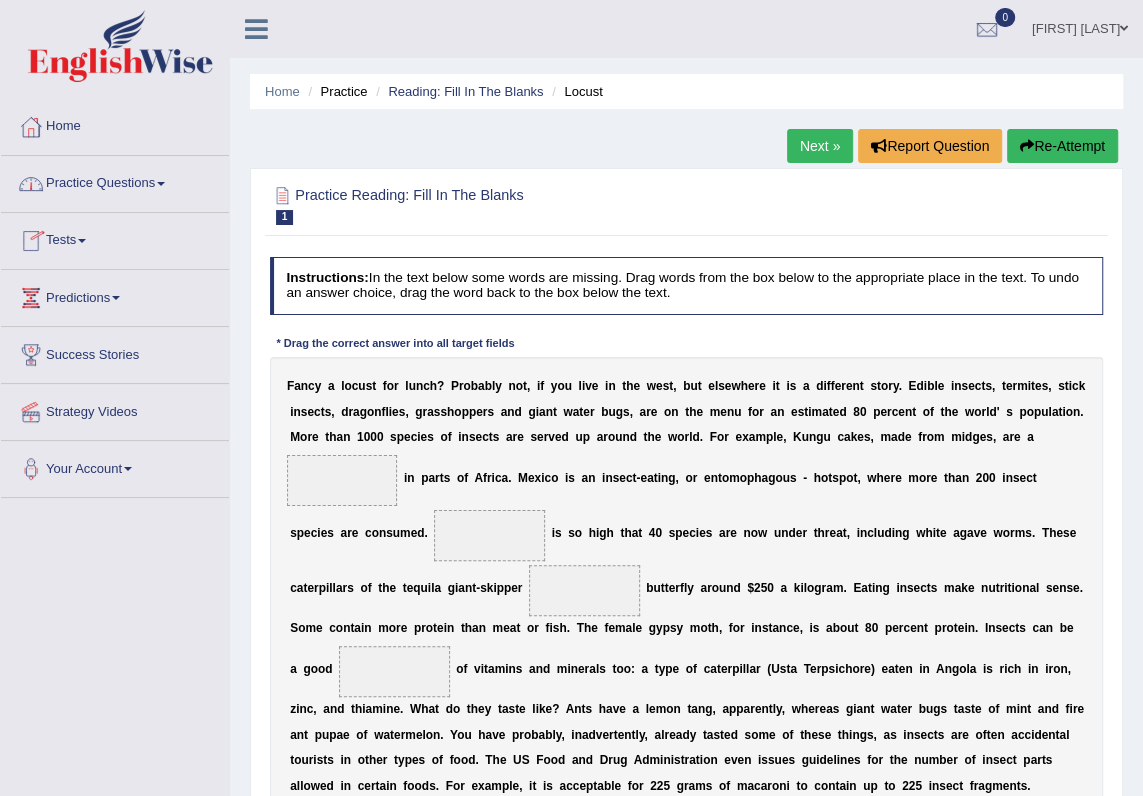 click on "Practice Questions" at bounding box center [115, 181] 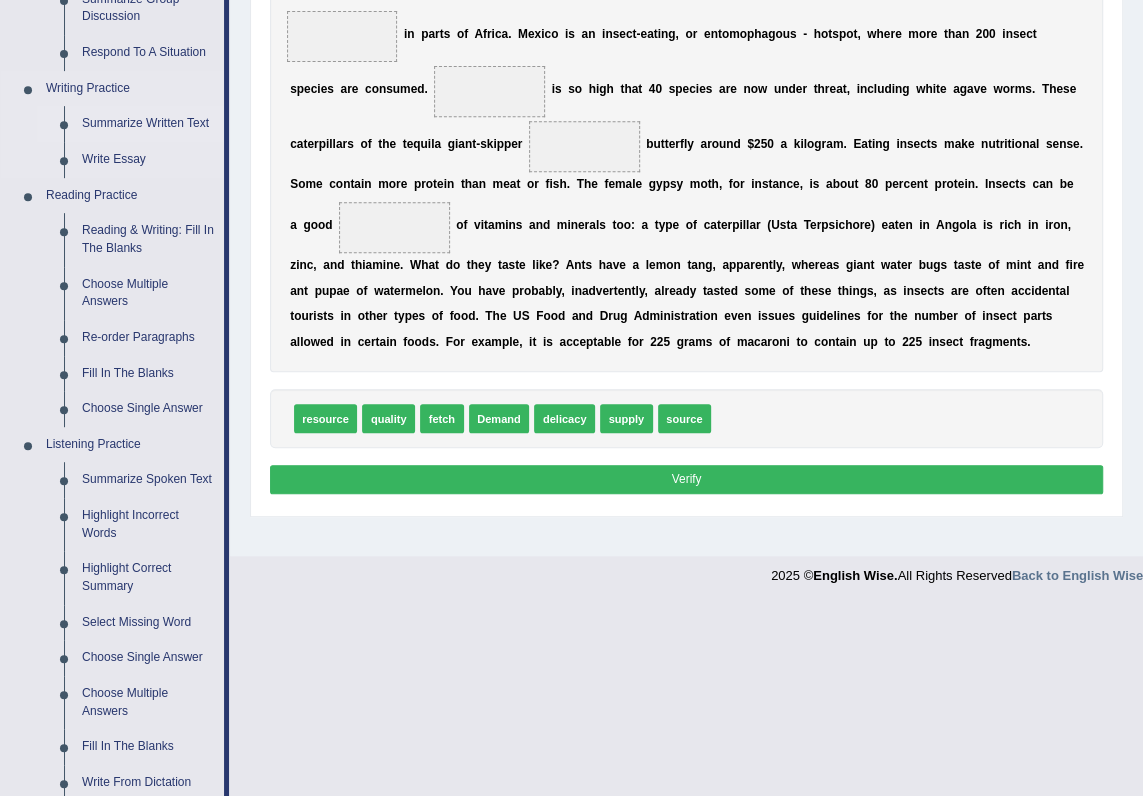 scroll, scrollTop: 484, scrollLeft: 0, axis: vertical 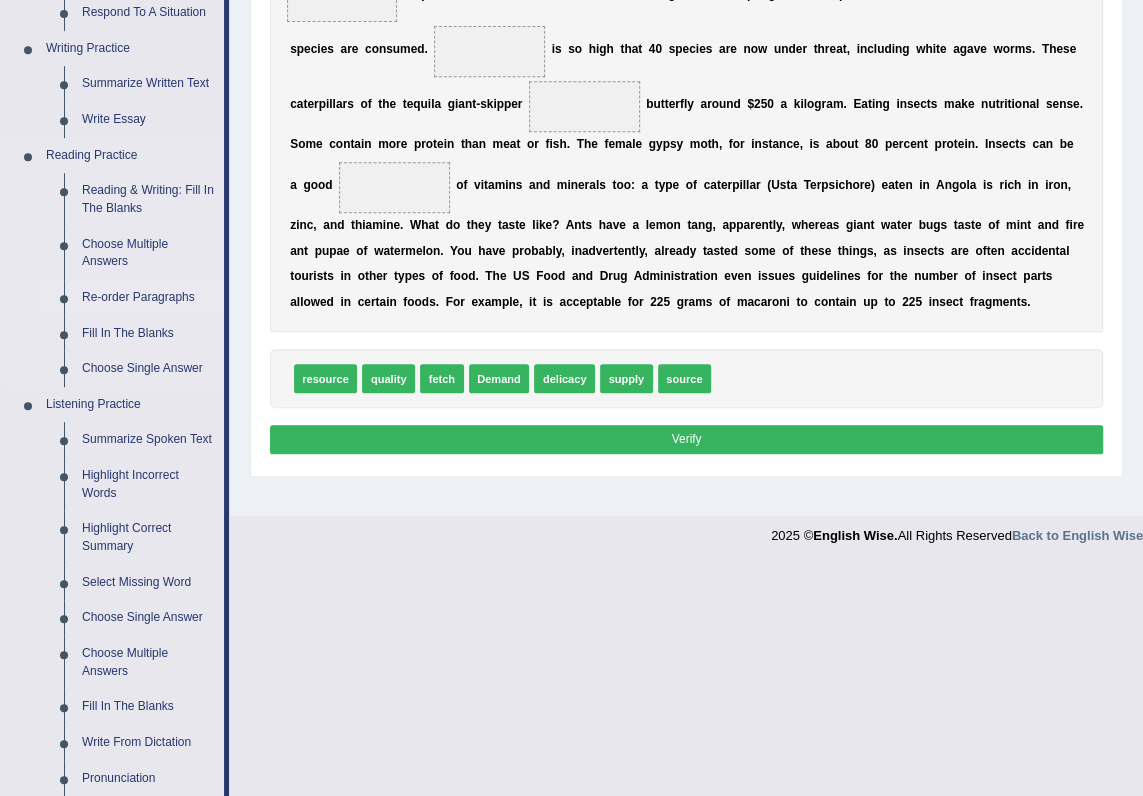 click on "Re-order Paragraphs" at bounding box center [148, 298] 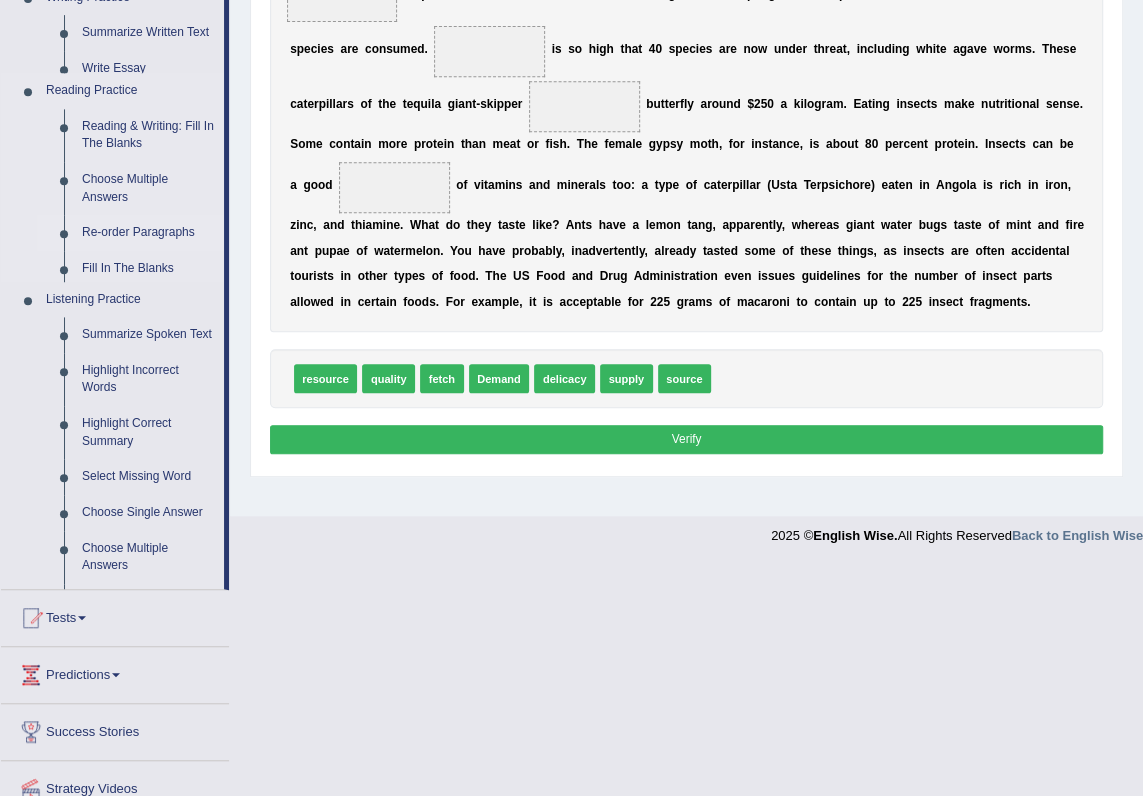 scroll, scrollTop: 306, scrollLeft: 0, axis: vertical 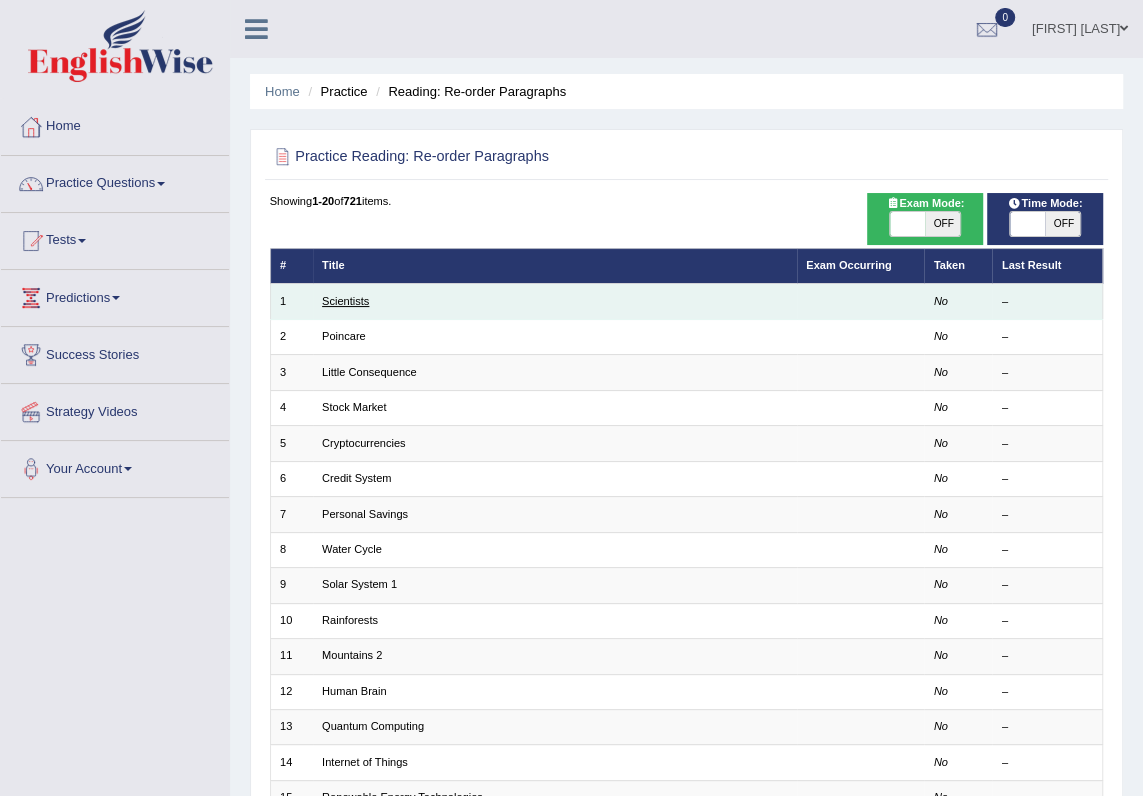 click on "Scientists" at bounding box center [345, 301] 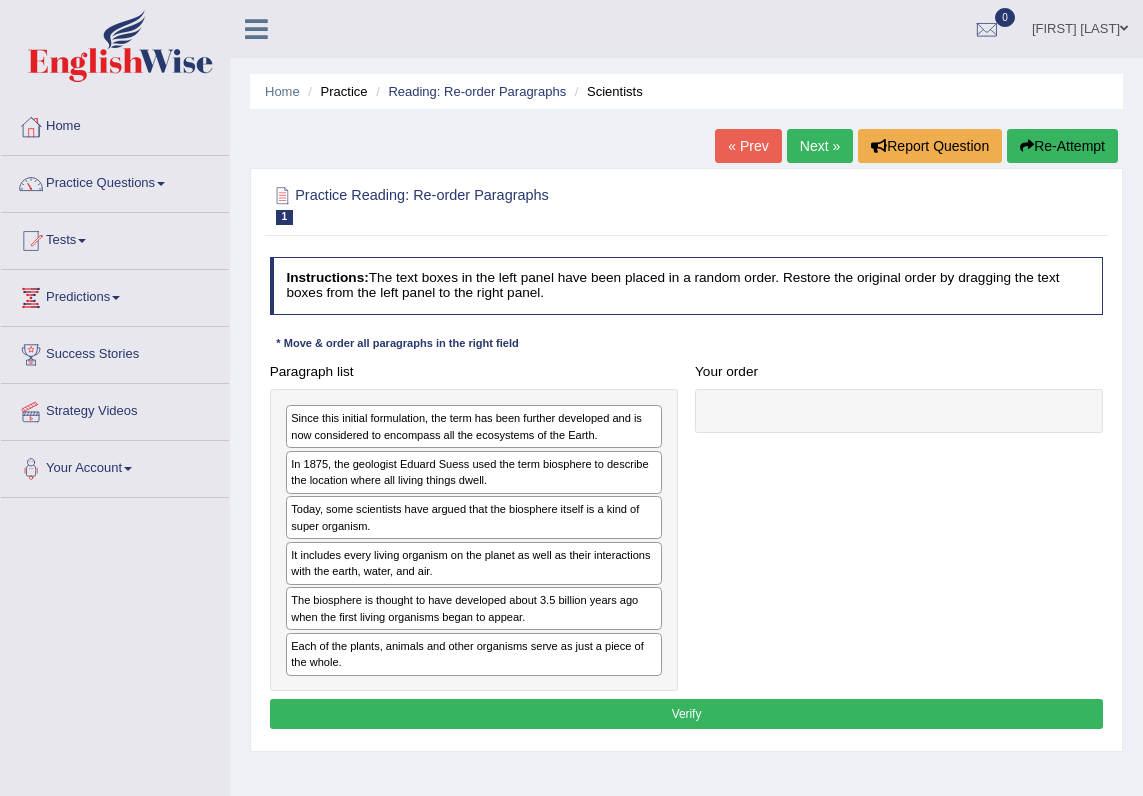 scroll, scrollTop: 0, scrollLeft: 0, axis: both 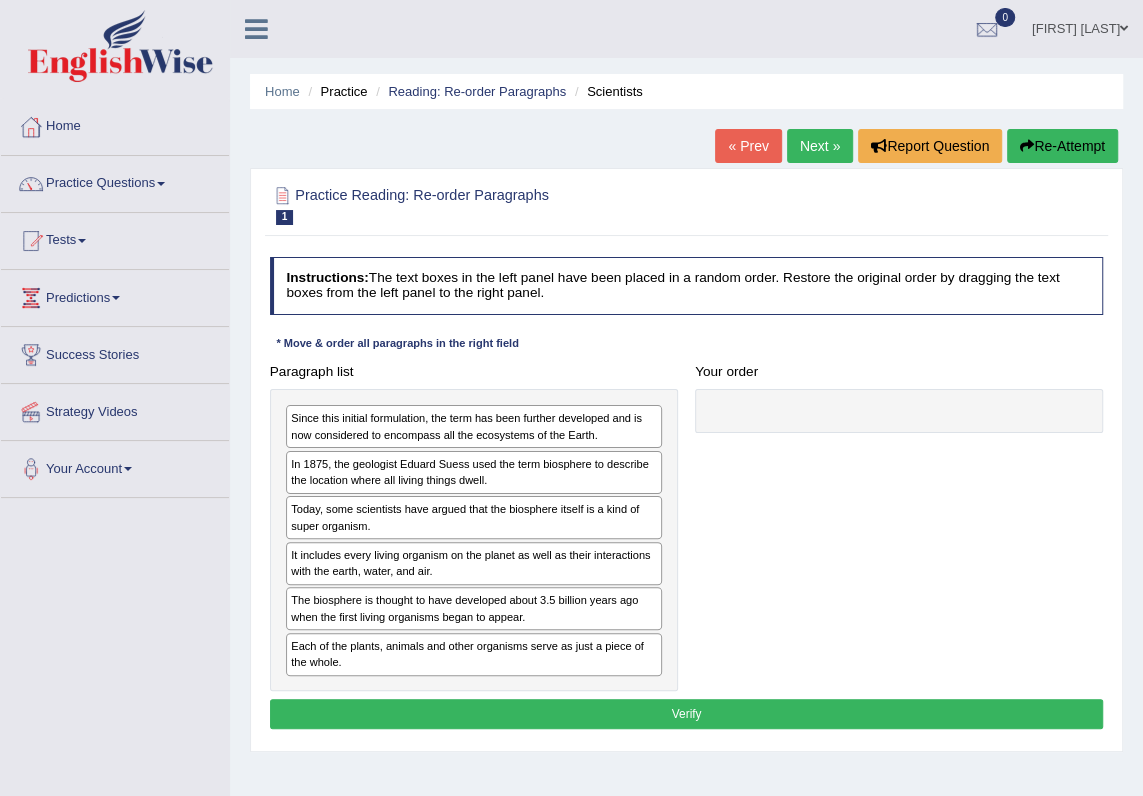 click on "Practice Questions" at bounding box center [115, 181] 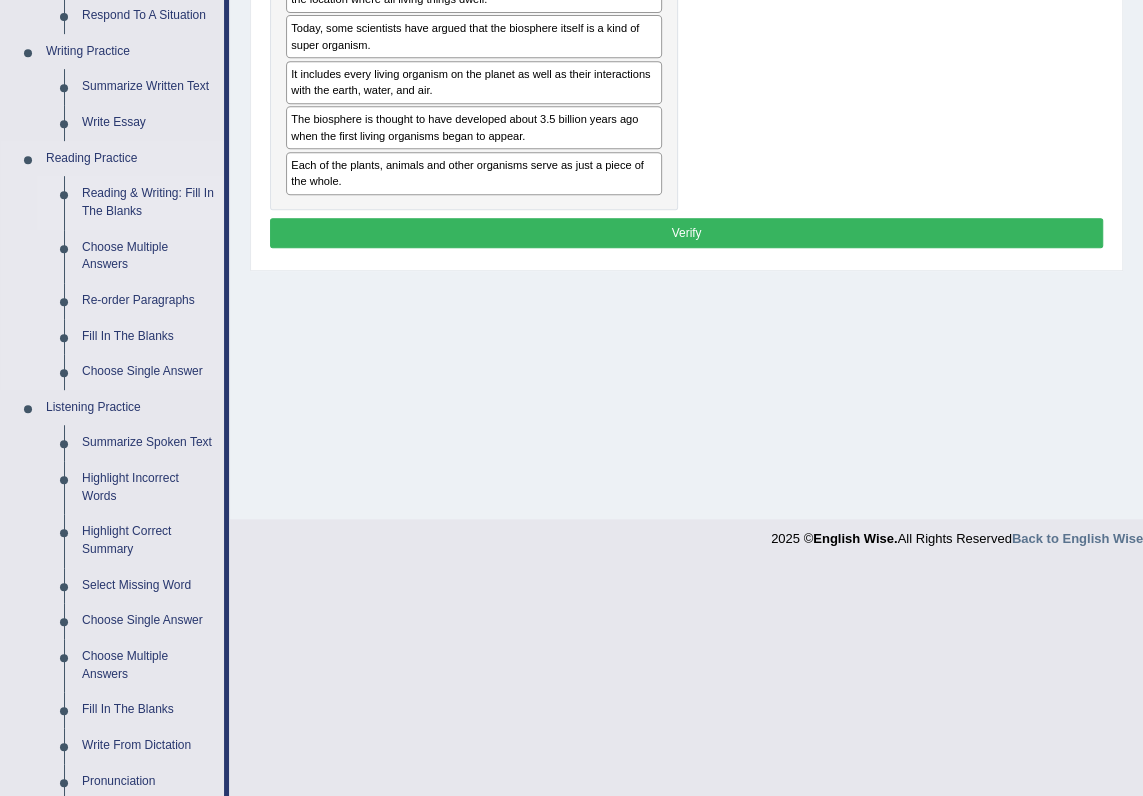 scroll, scrollTop: 484, scrollLeft: 0, axis: vertical 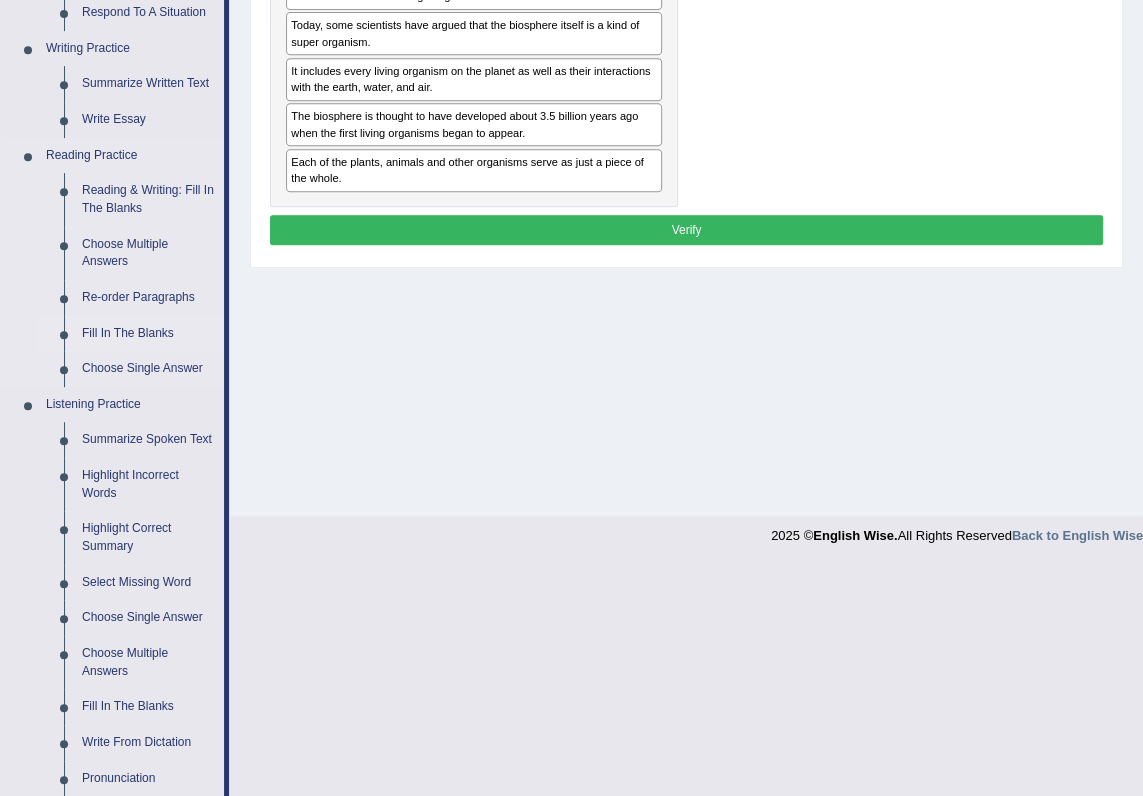 click on "Fill In The Blanks" at bounding box center [148, 334] 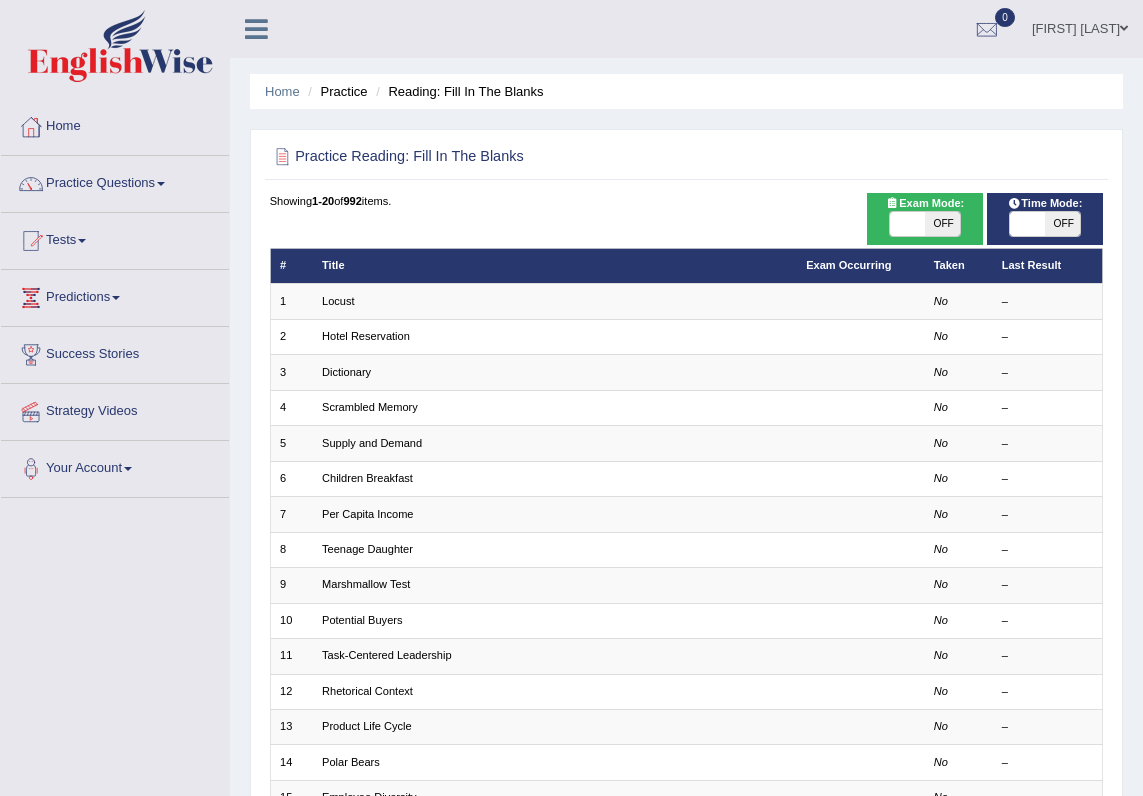 scroll, scrollTop: 0, scrollLeft: 0, axis: both 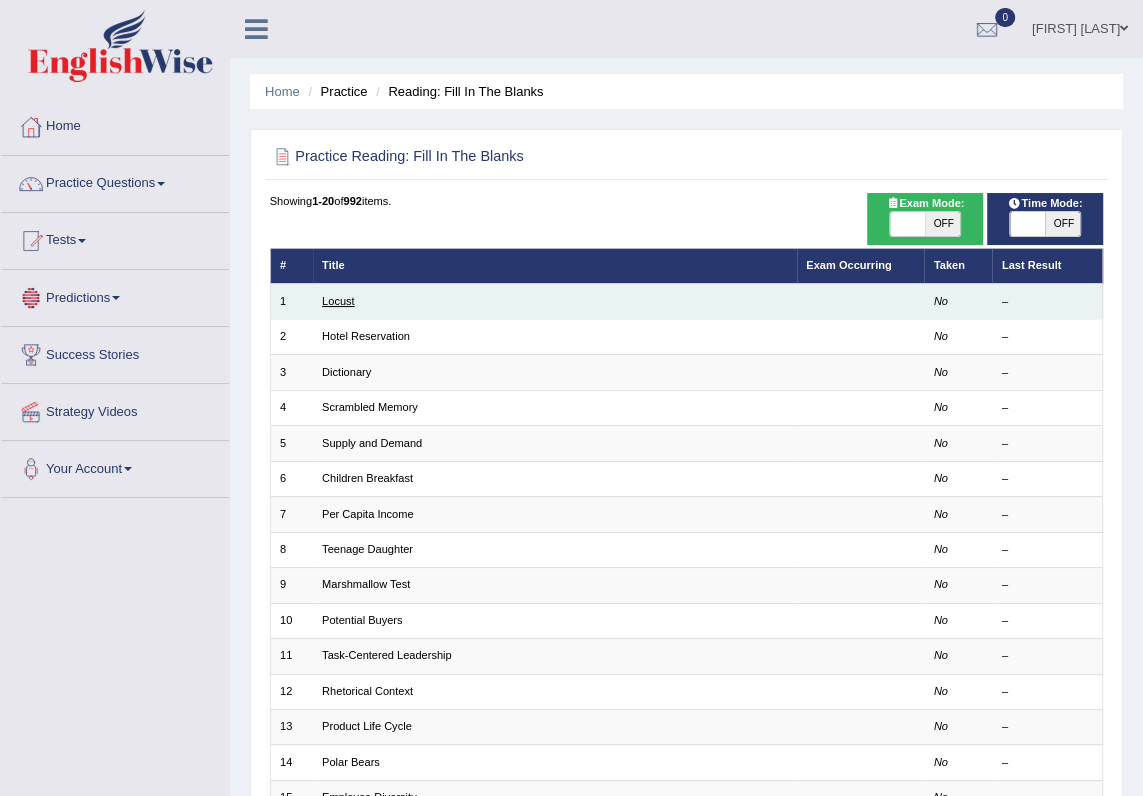 click on "Locust" at bounding box center (338, 301) 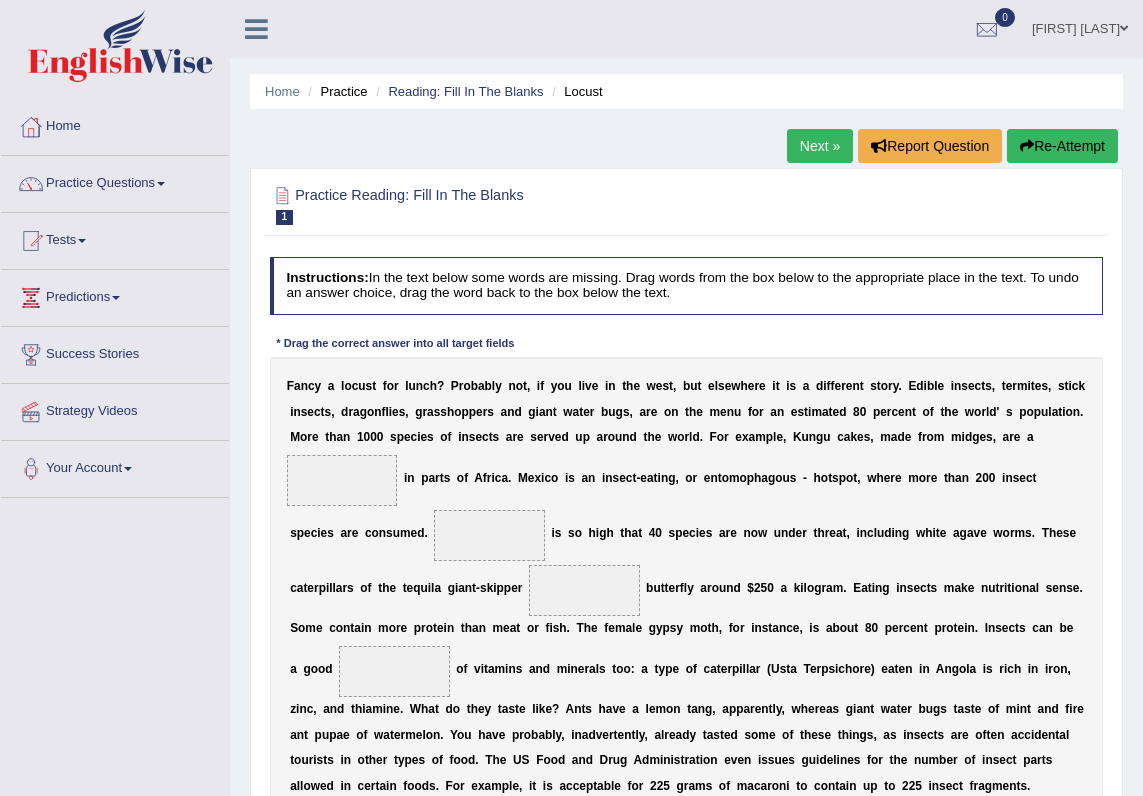 scroll, scrollTop: 0, scrollLeft: 0, axis: both 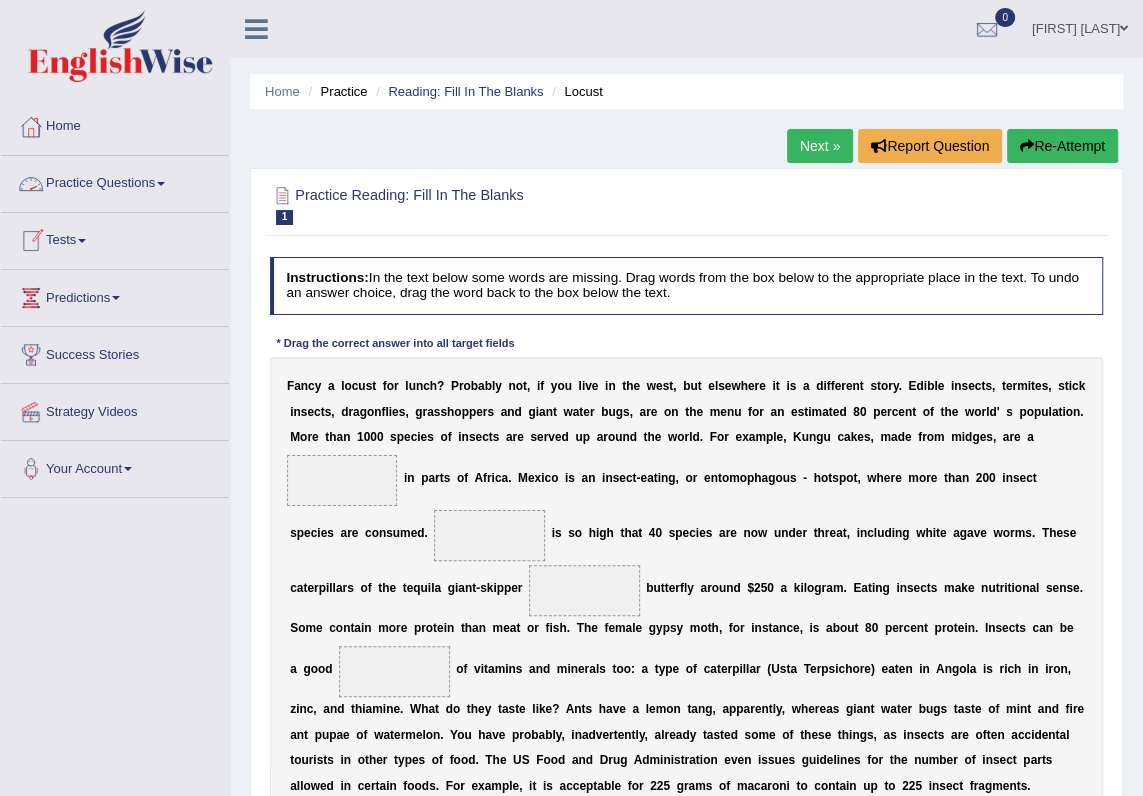click on "Practice Questions" at bounding box center (115, 181) 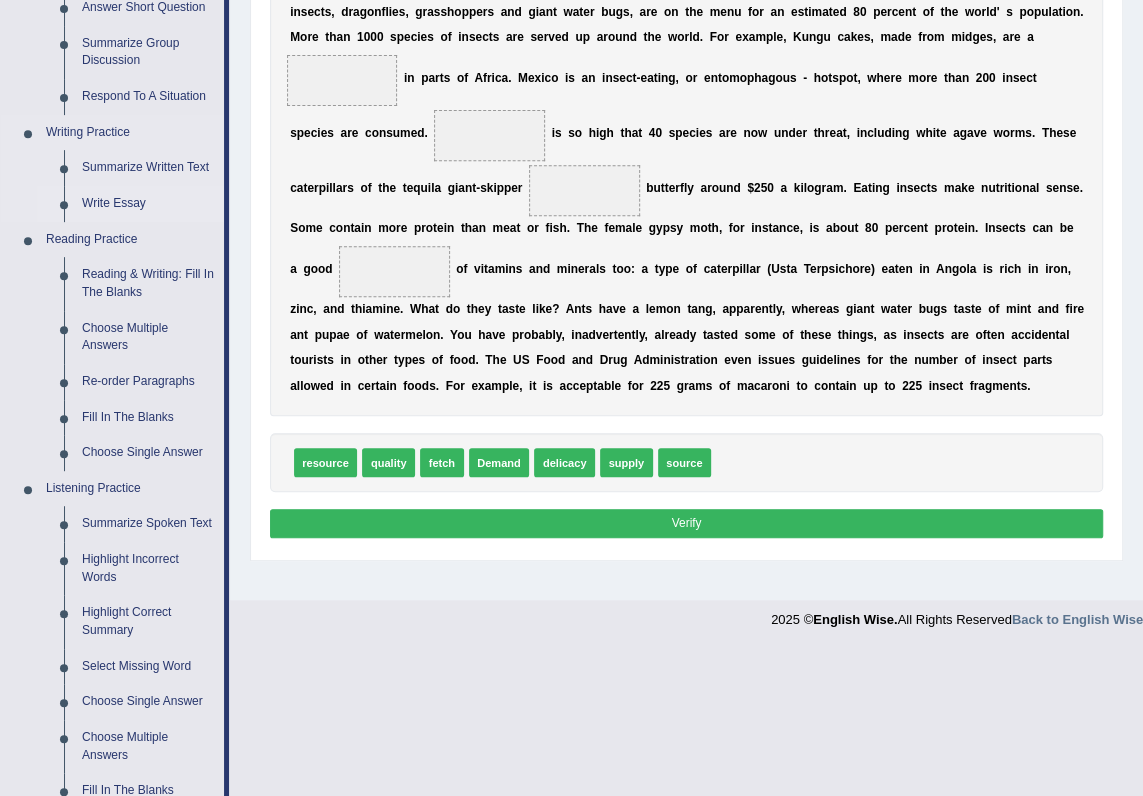 scroll, scrollTop: 484, scrollLeft: 0, axis: vertical 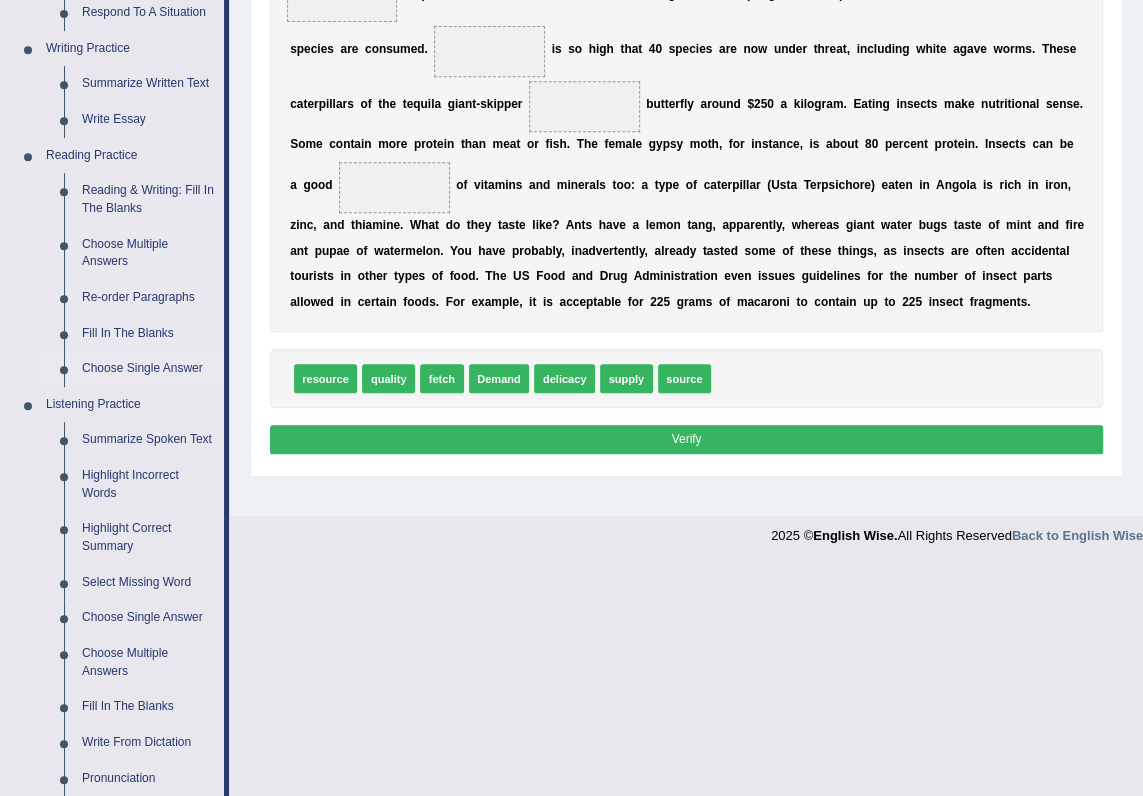 click on "Choose Single Answer" at bounding box center (148, 369) 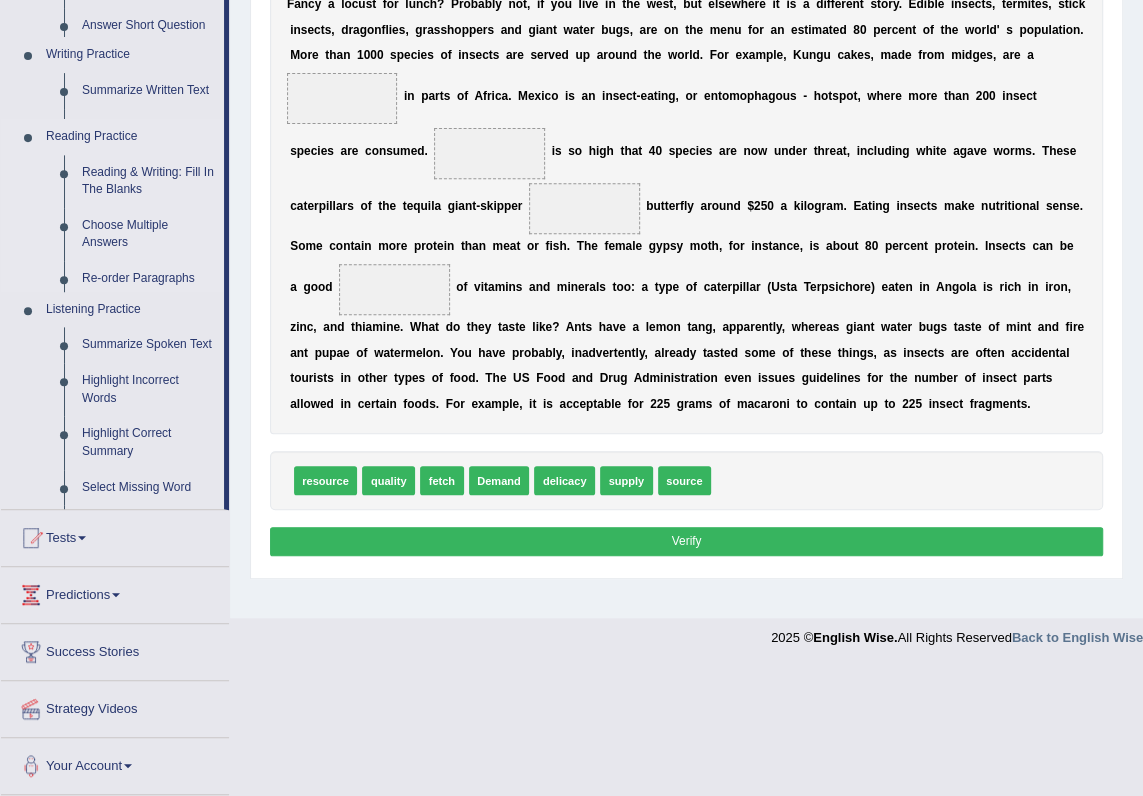 scroll, scrollTop: 253, scrollLeft: 0, axis: vertical 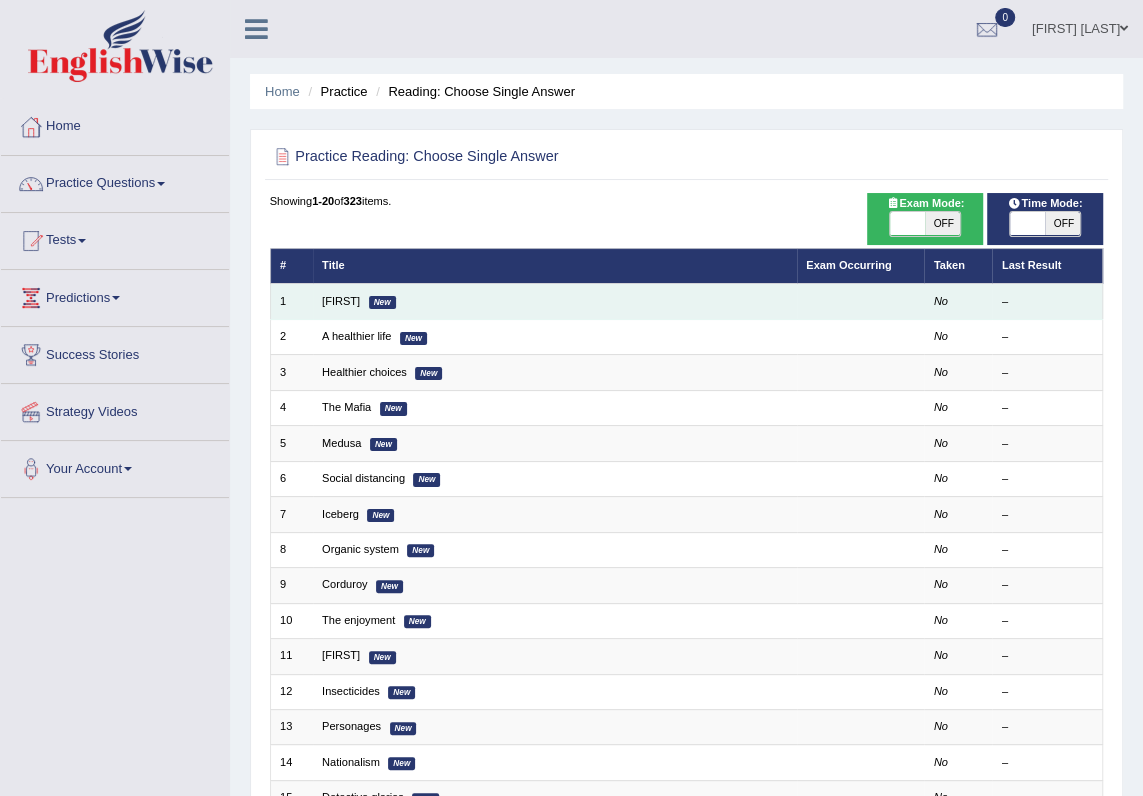 drag, startPoint x: 0, startPoint y: 0, endPoint x: 352, endPoint y: 300, distance: 462.49756 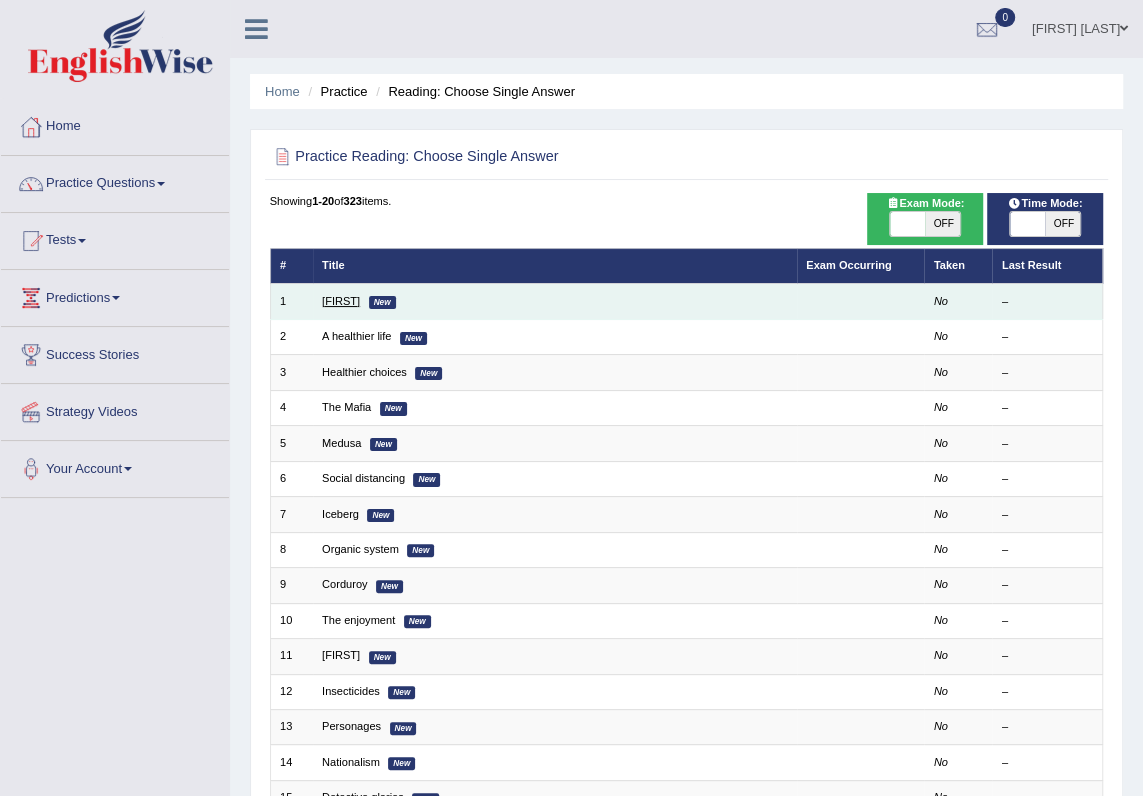 click on "[NAME]" at bounding box center (341, 301) 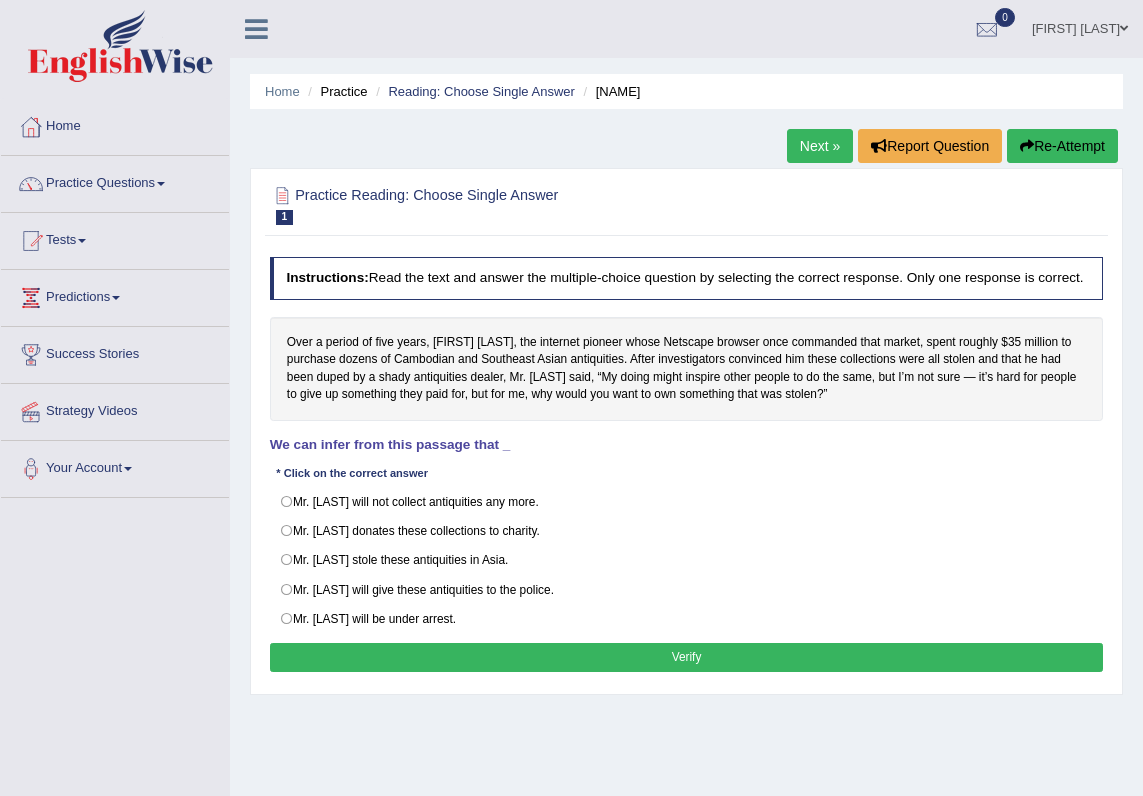 scroll, scrollTop: 0, scrollLeft: 0, axis: both 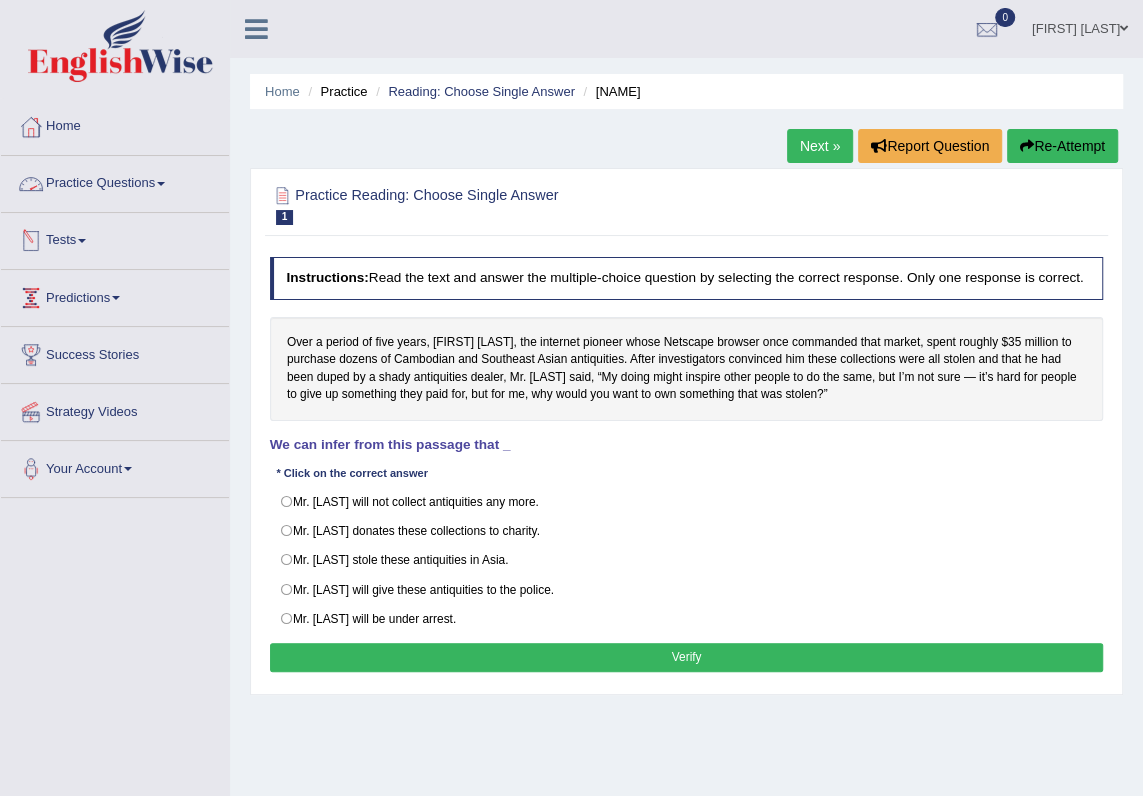 click on "Practice Questions" at bounding box center (115, 181) 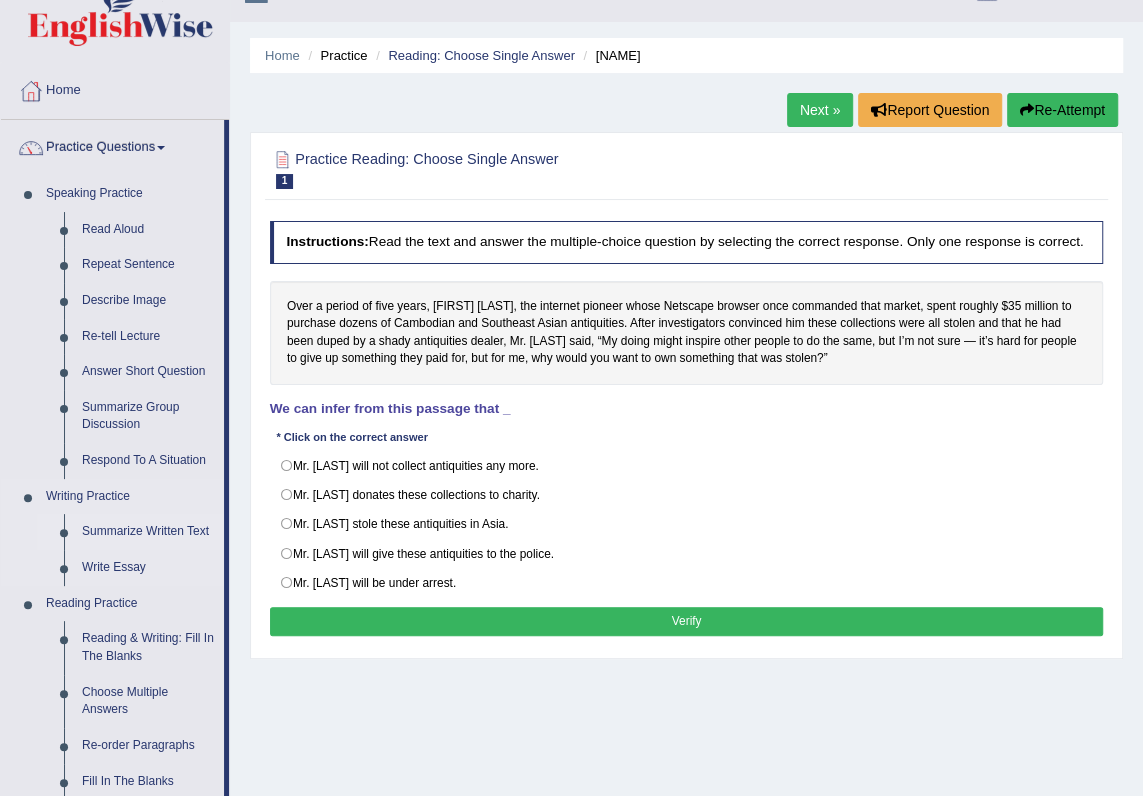 scroll, scrollTop: 0, scrollLeft: 0, axis: both 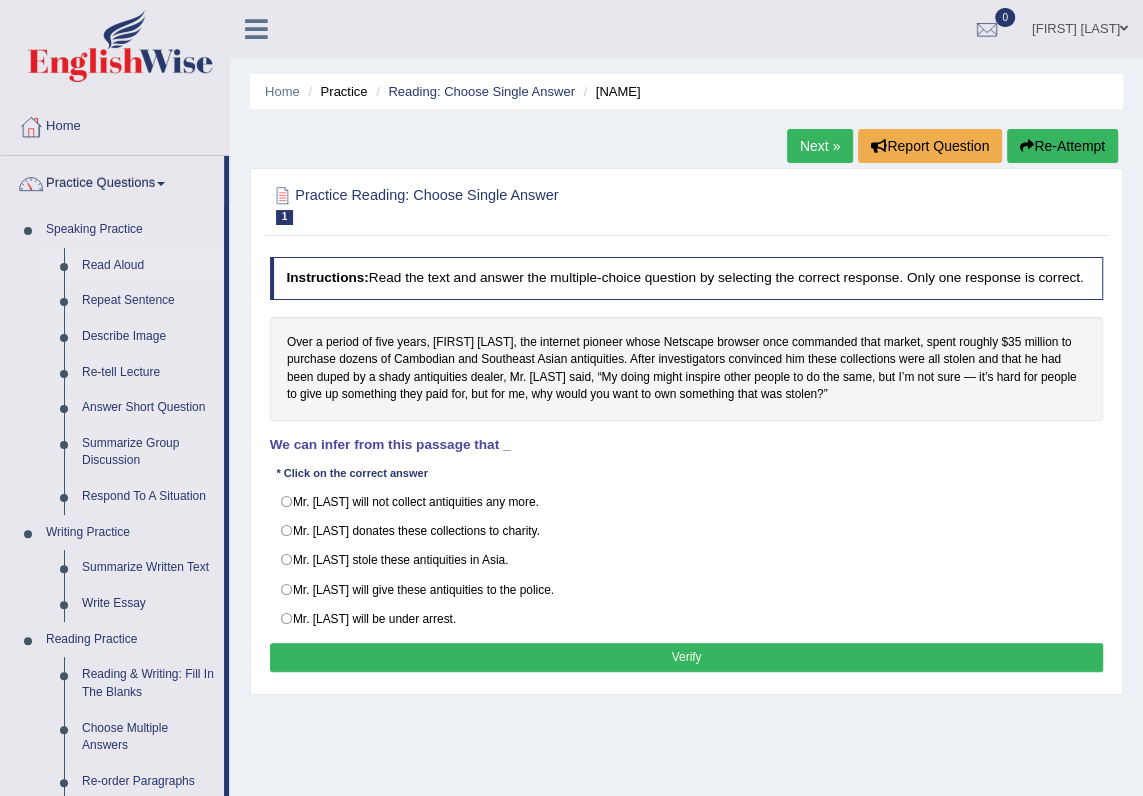 click on "Read Aloud" at bounding box center (148, 266) 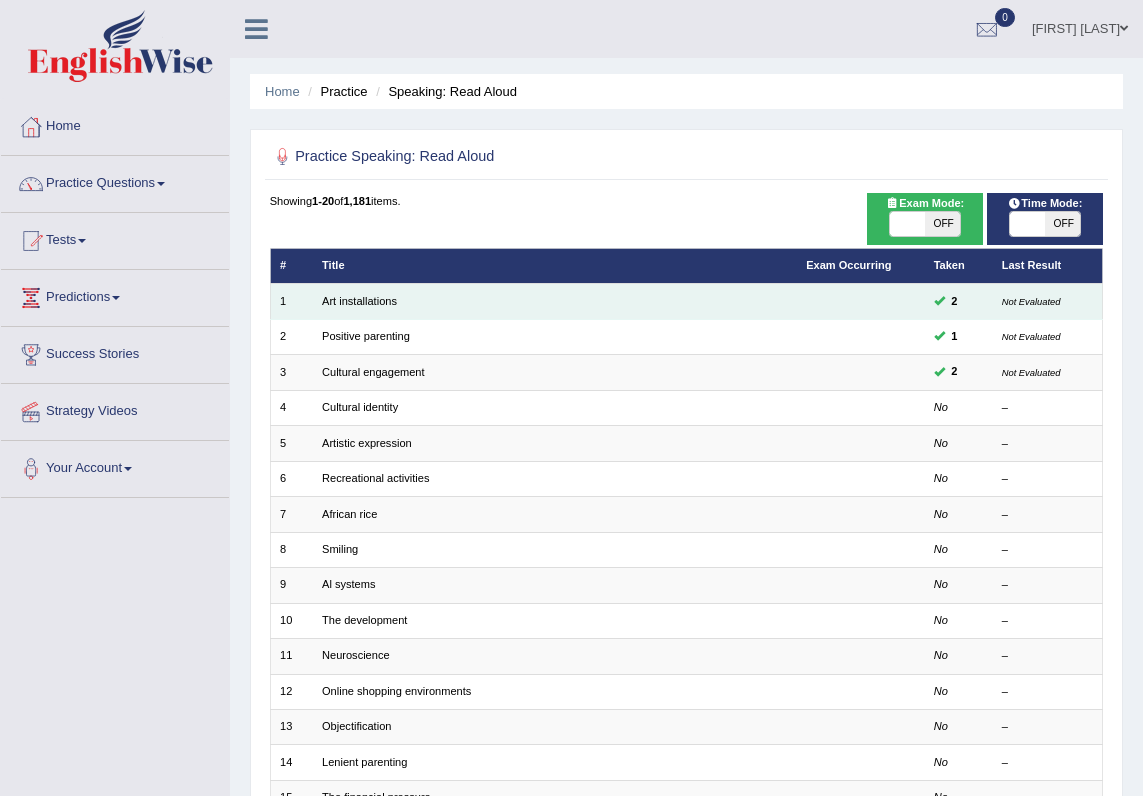 scroll, scrollTop: 0, scrollLeft: 0, axis: both 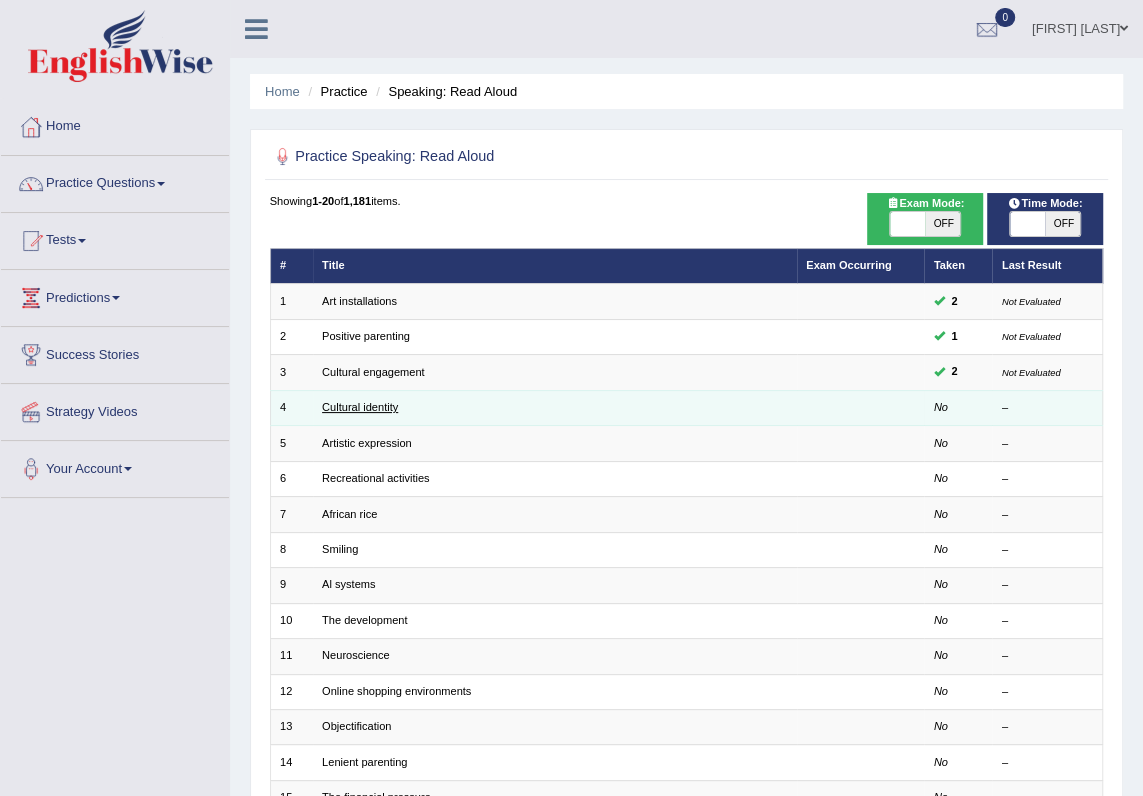 click on "Cultural identity" at bounding box center (360, 407) 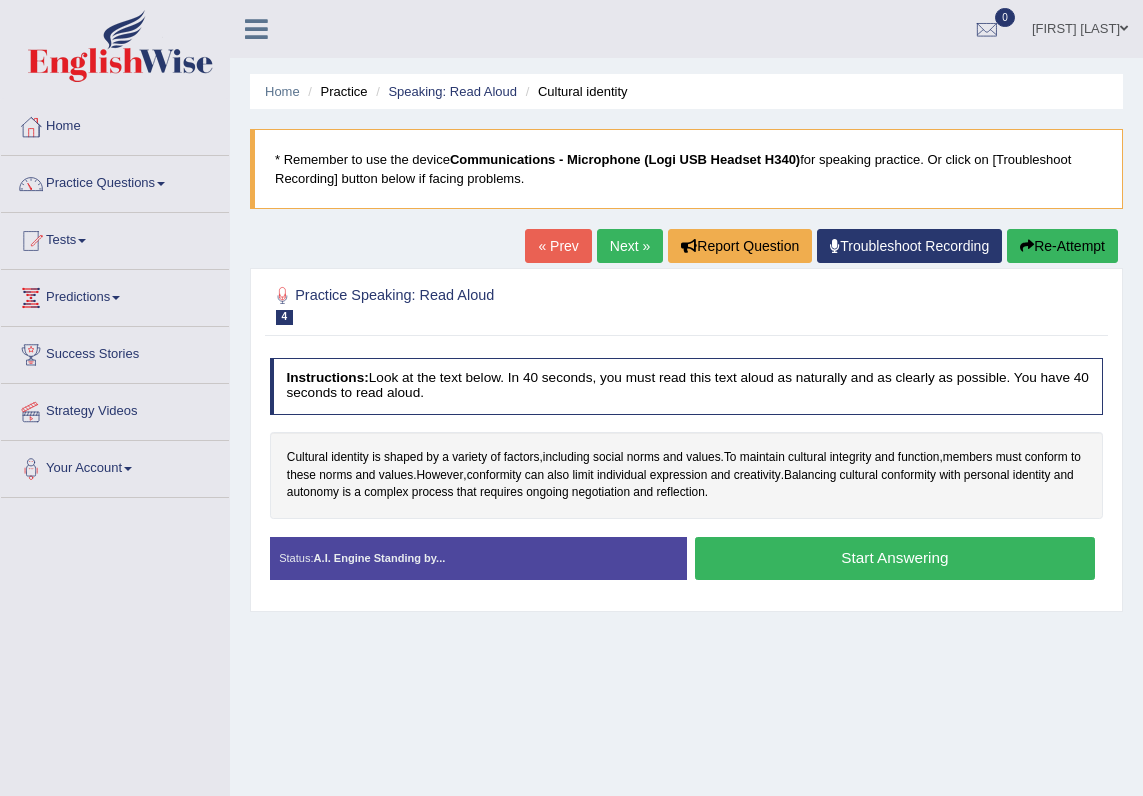 scroll, scrollTop: 0, scrollLeft: 0, axis: both 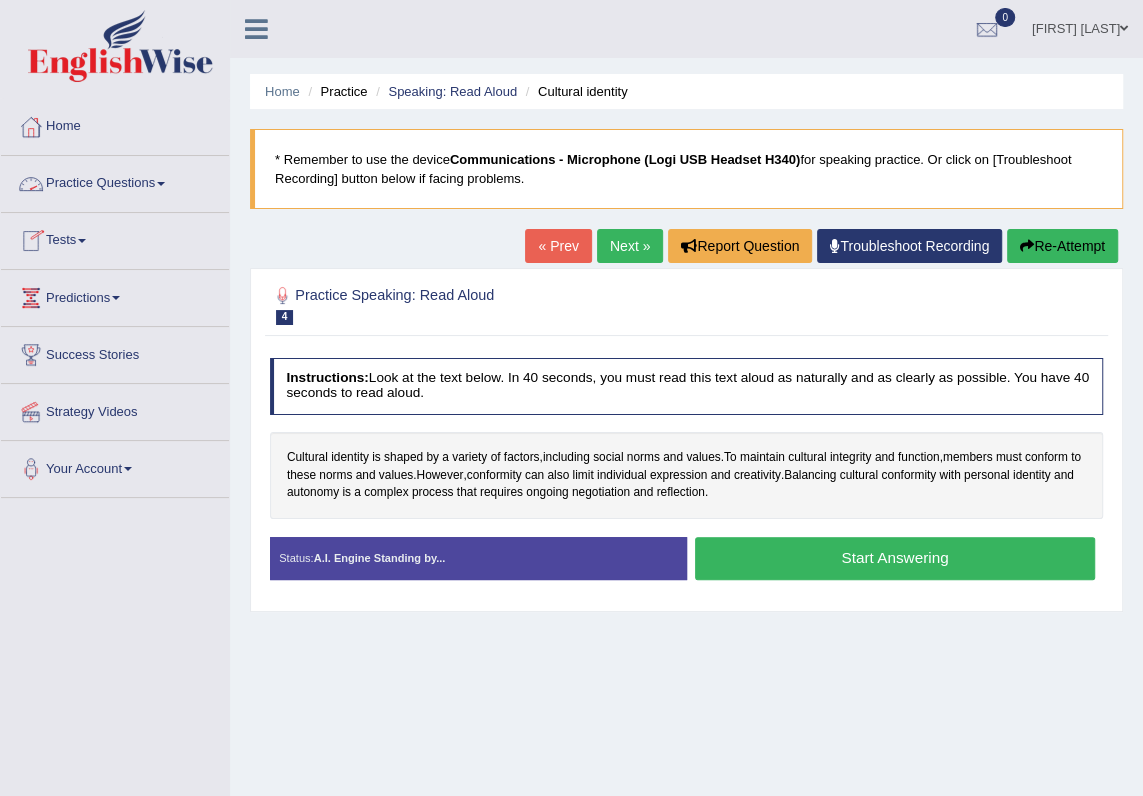 click on "Practice Questions" at bounding box center [115, 181] 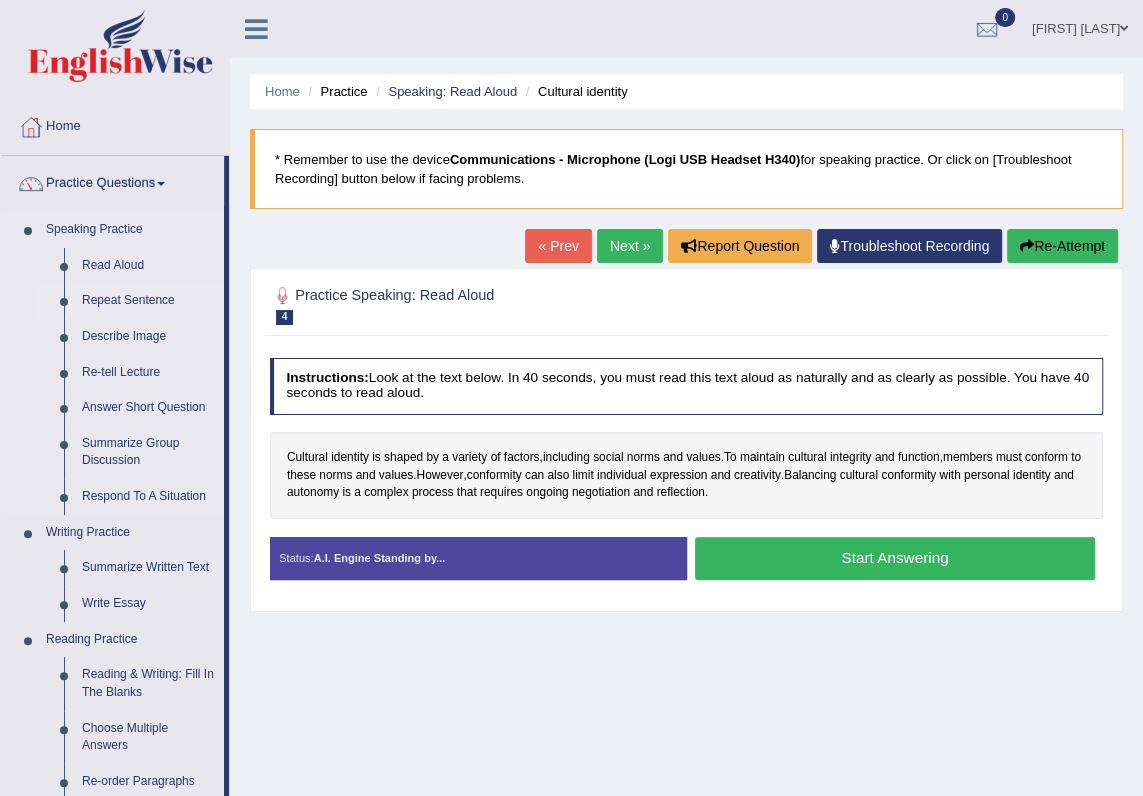 click on "Repeat Sentence" at bounding box center (148, 301) 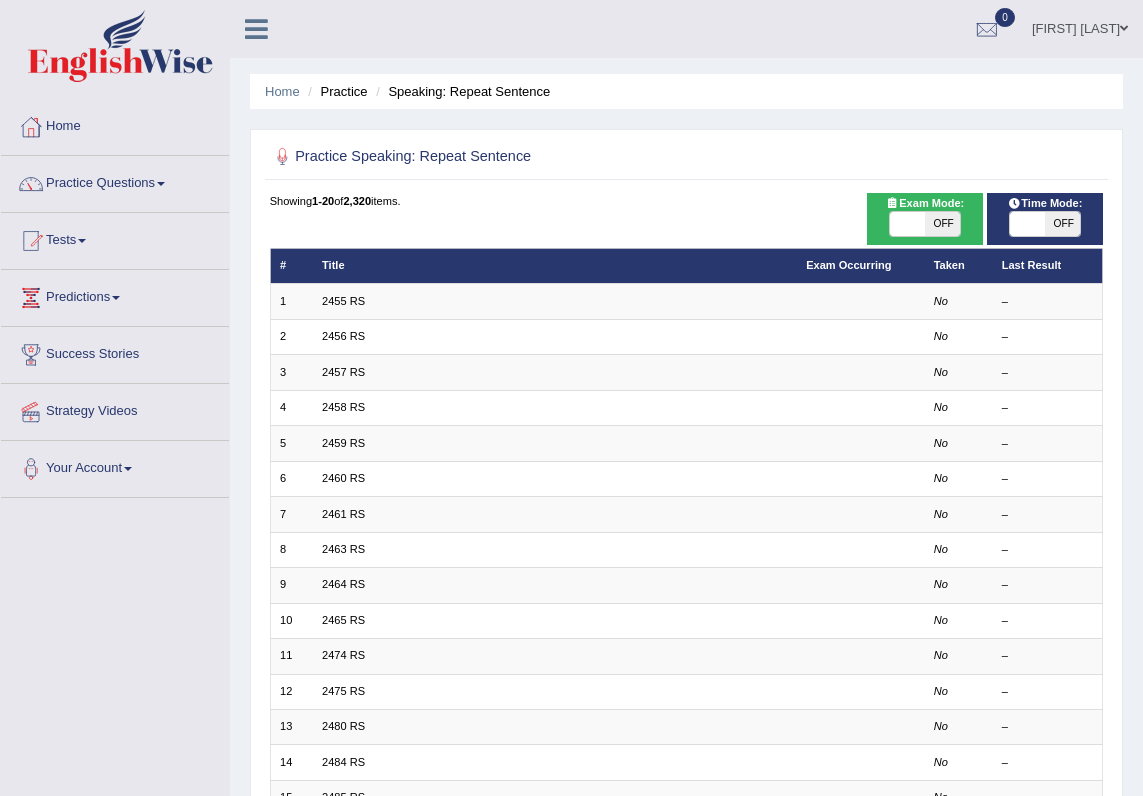 scroll, scrollTop: 0, scrollLeft: 0, axis: both 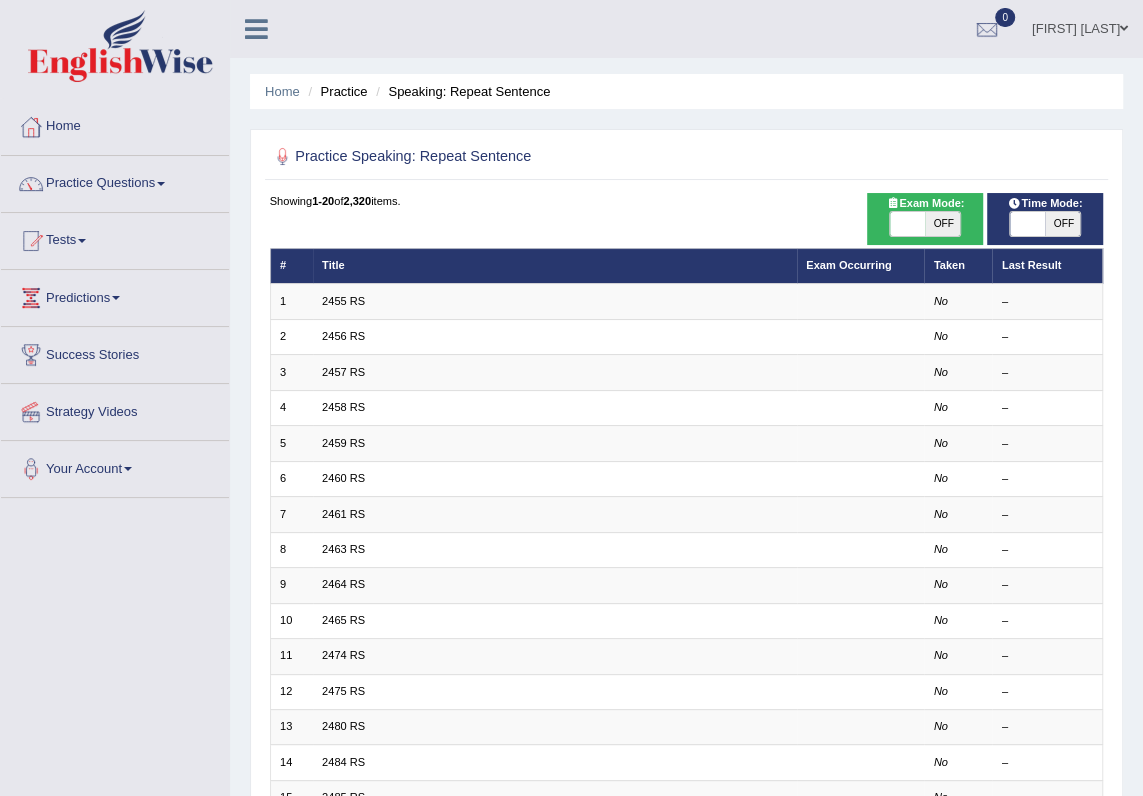 click on "2455 RS" at bounding box center [343, 301] 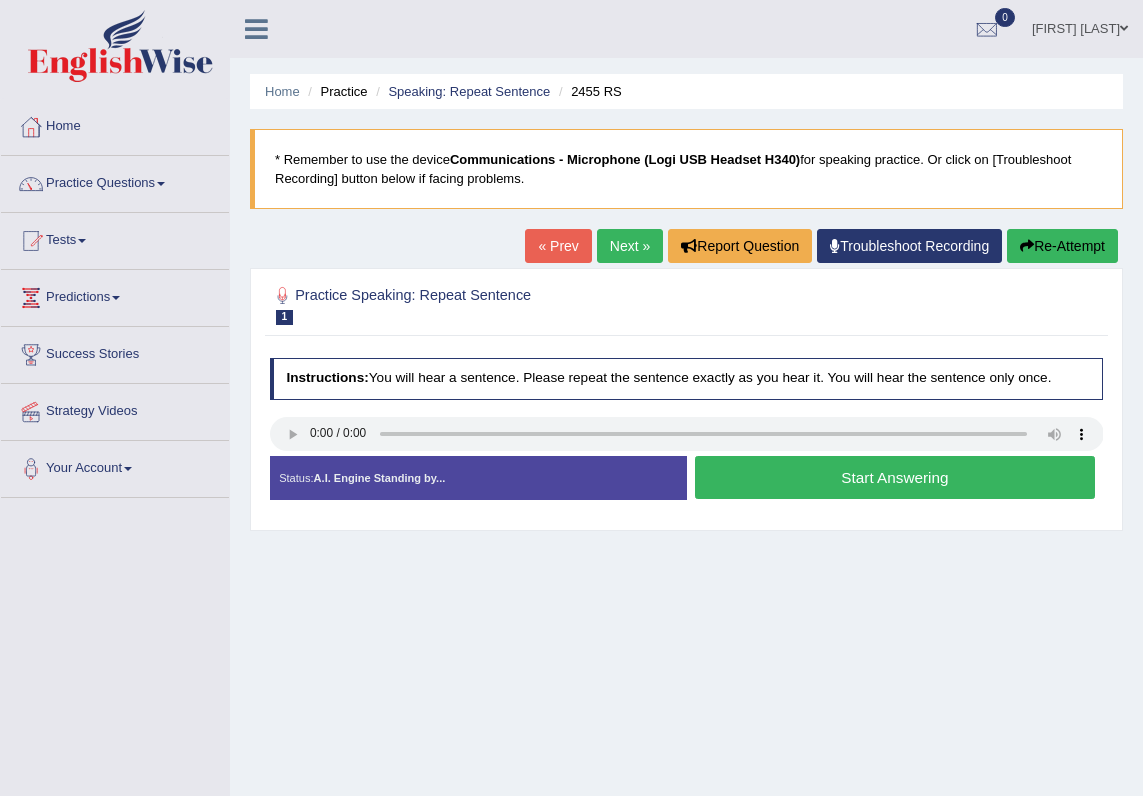 scroll, scrollTop: 0, scrollLeft: 0, axis: both 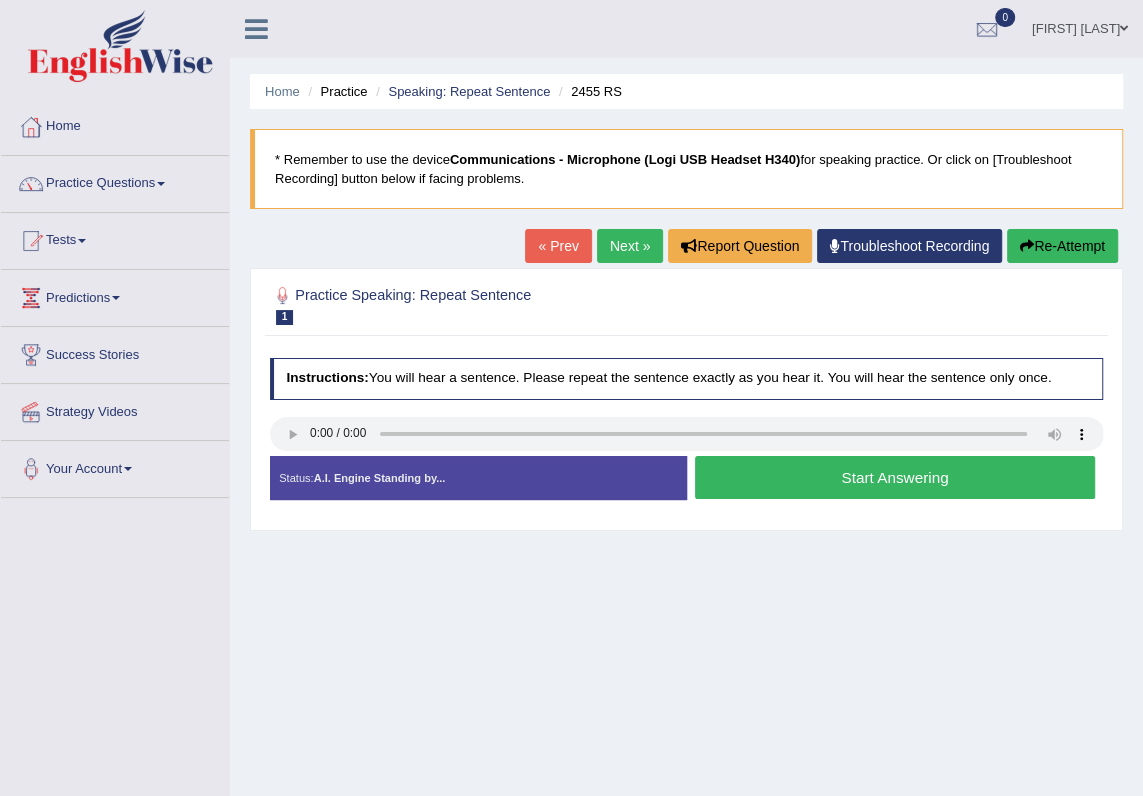 type 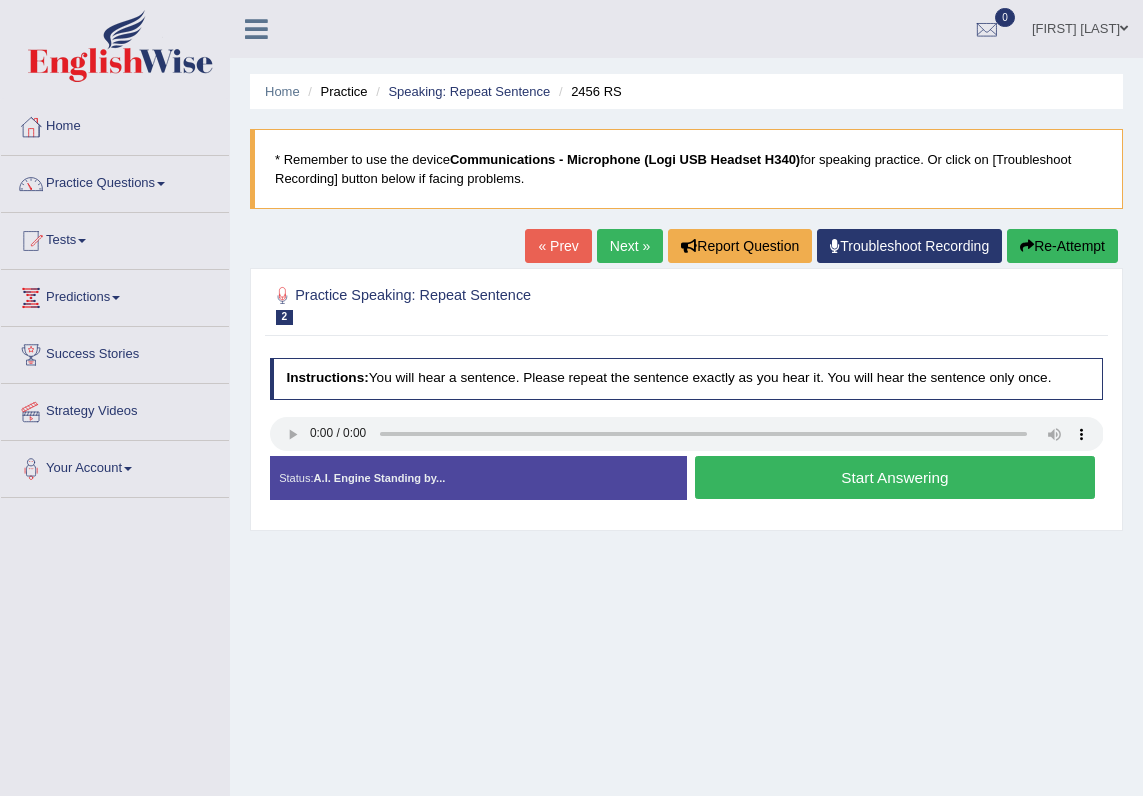 scroll, scrollTop: 0, scrollLeft: 0, axis: both 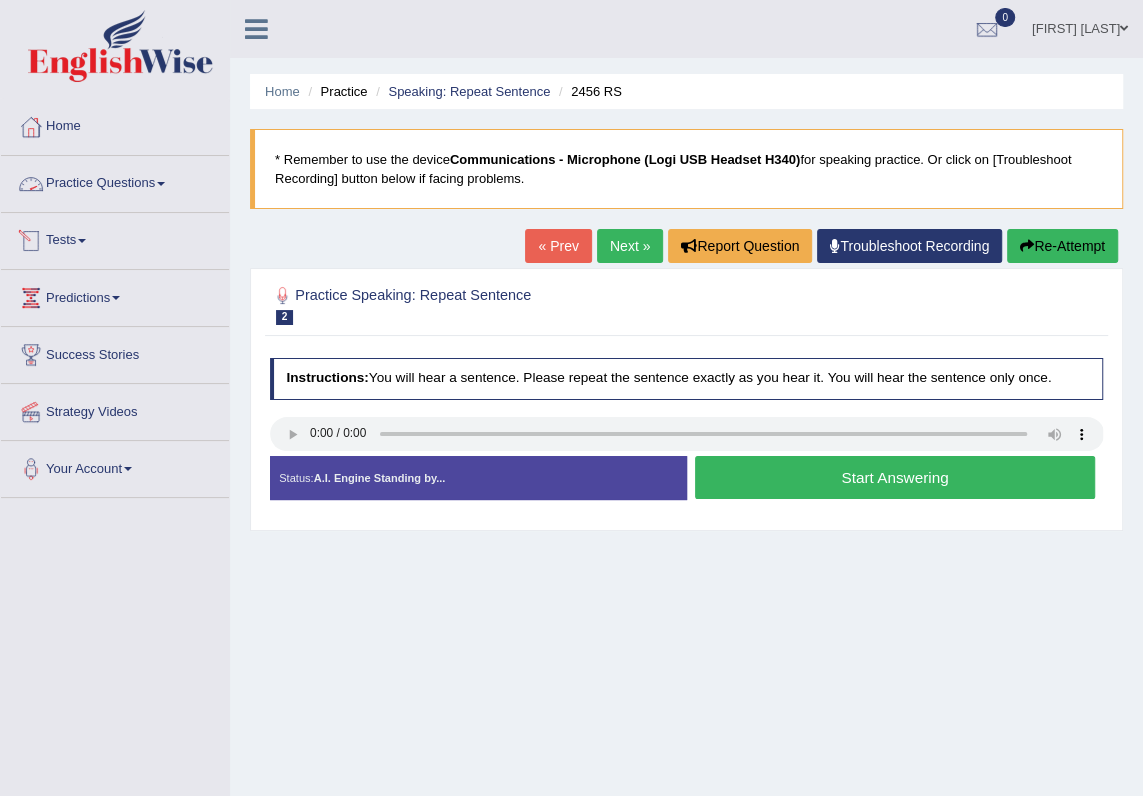 click on "Practice Questions" at bounding box center [115, 181] 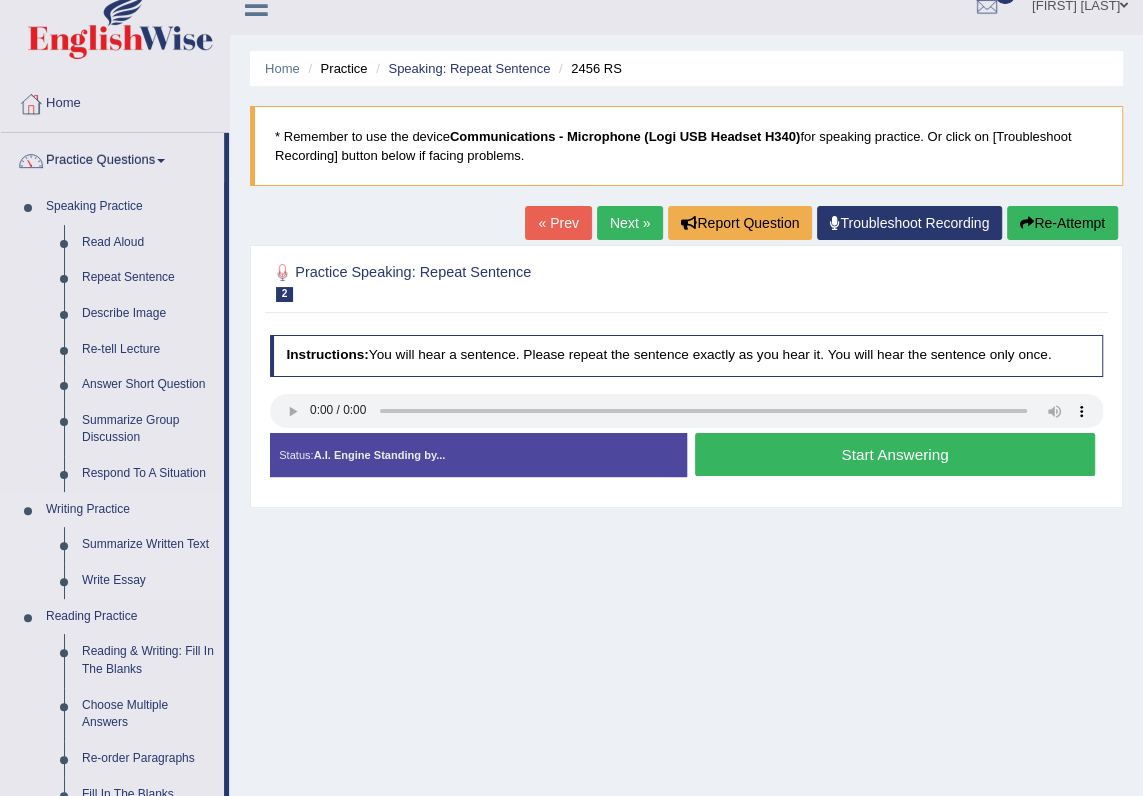 scroll, scrollTop: 0, scrollLeft: 0, axis: both 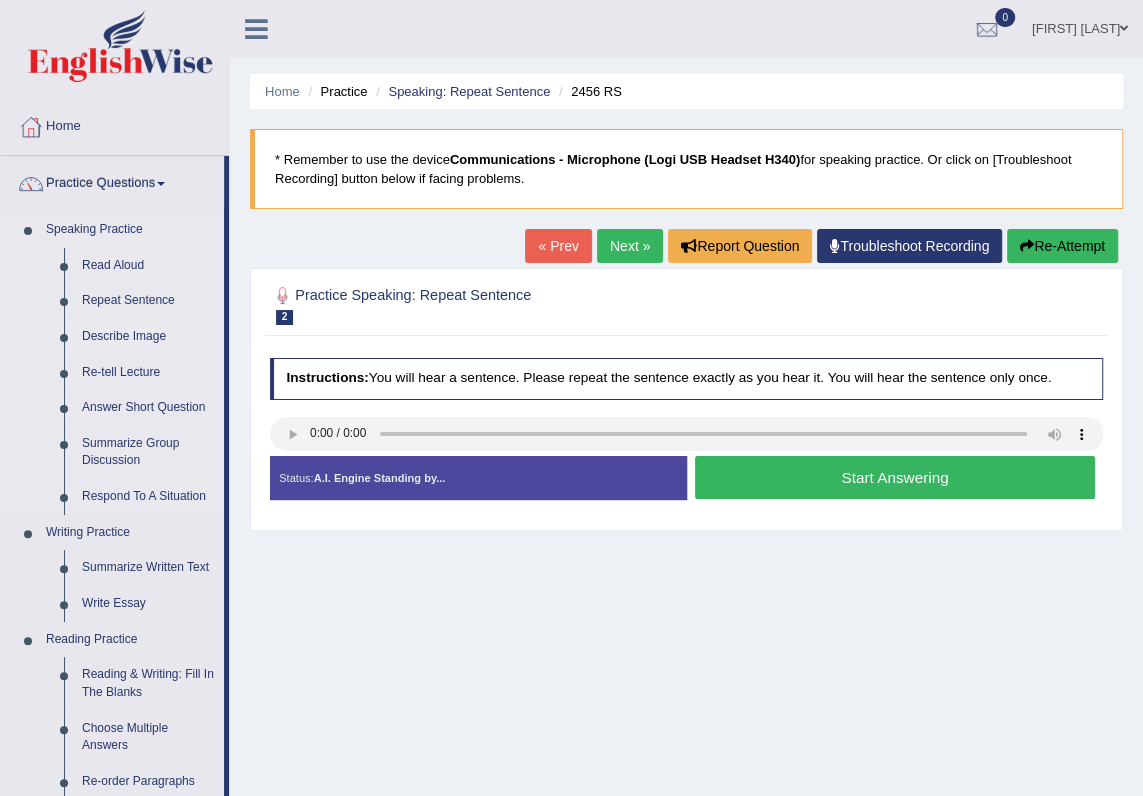 click on "Describe Image" at bounding box center [148, 337] 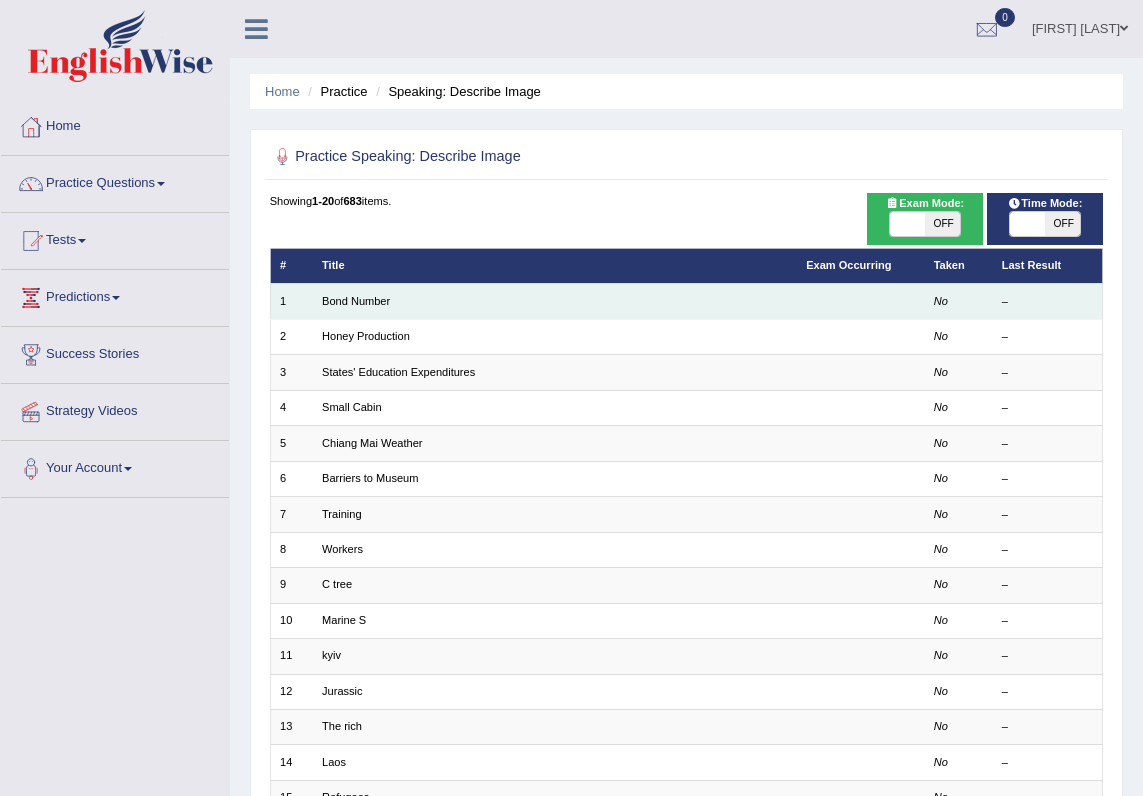 scroll, scrollTop: 0, scrollLeft: 0, axis: both 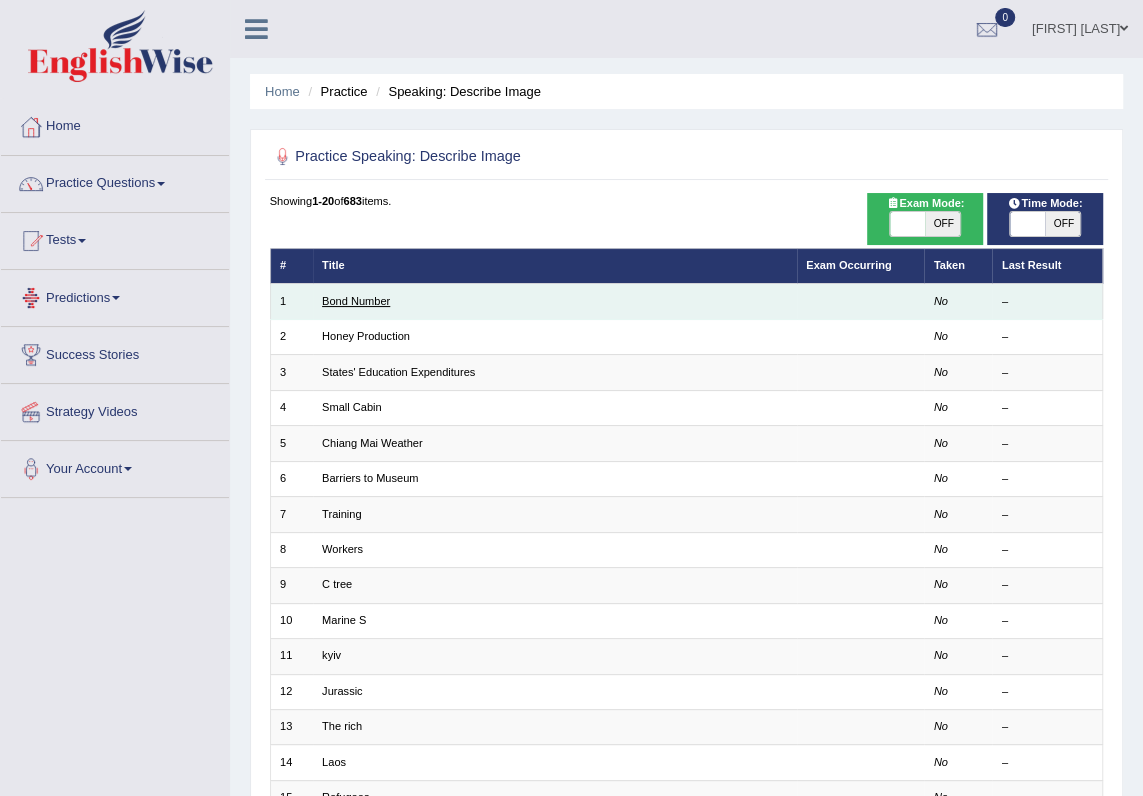 click on "Bond Number" at bounding box center [356, 301] 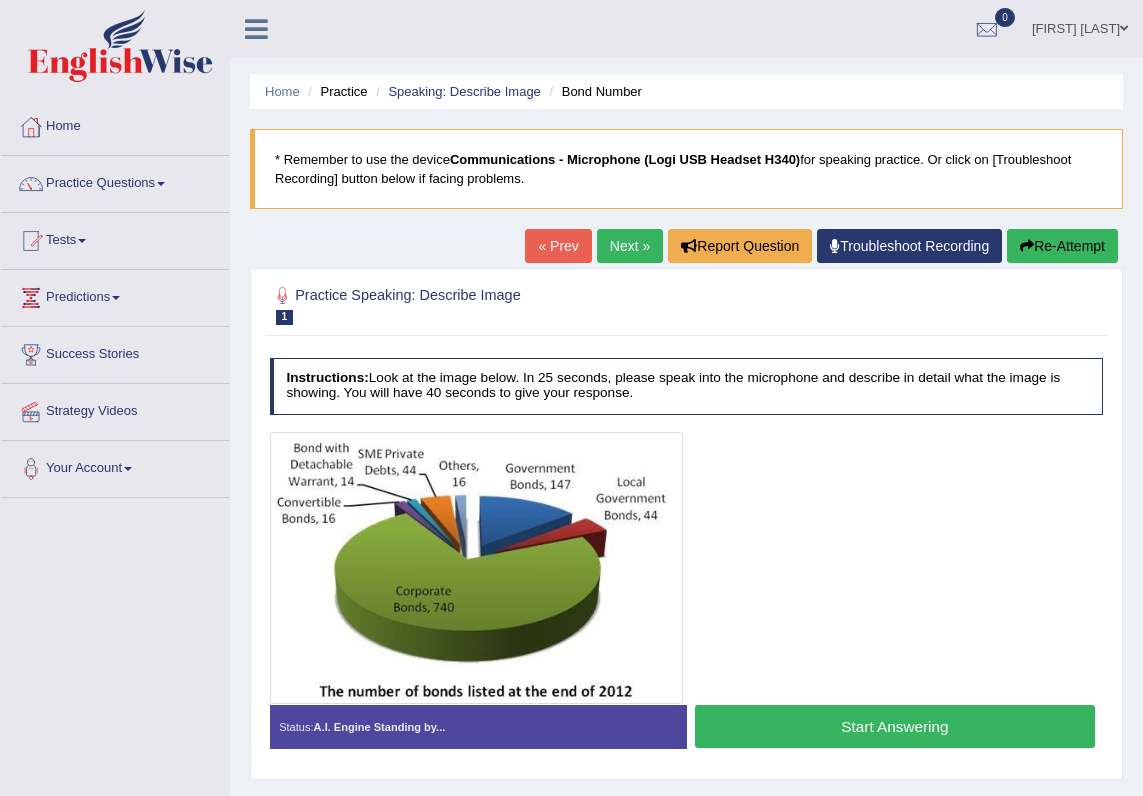scroll, scrollTop: 0, scrollLeft: 0, axis: both 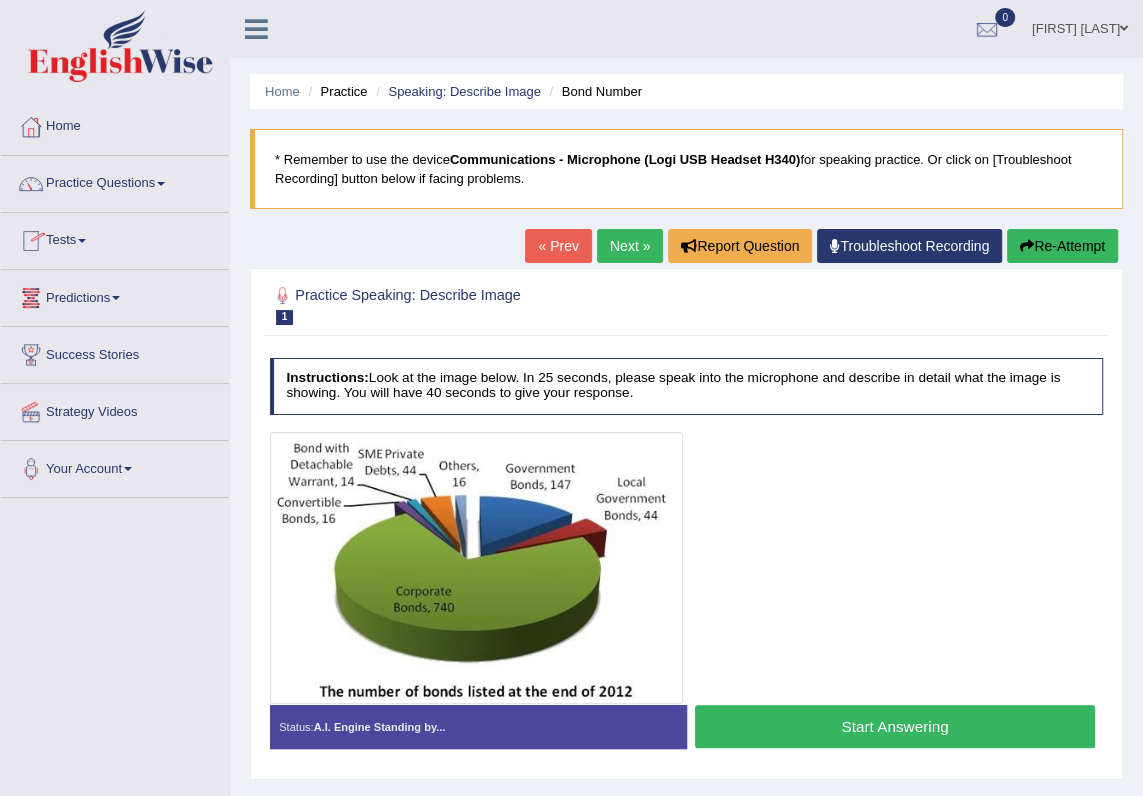 click on "Next »" at bounding box center [630, 246] 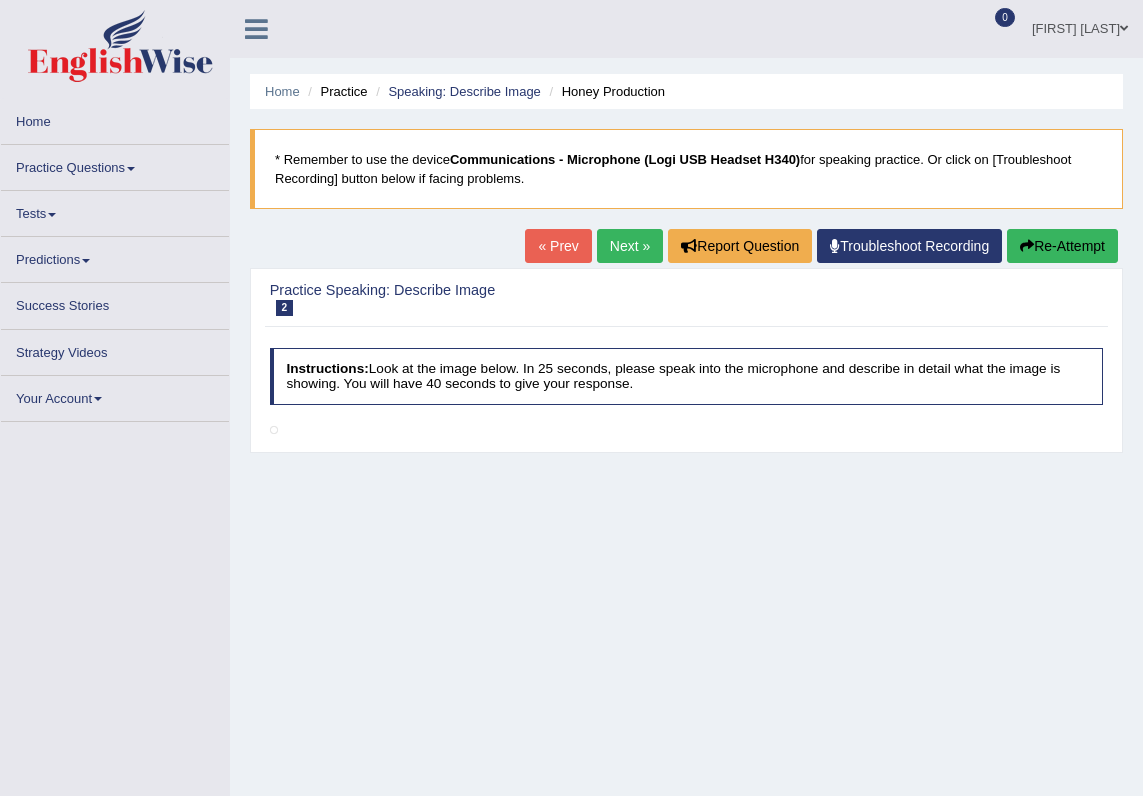 scroll, scrollTop: 0, scrollLeft: 0, axis: both 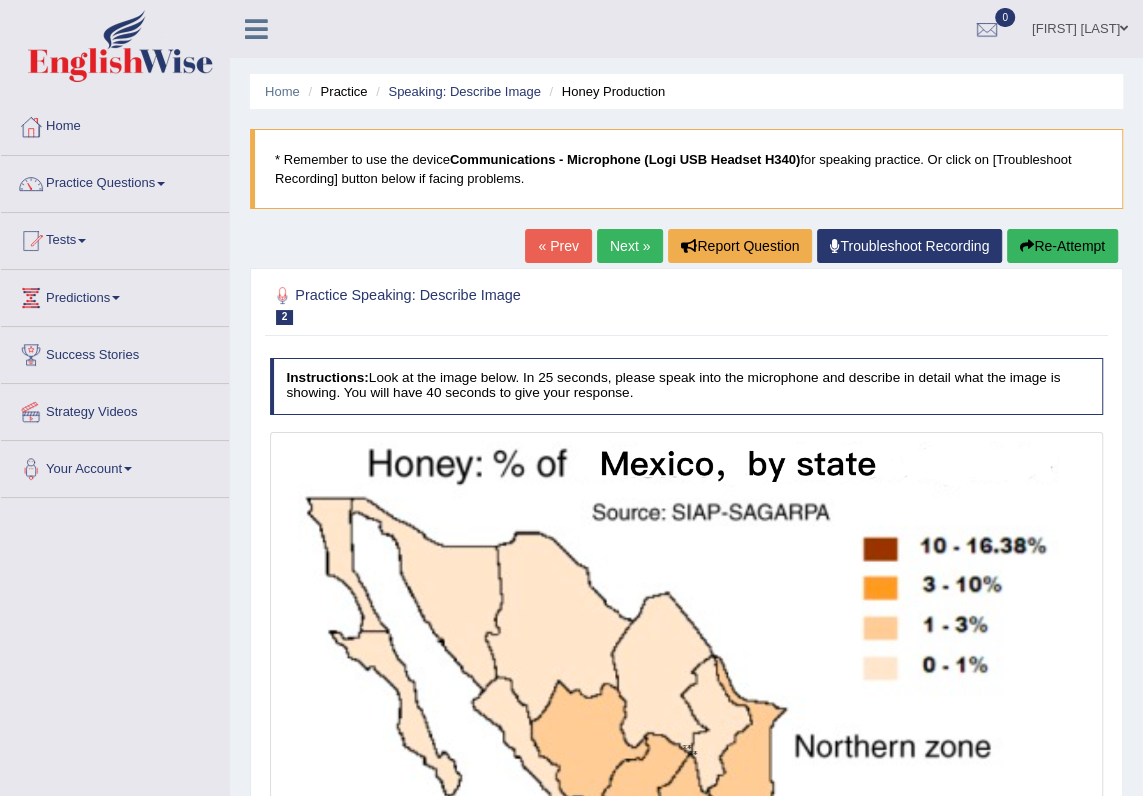 click on "Next »" at bounding box center [630, 246] 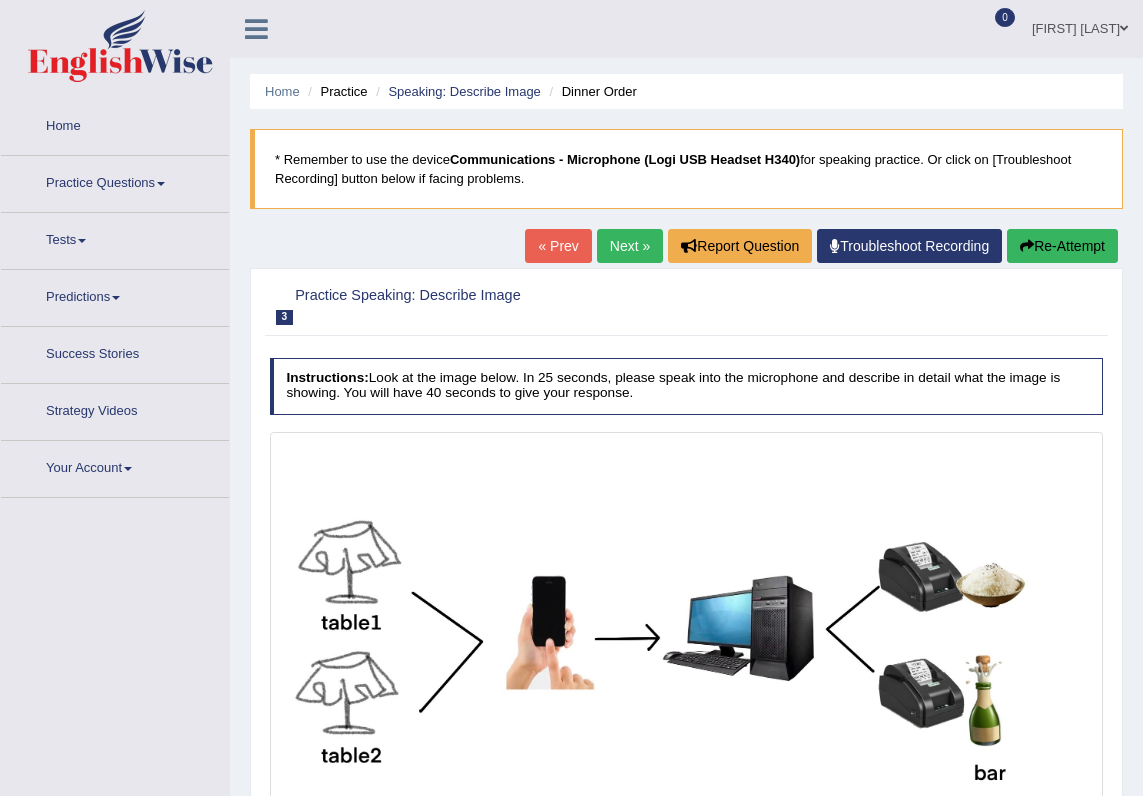 scroll, scrollTop: 0, scrollLeft: 0, axis: both 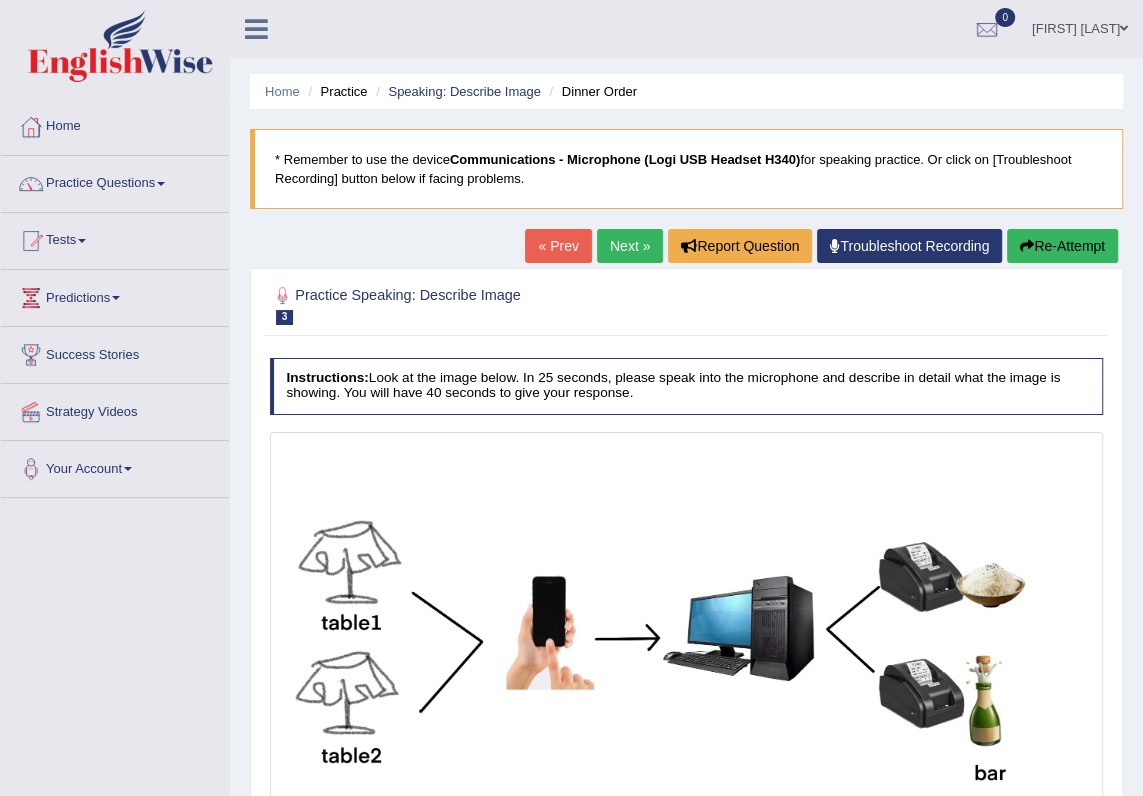 click on "Next »" at bounding box center [630, 246] 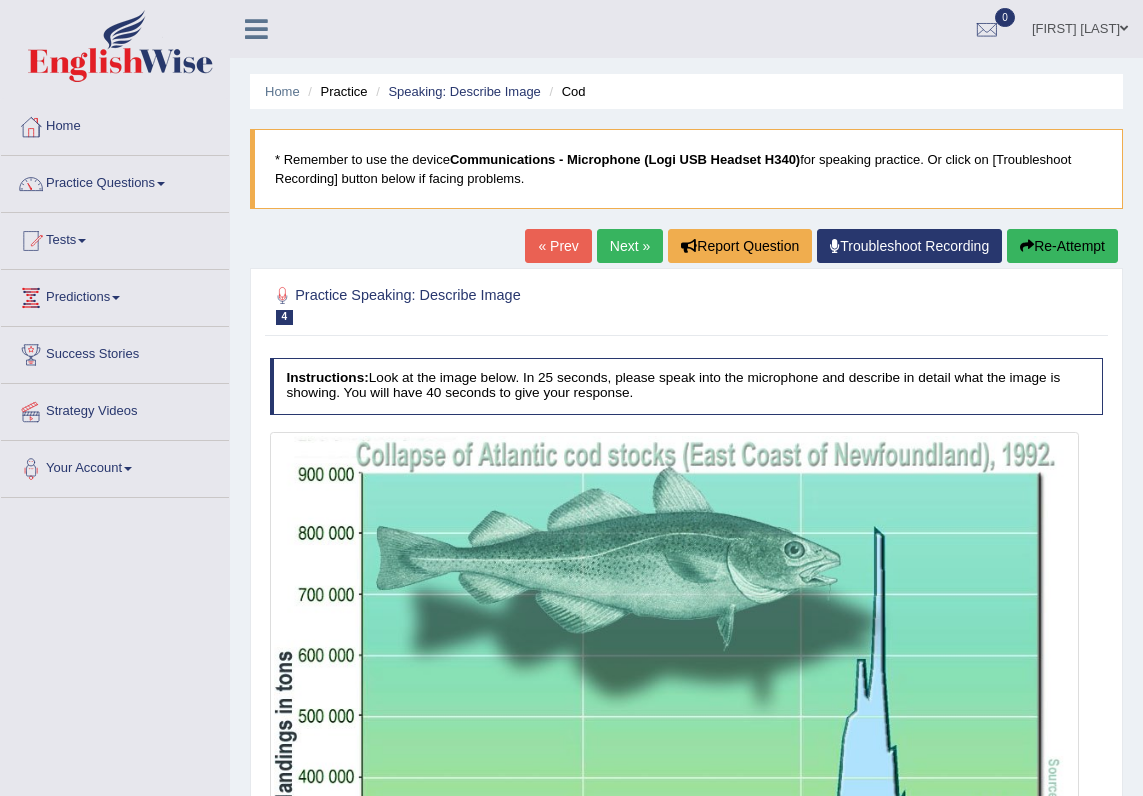 scroll, scrollTop: 0, scrollLeft: 0, axis: both 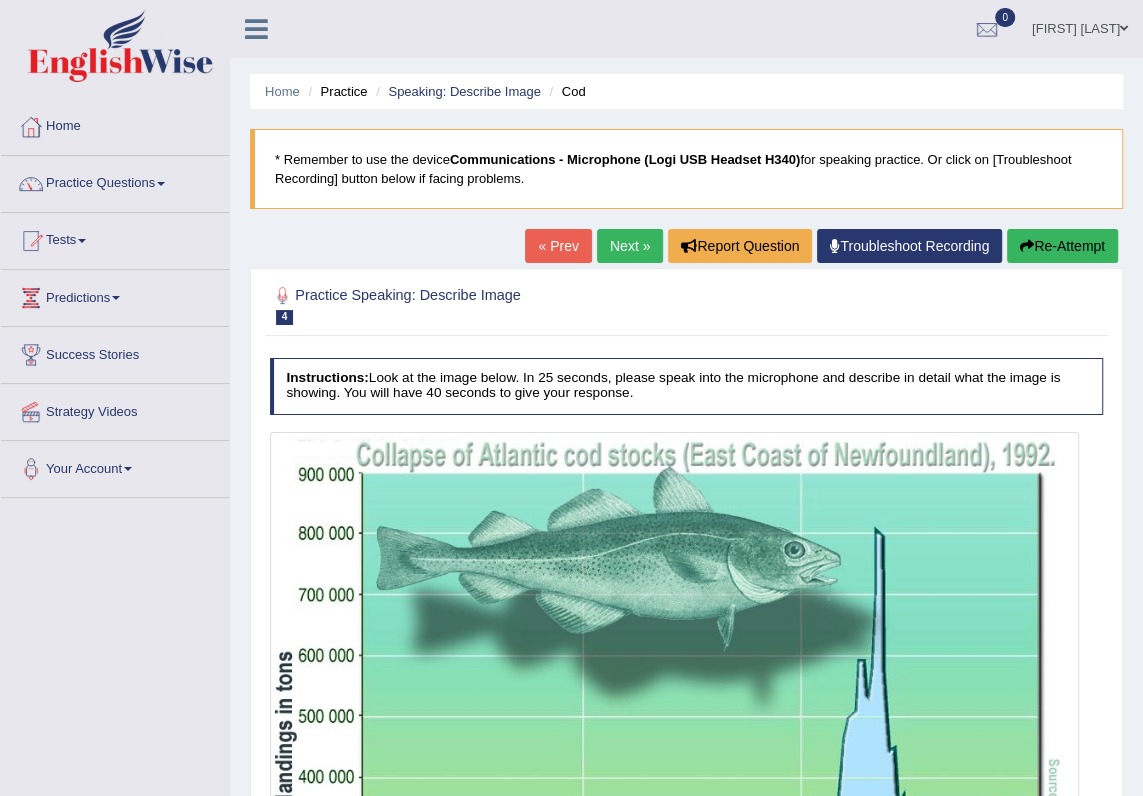 click on "Next »" at bounding box center [630, 246] 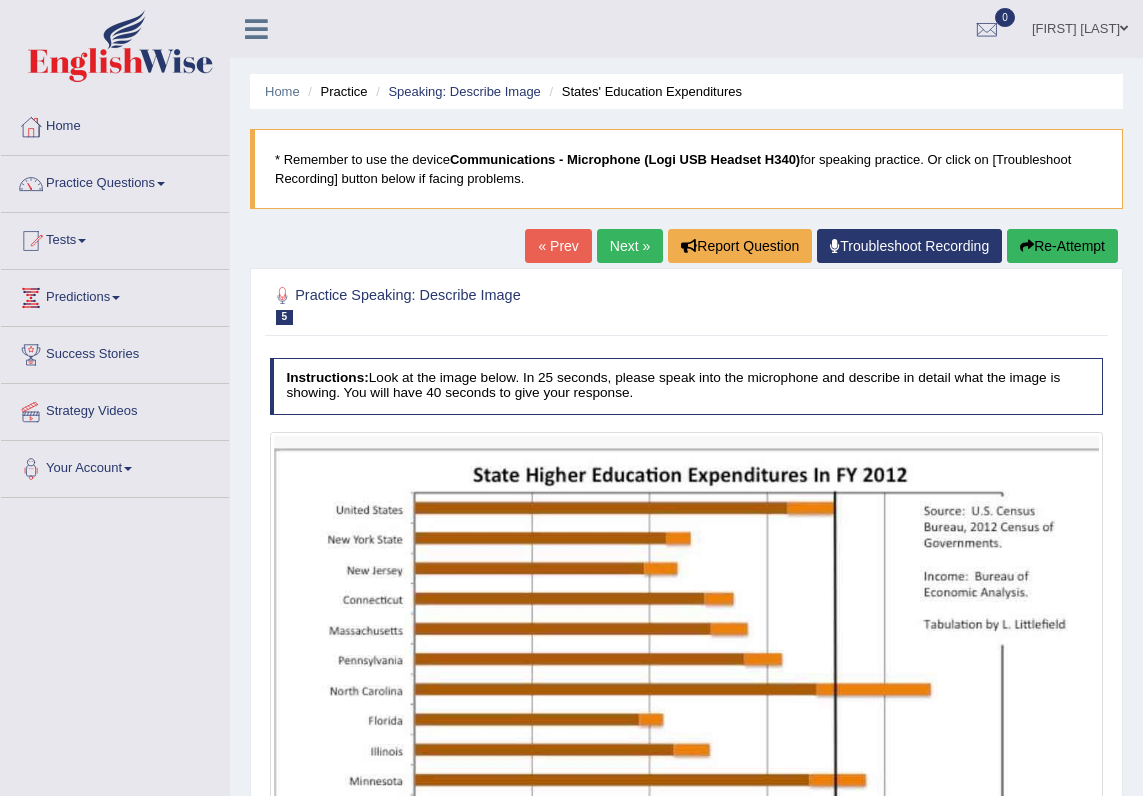scroll, scrollTop: 0, scrollLeft: 0, axis: both 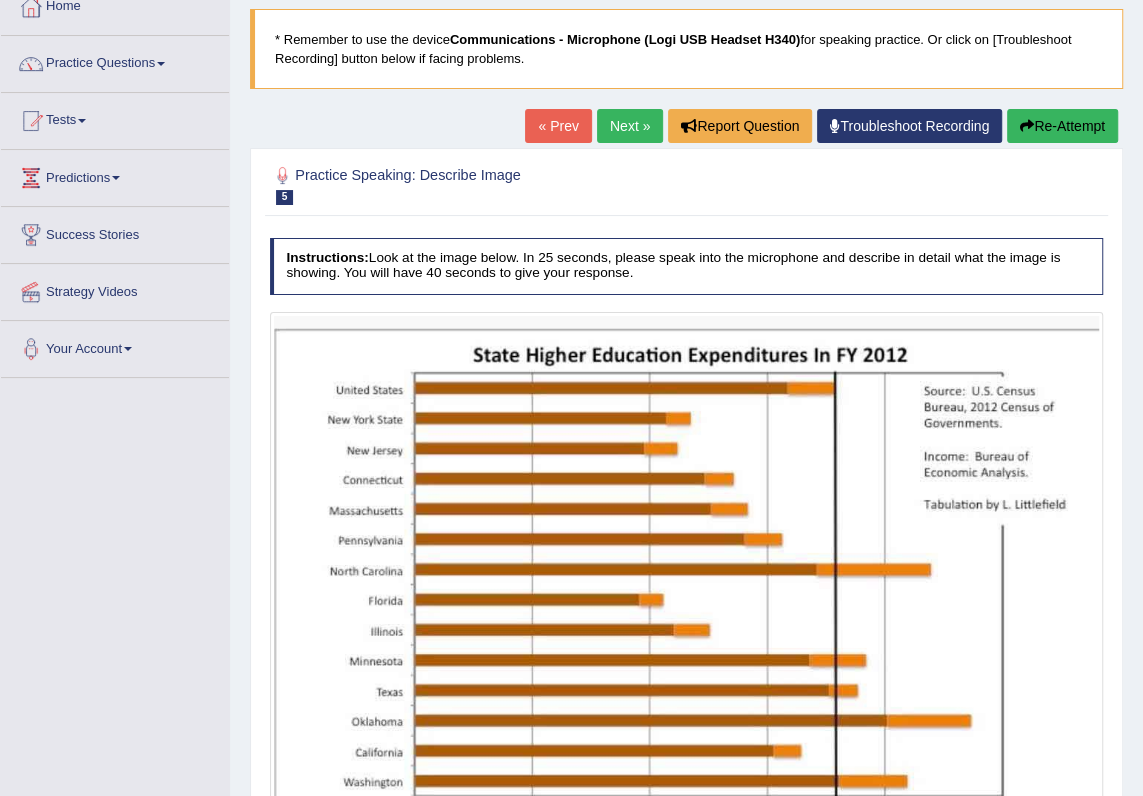 click on "Next »" at bounding box center (630, 126) 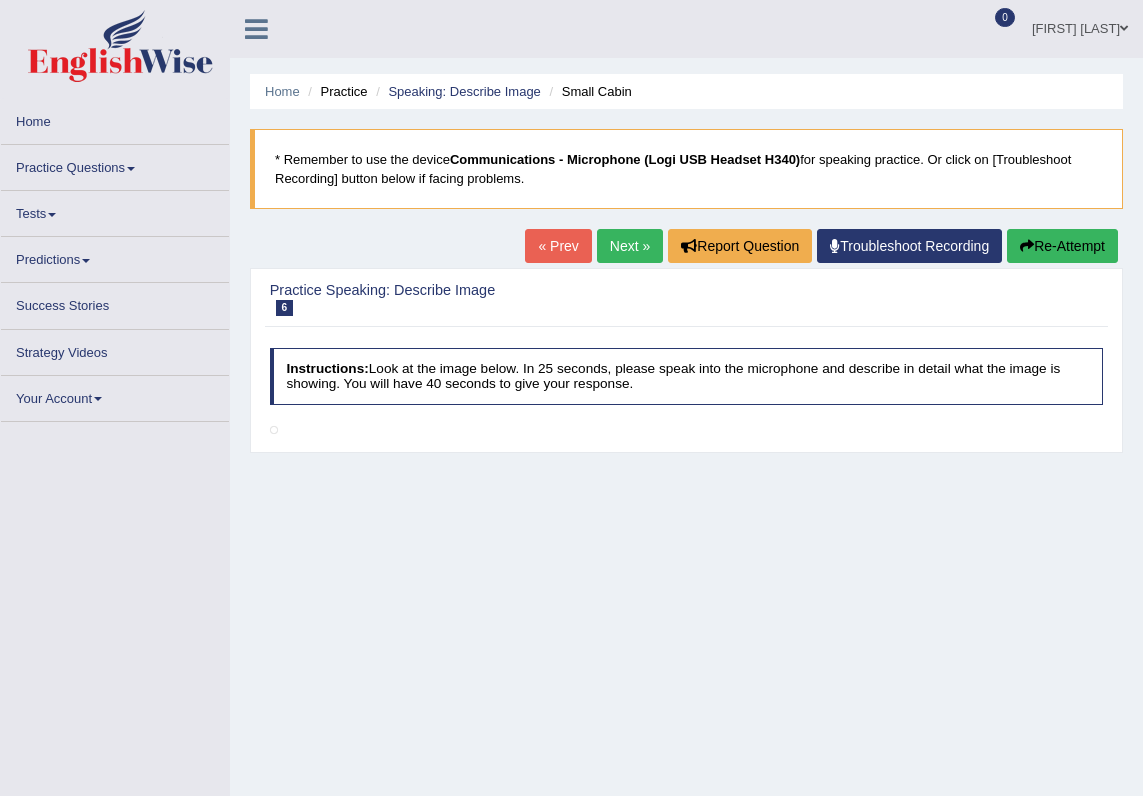 scroll, scrollTop: 0, scrollLeft: 0, axis: both 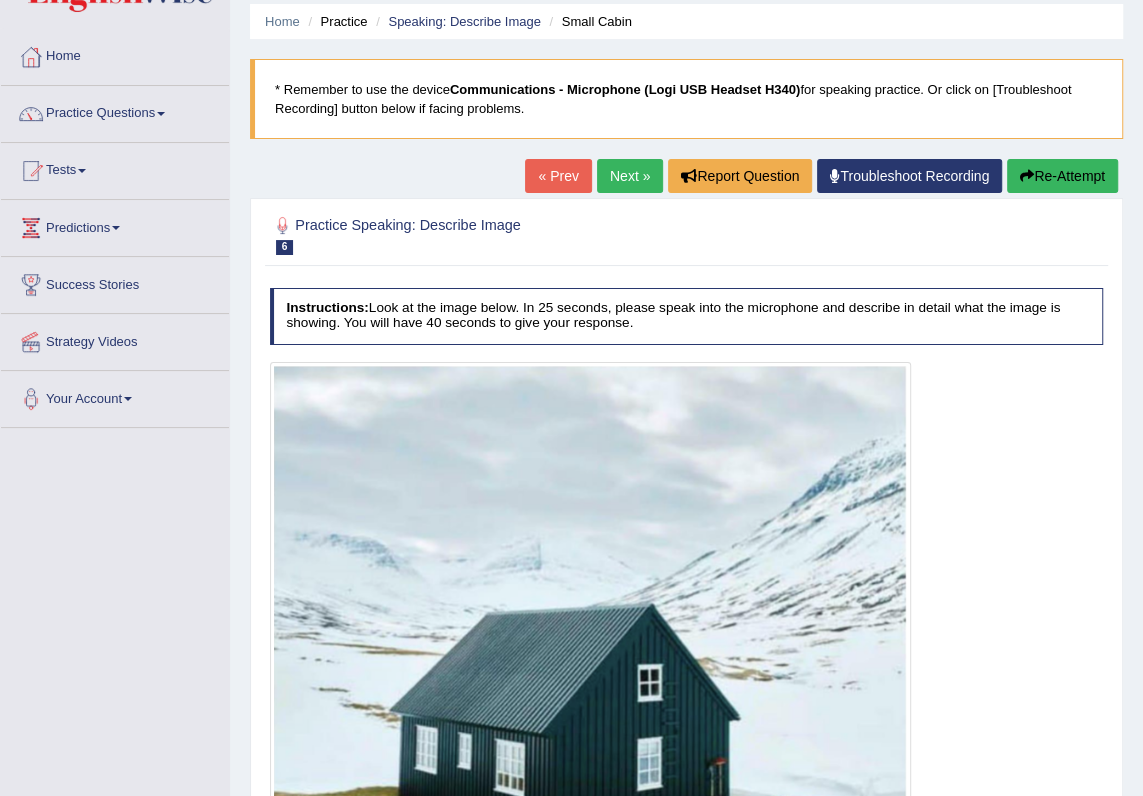 click on "Next »" at bounding box center (630, 176) 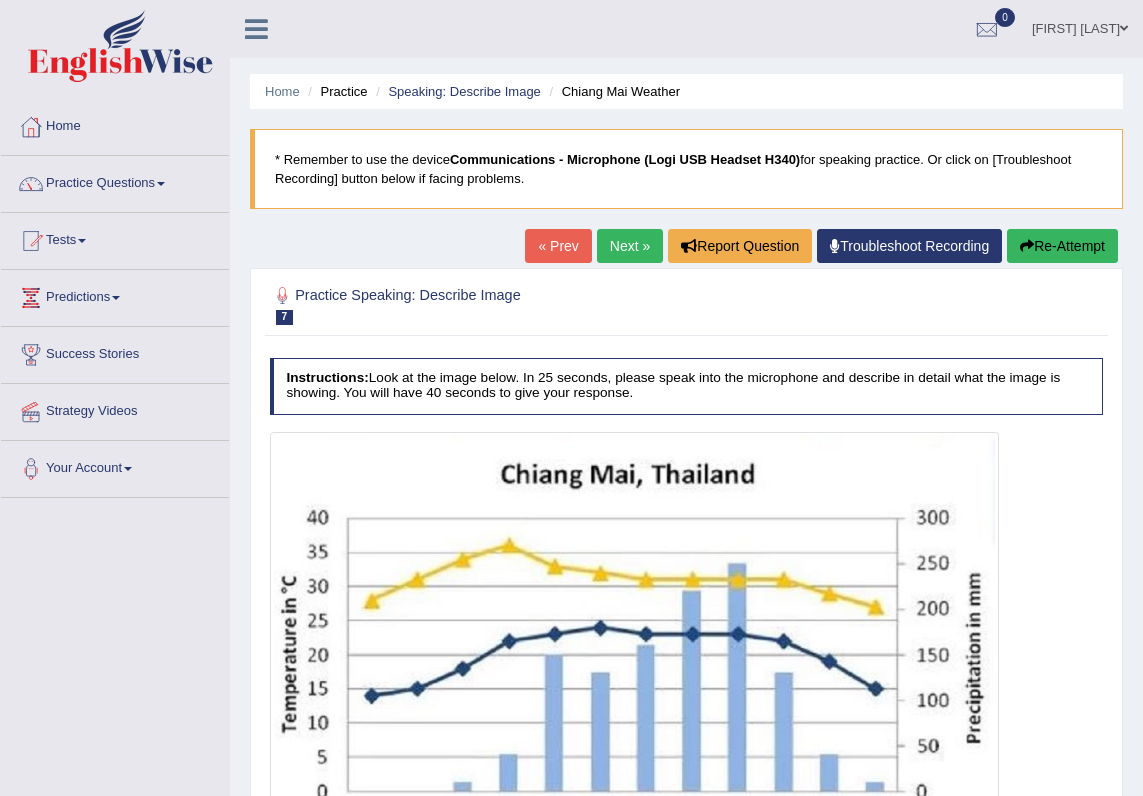scroll, scrollTop: 0, scrollLeft: 0, axis: both 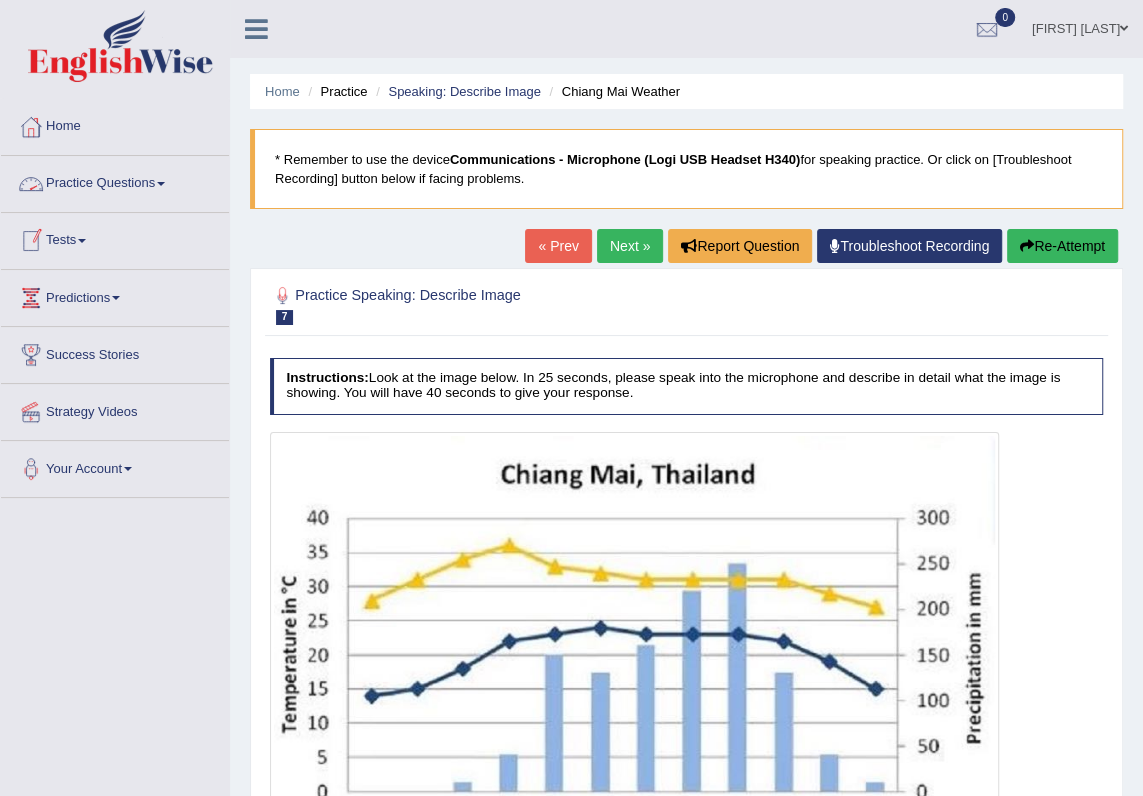 click on "Practice Questions" at bounding box center [115, 181] 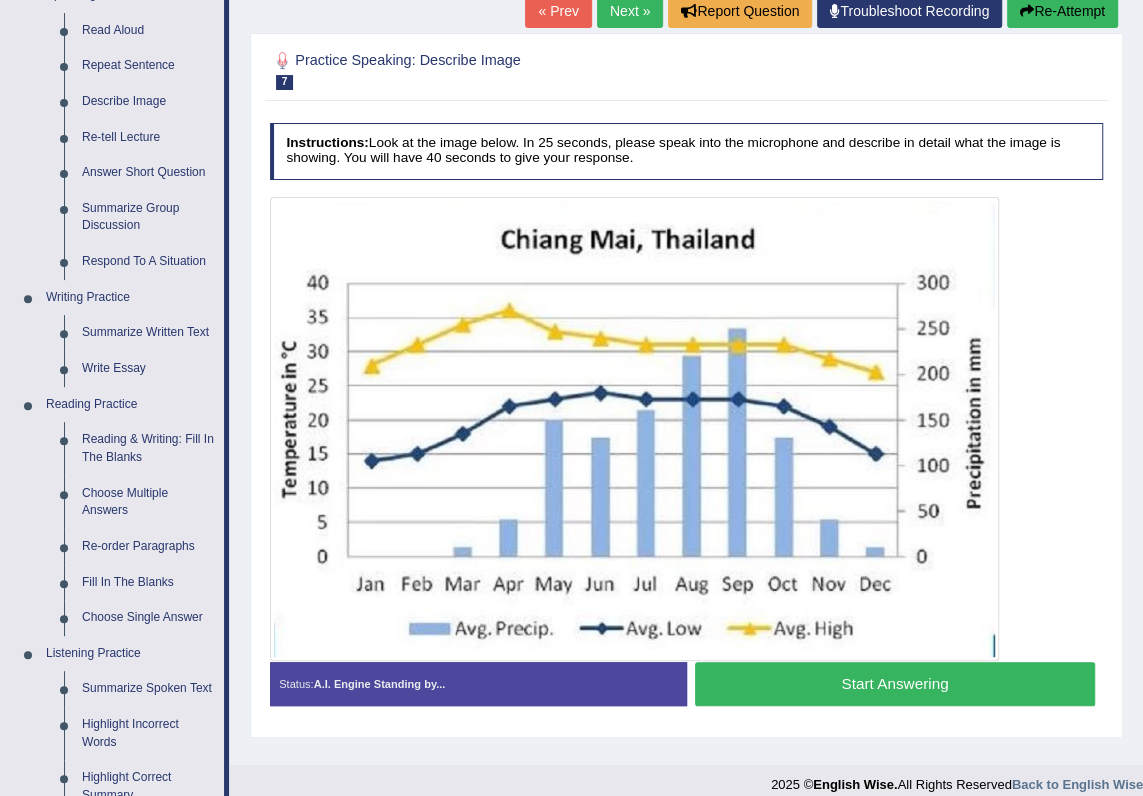 scroll, scrollTop: 242, scrollLeft: 0, axis: vertical 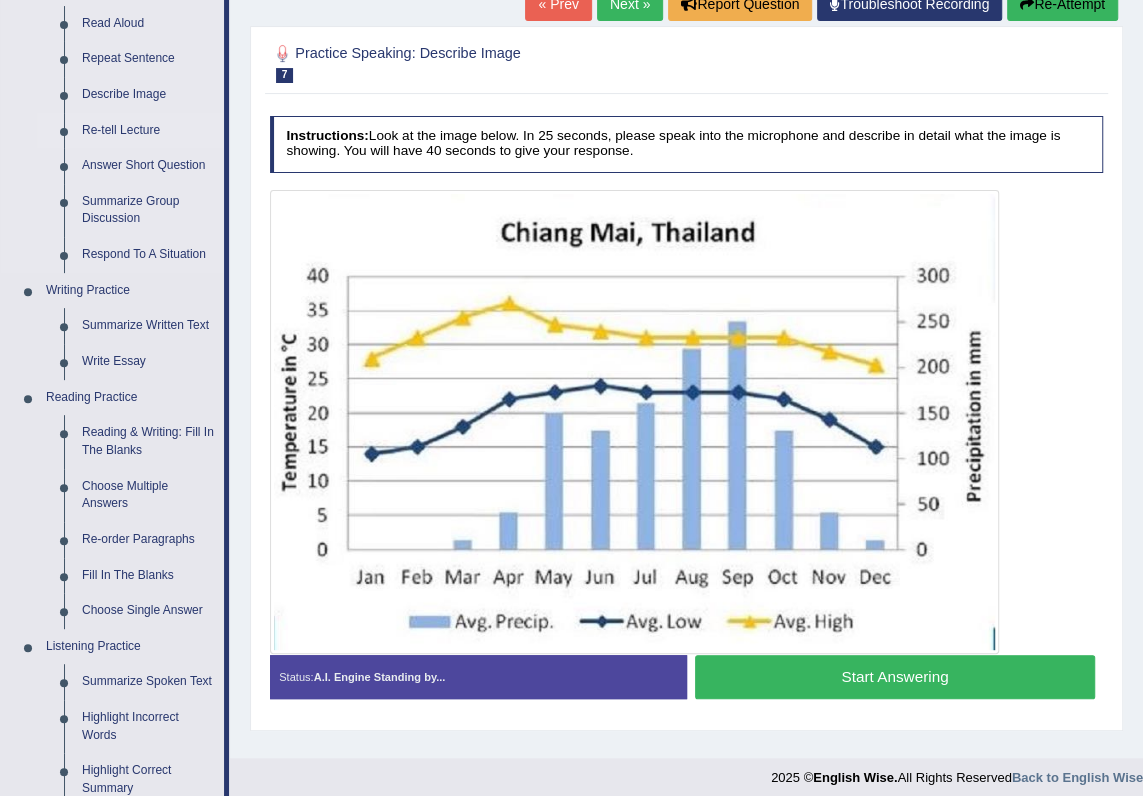 click on "Re-tell Lecture" at bounding box center [148, 131] 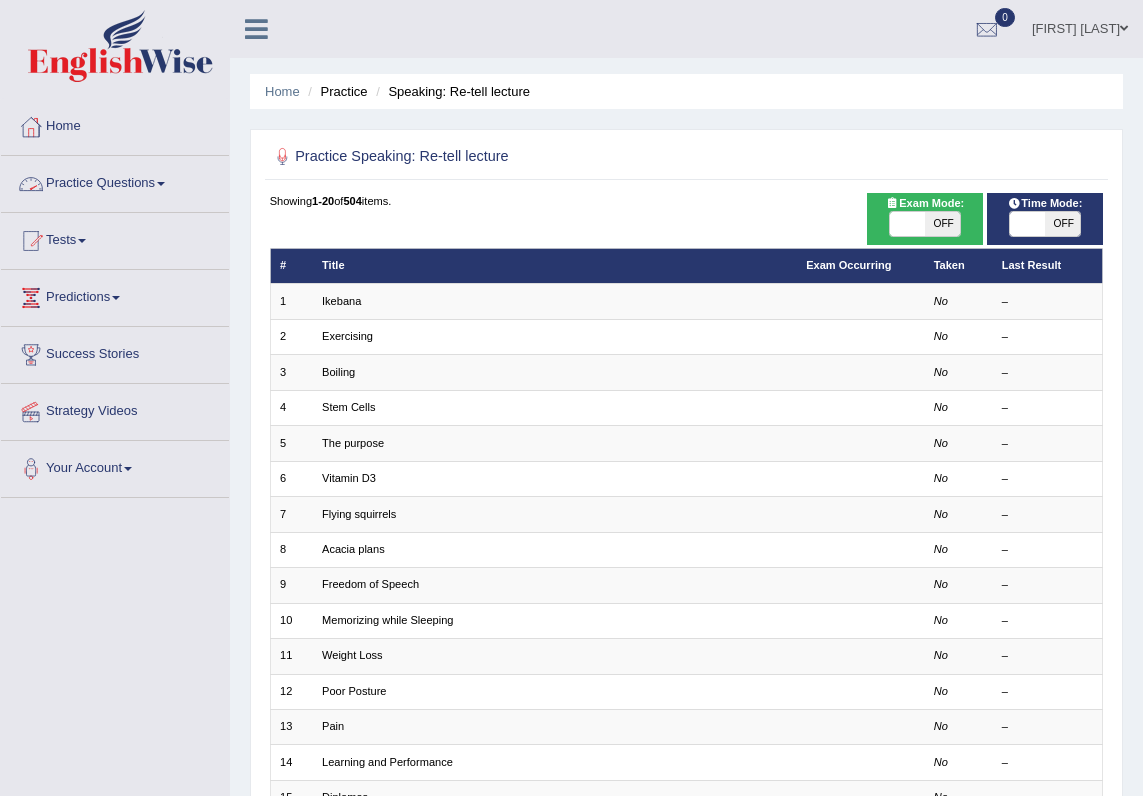 scroll, scrollTop: 0, scrollLeft: 0, axis: both 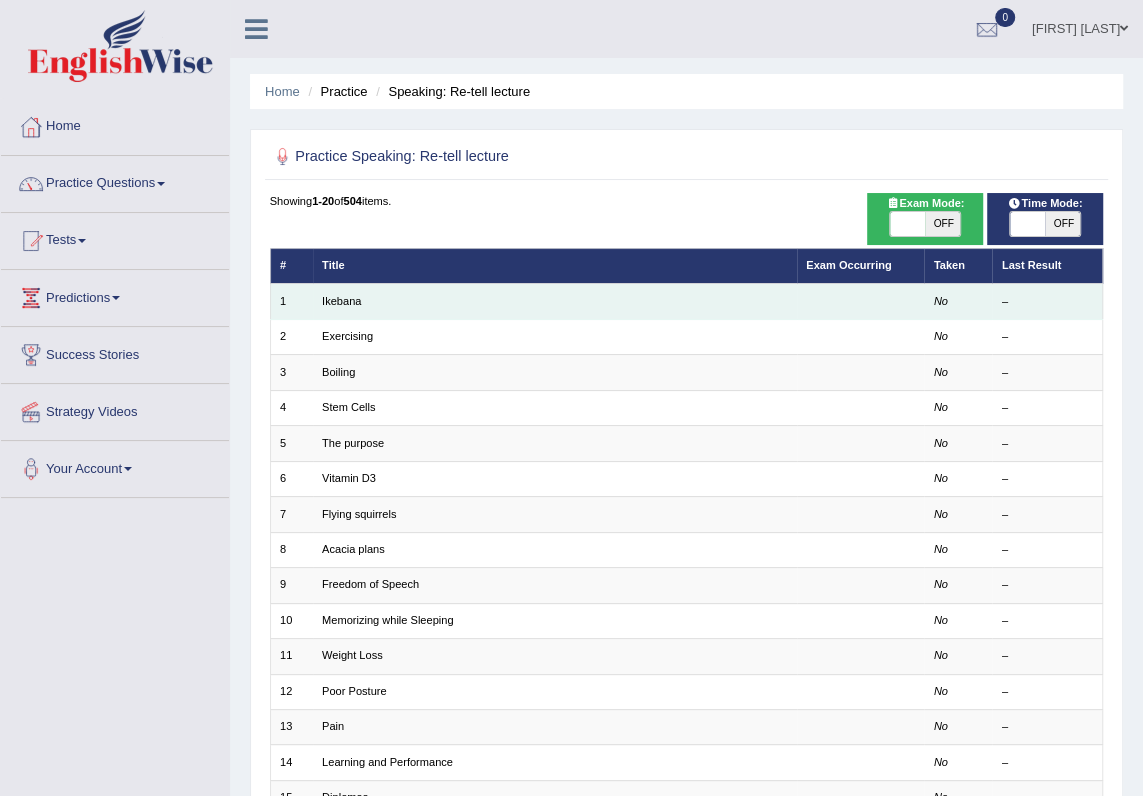 click on "Ikebana" at bounding box center (555, 301) 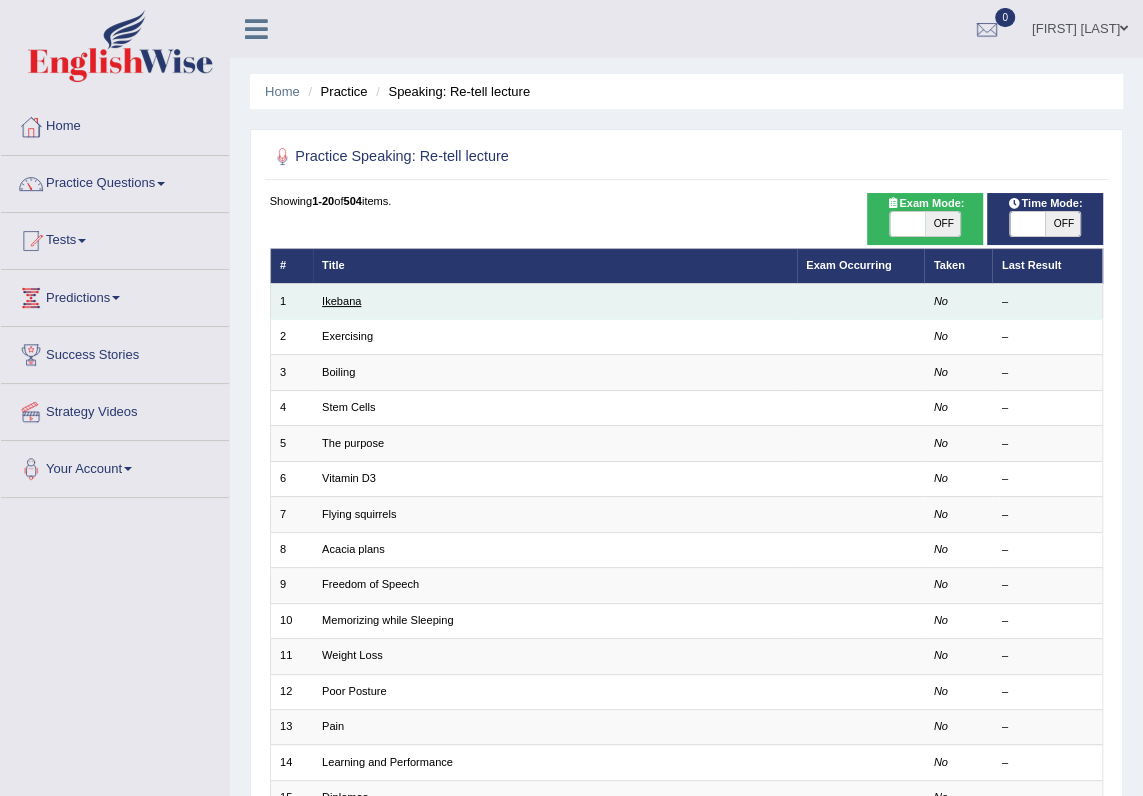 click on "Ikebana" at bounding box center (341, 301) 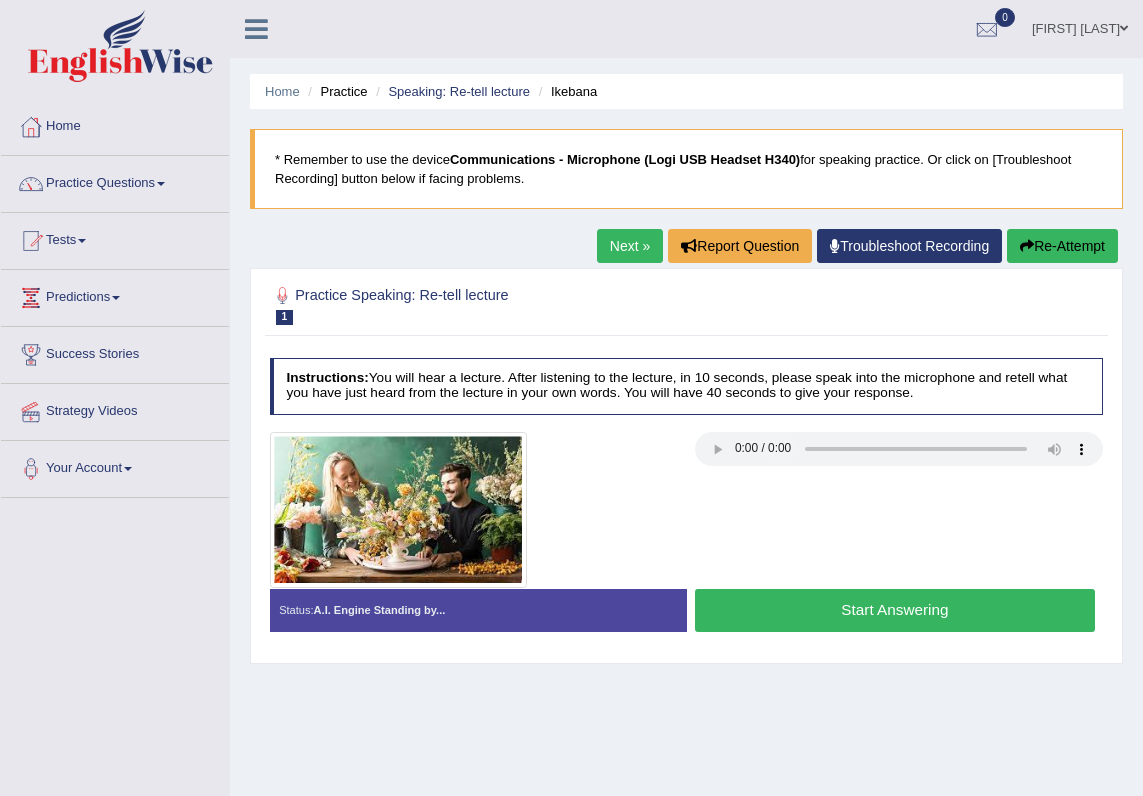 scroll, scrollTop: 0, scrollLeft: 0, axis: both 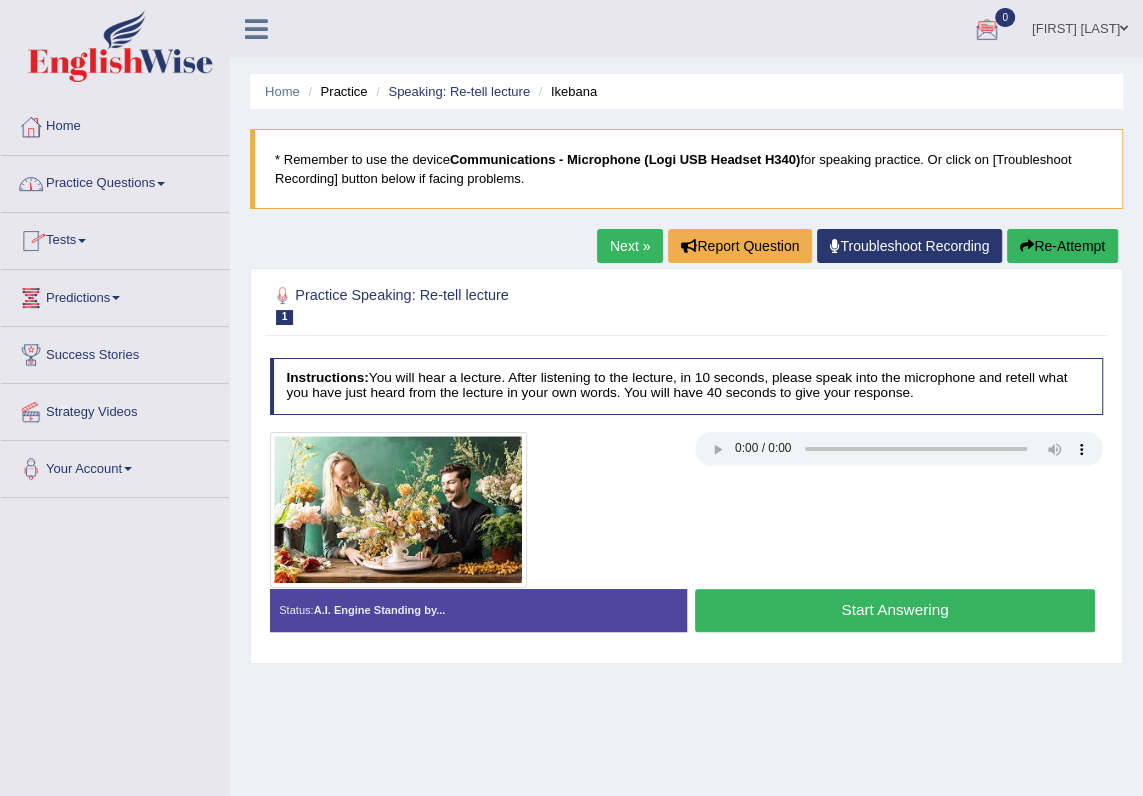 click on "Practice Questions" at bounding box center [115, 181] 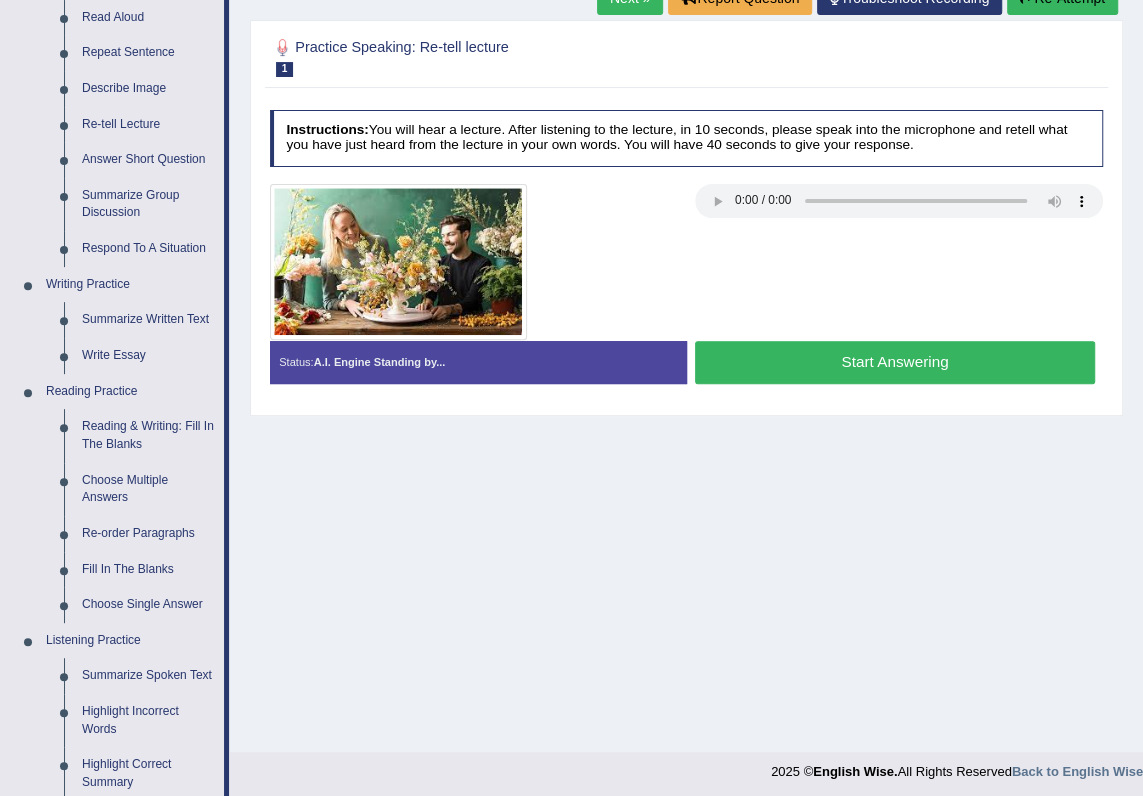 scroll, scrollTop: 242, scrollLeft: 0, axis: vertical 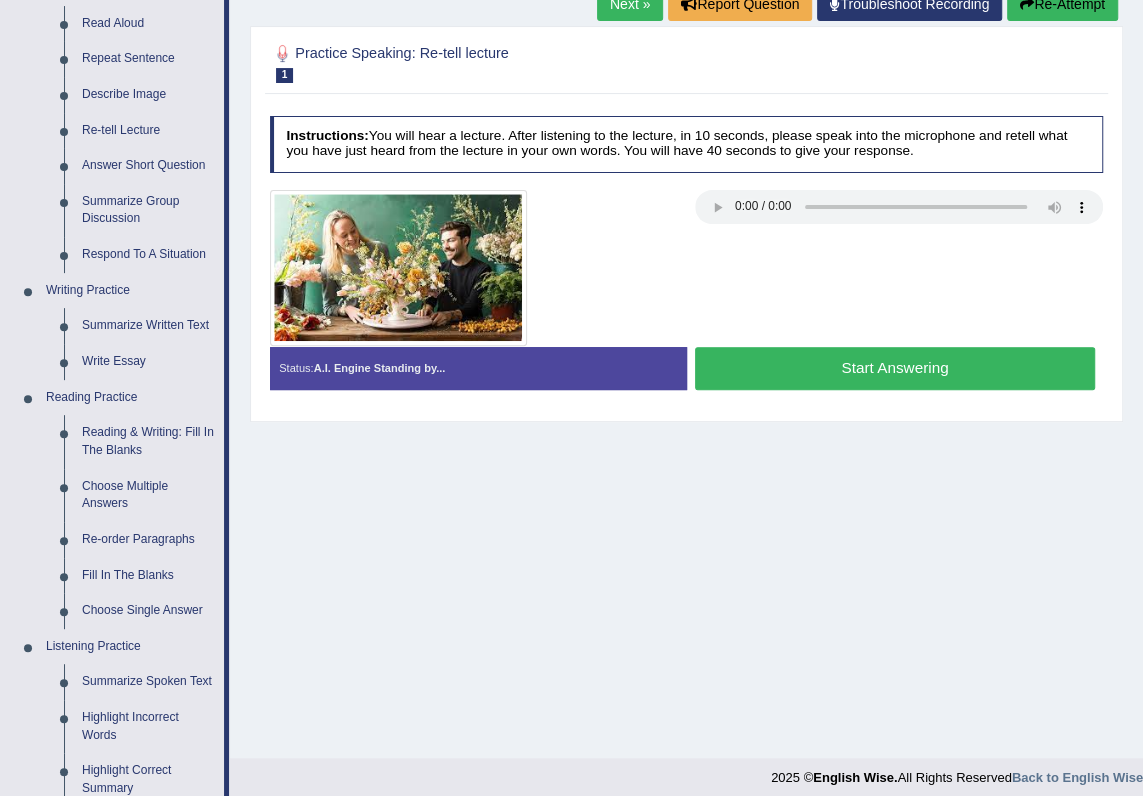 type 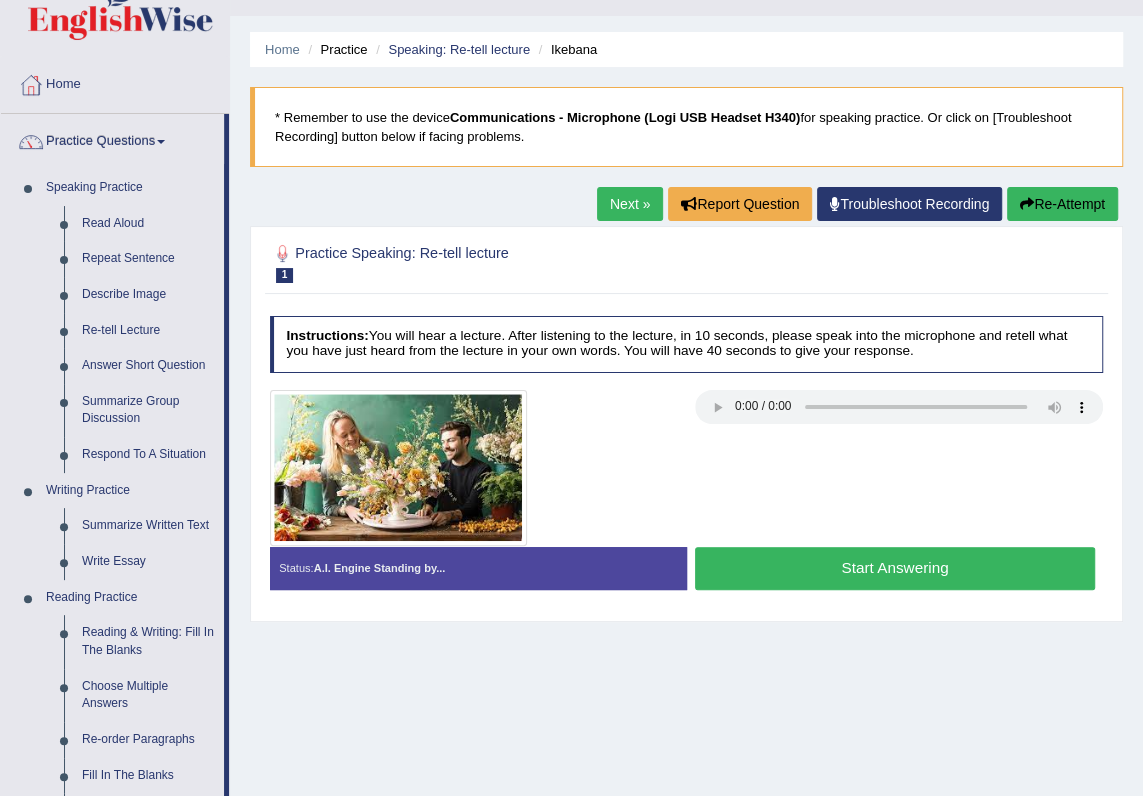 scroll, scrollTop: 0, scrollLeft: 0, axis: both 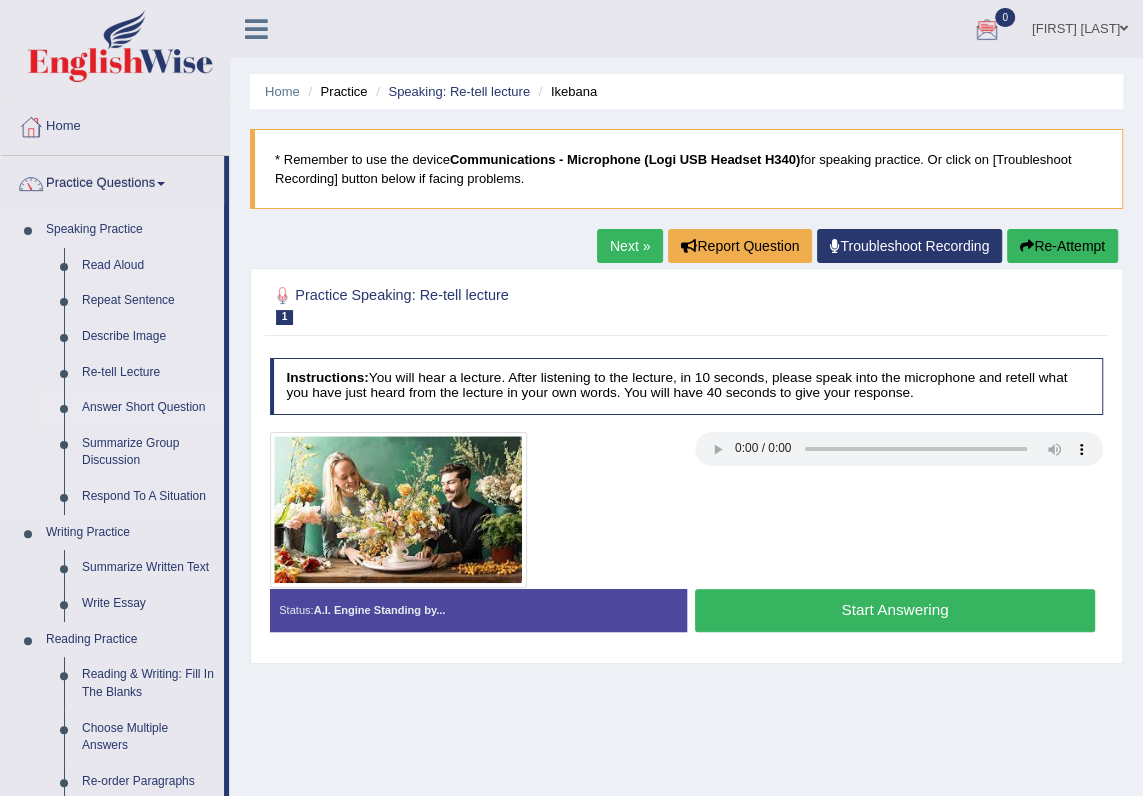 click on "Answer Short Question" at bounding box center (148, 408) 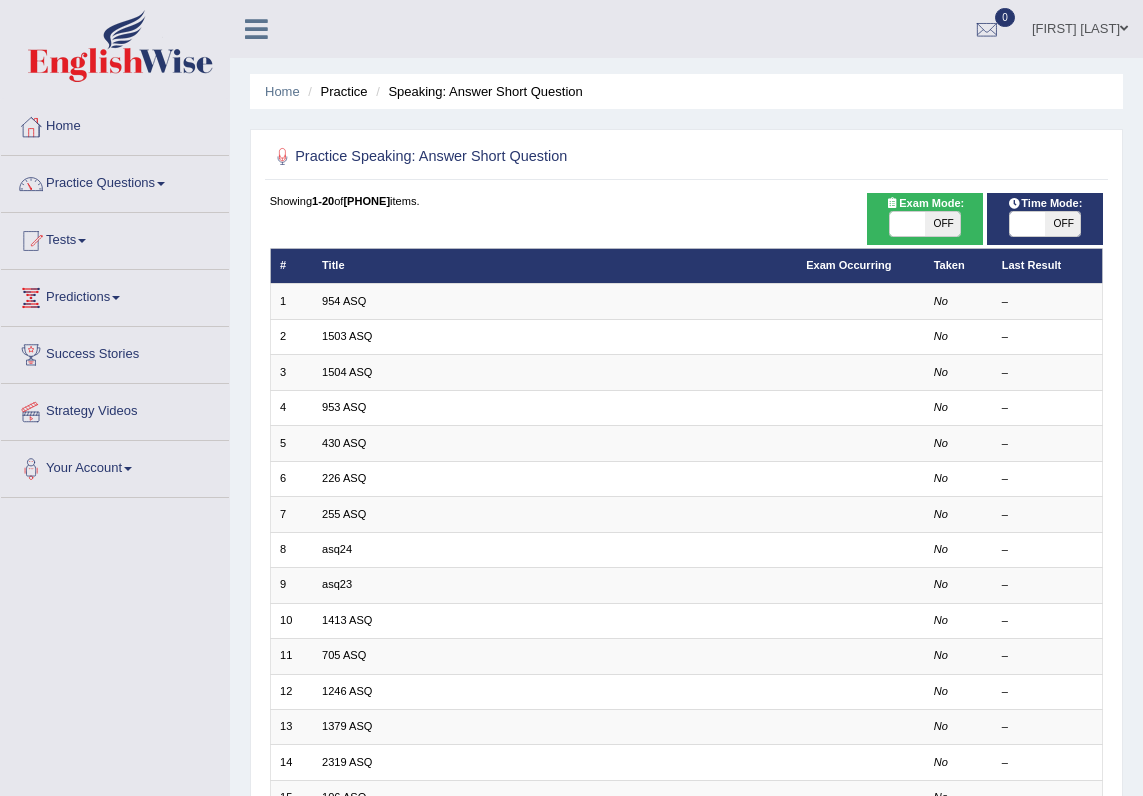 click on "954 ASQ" at bounding box center [344, 301] 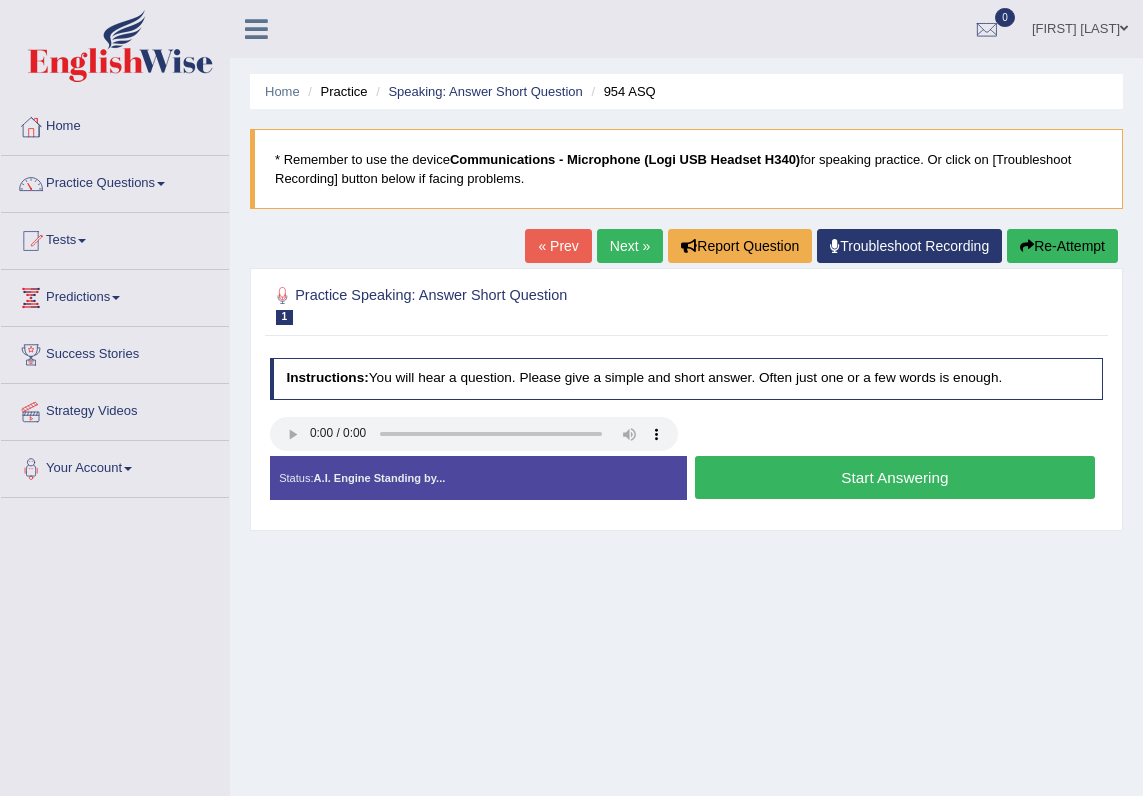scroll, scrollTop: 0, scrollLeft: 0, axis: both 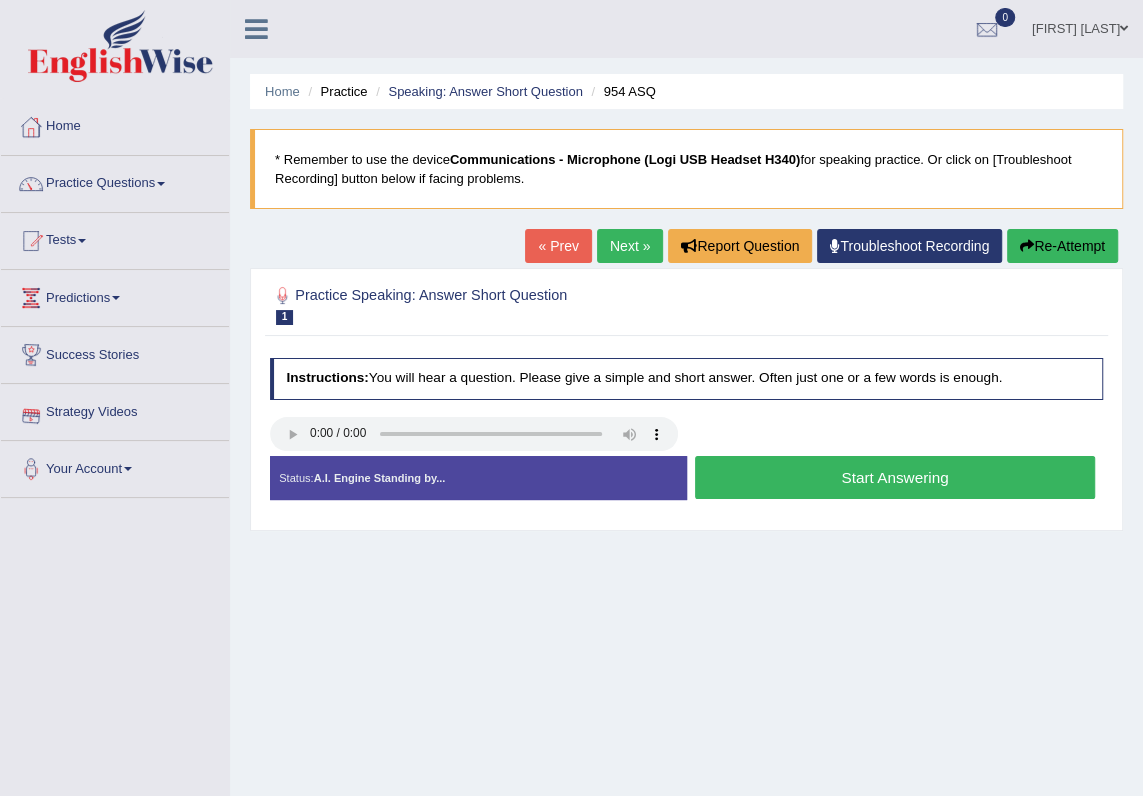 click on "Next »" at bounding box center (630, 246) 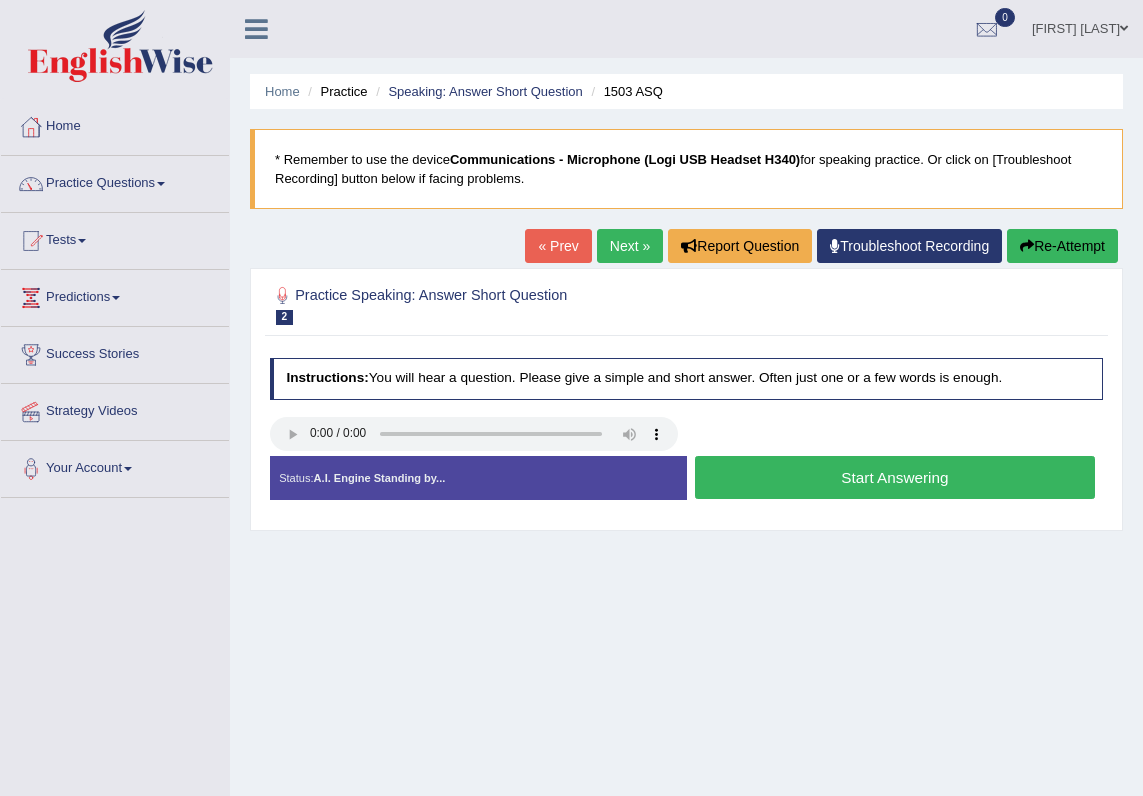 scroll, scrollTop: 0, scrollLeft: 0, axis: both 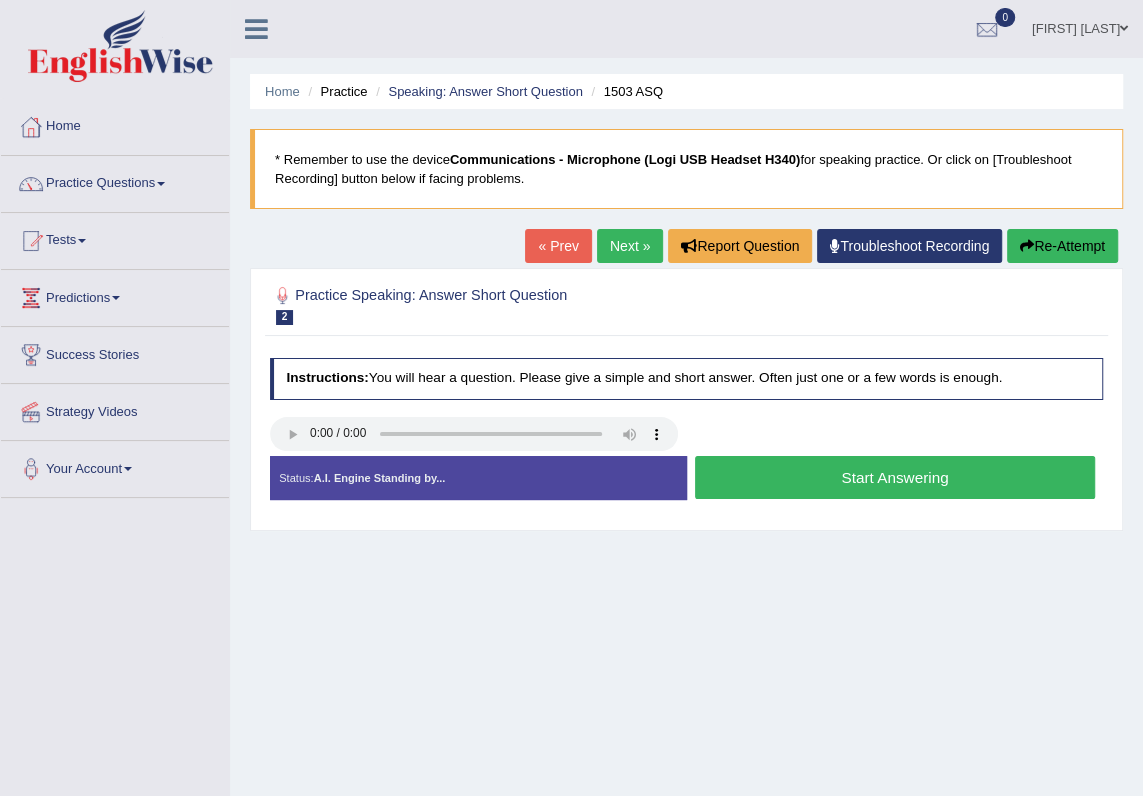 type 